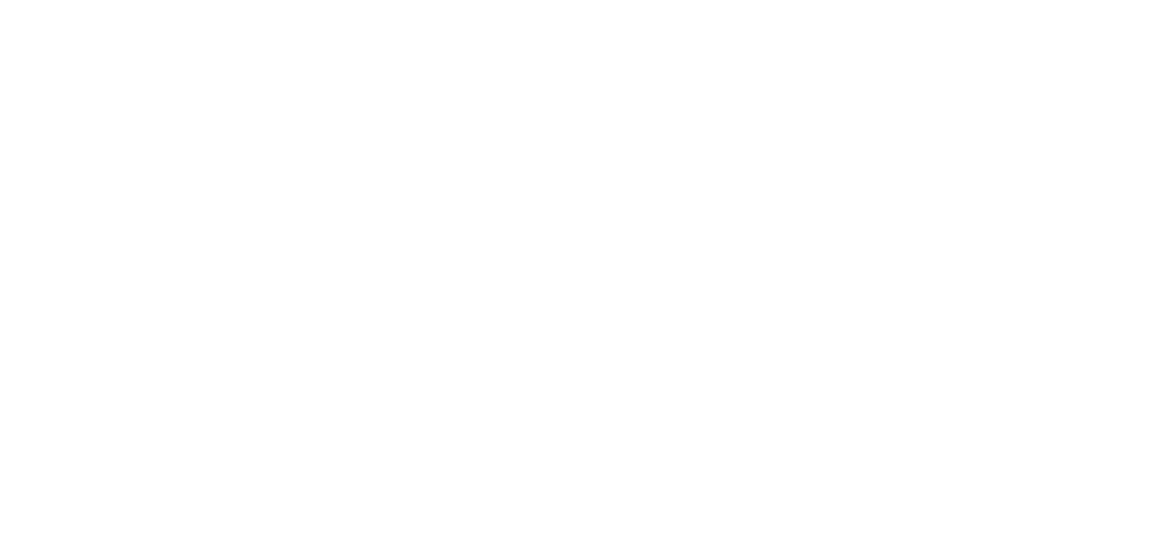 scroll, scrollTop: 0, scrollLeft: 0, axis: both 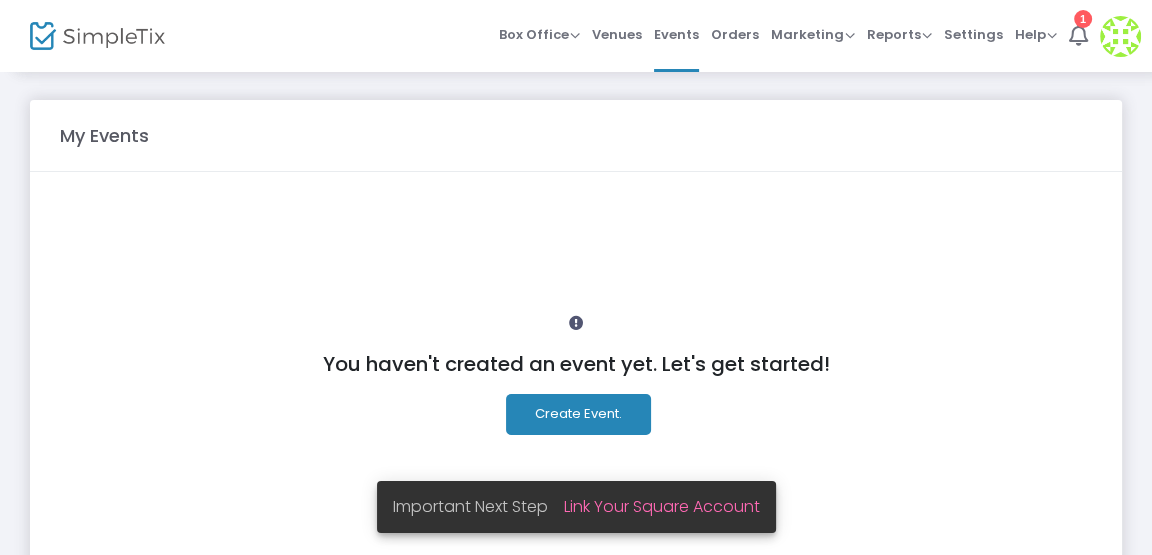 click on "Create Event." 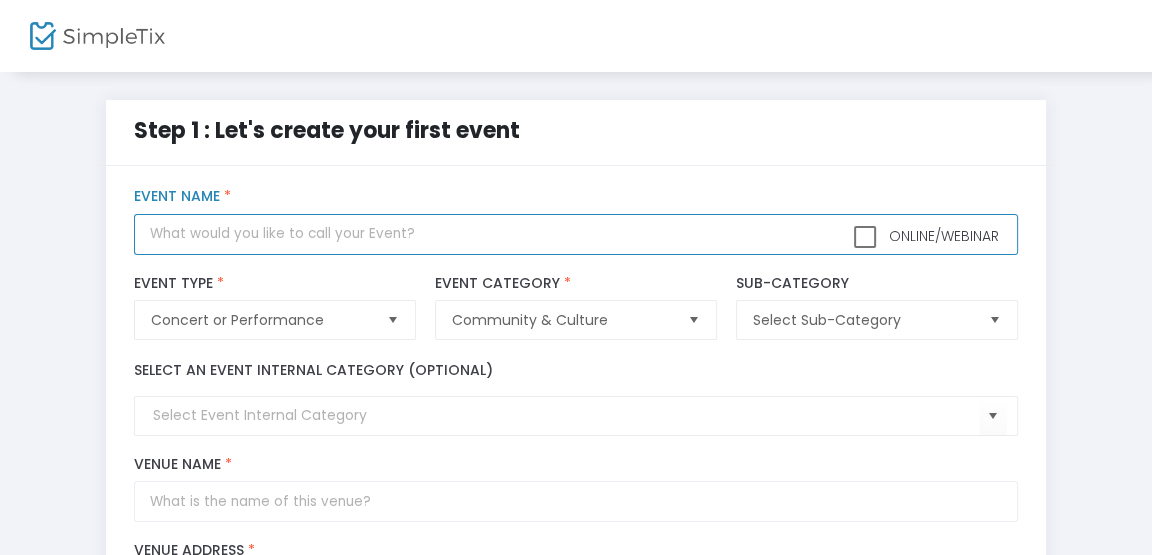 click 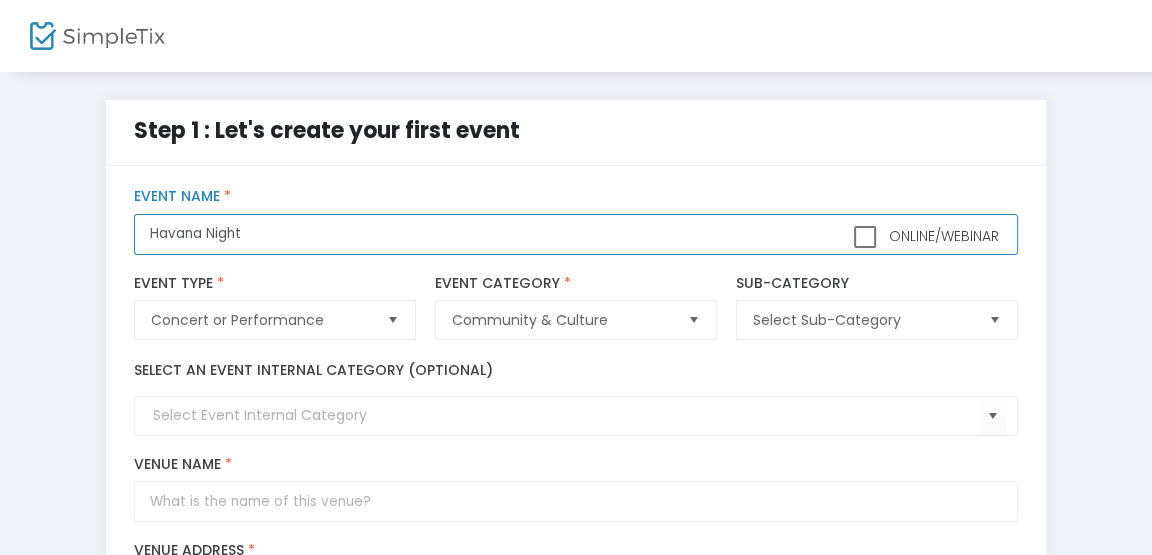 type on "Havana Night" 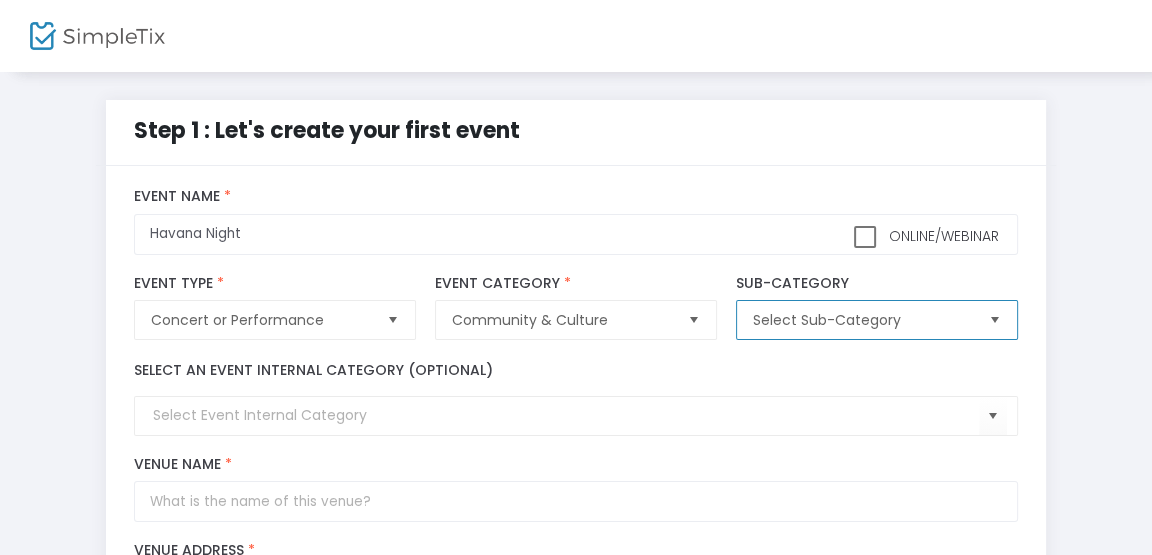click on "Select Sub-Category" at bounding box center [862, 320] 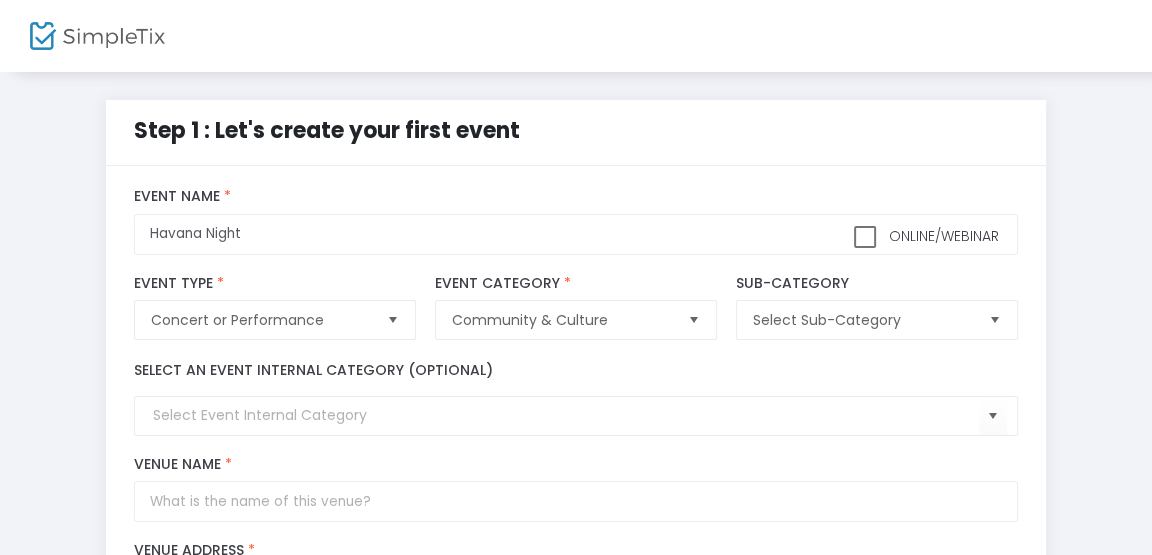 click on "Select an event internal category (optional)" 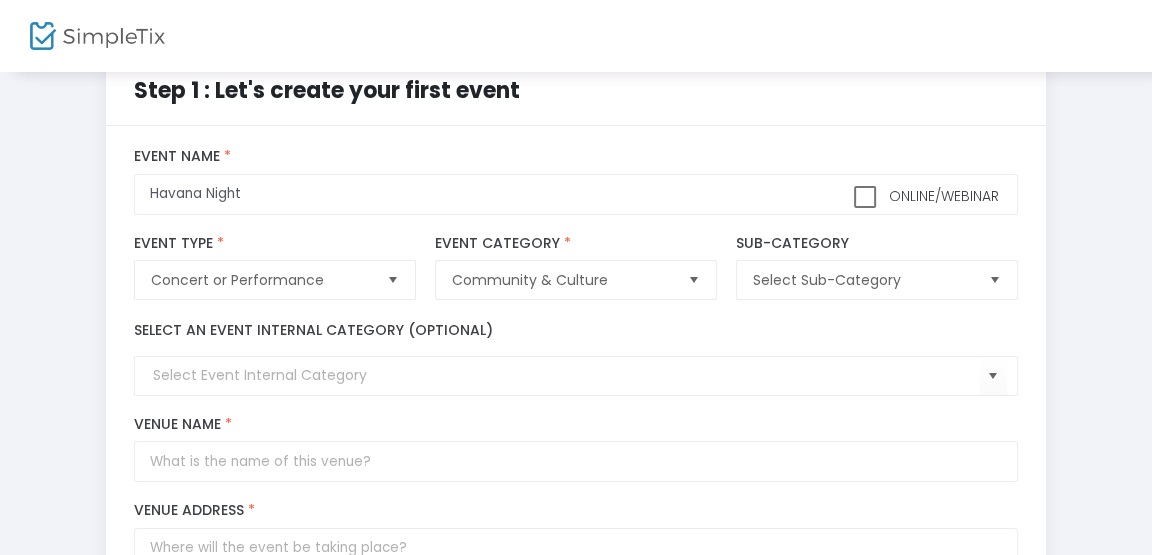scroll, scrollTop: 55, scrollLeft: 0, axis: vertical 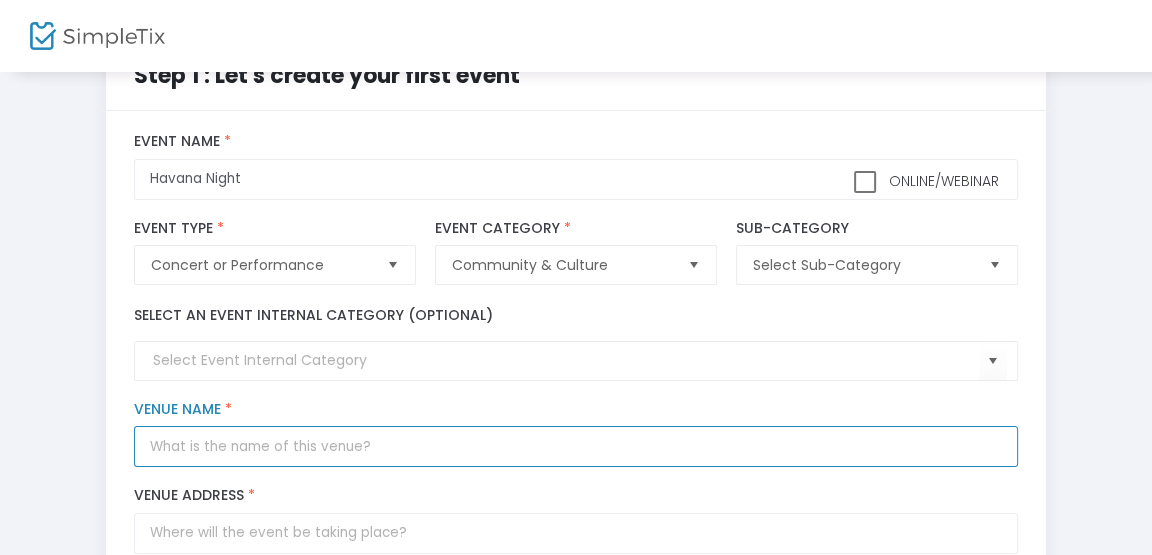 click on "Venue Name *" at bounding box center (575, 446) 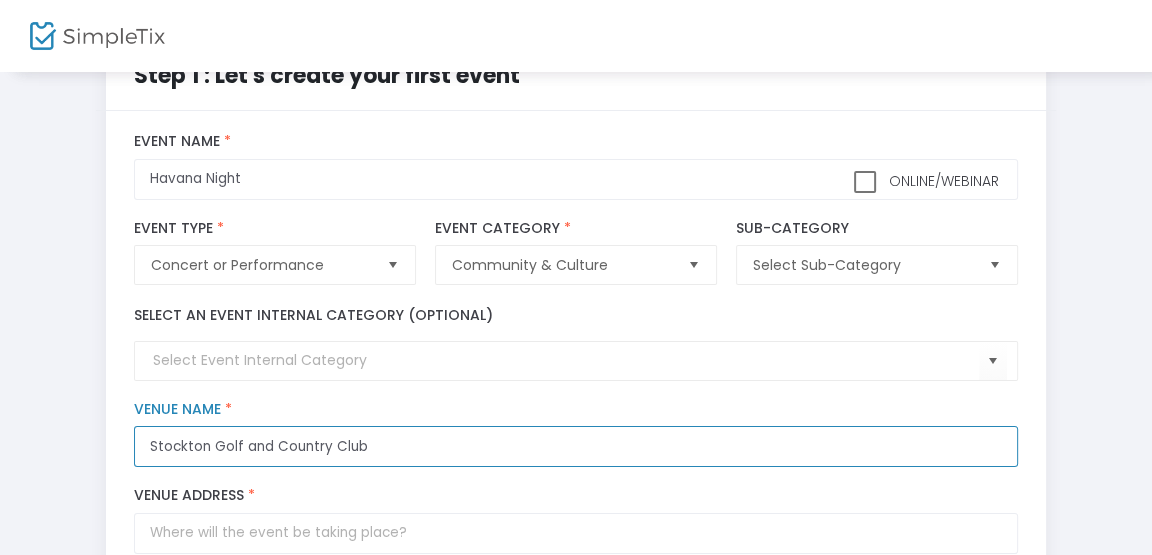 type on "Stockton Golf and Country Club" 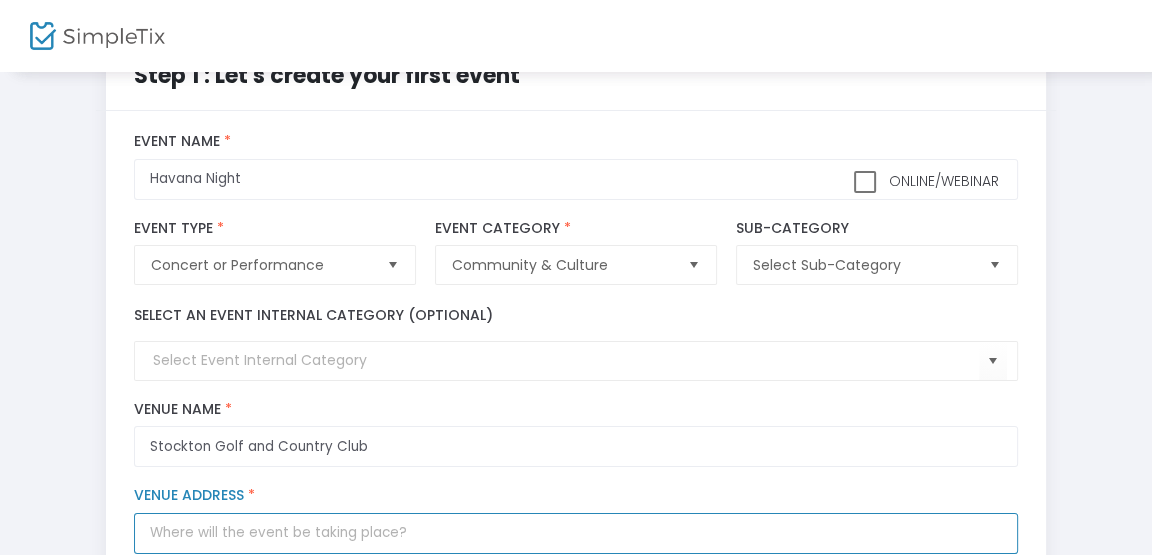 scroll, scrollTop: 0, scrollLeft: 0, axis: both 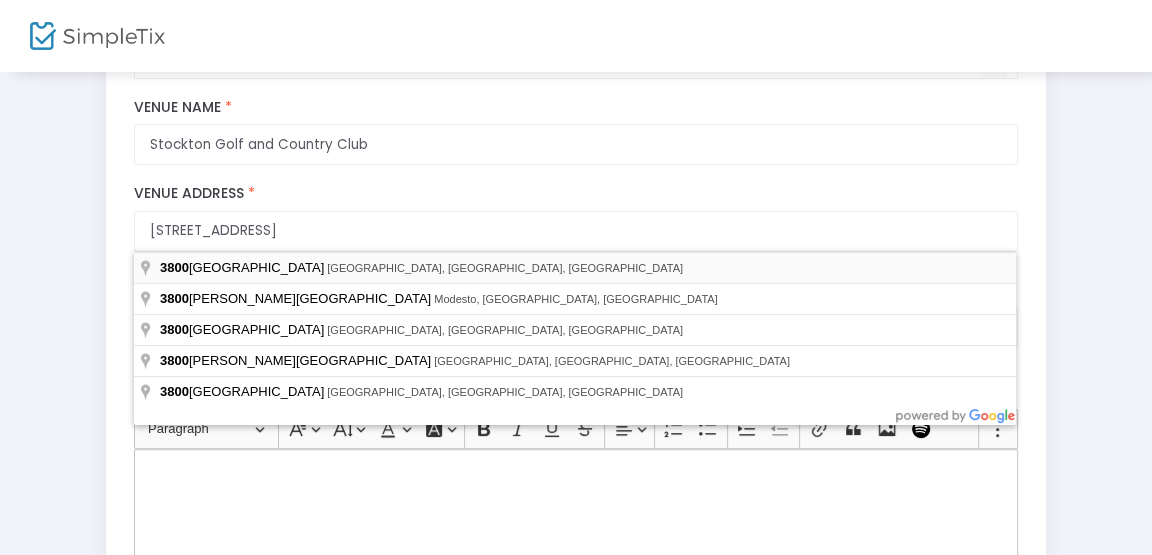 type on "[STREET_ADDRESS]" 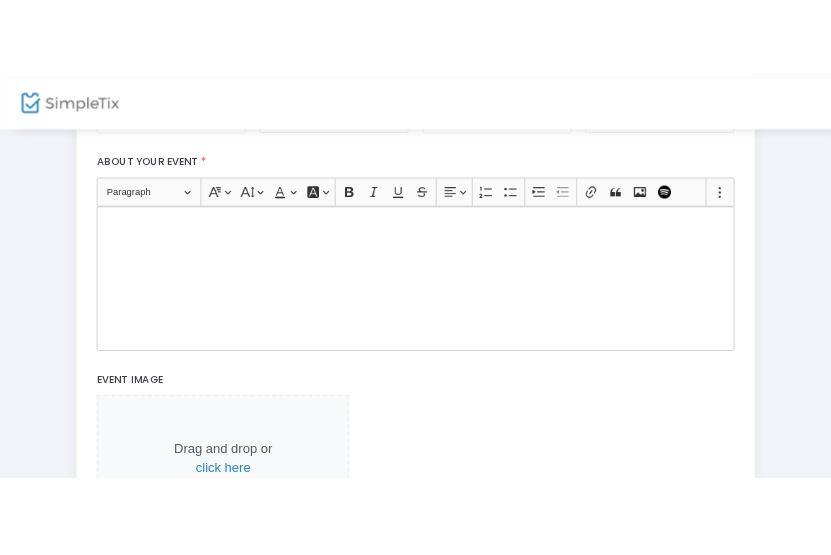 scroll, scrollTop: 615, scrollLeft: 0, axis: vertical 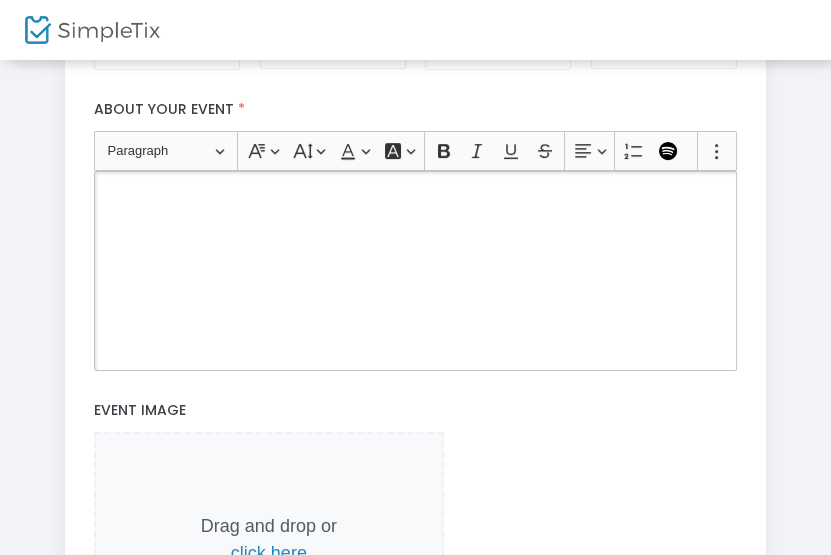 click 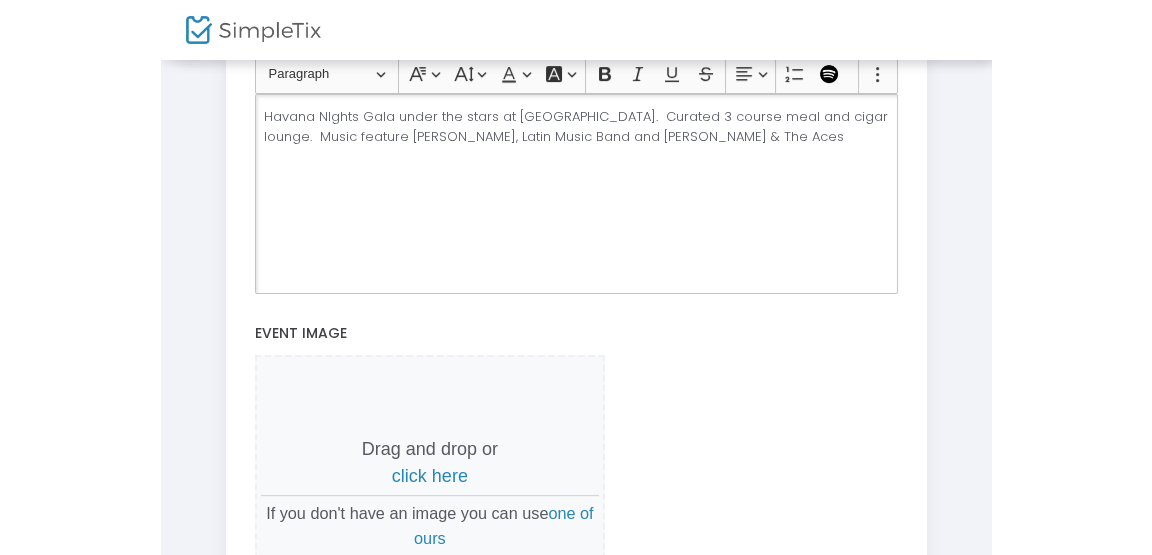 scroll, scrollTop: 711, scrollLeft: 0, axis: vertical 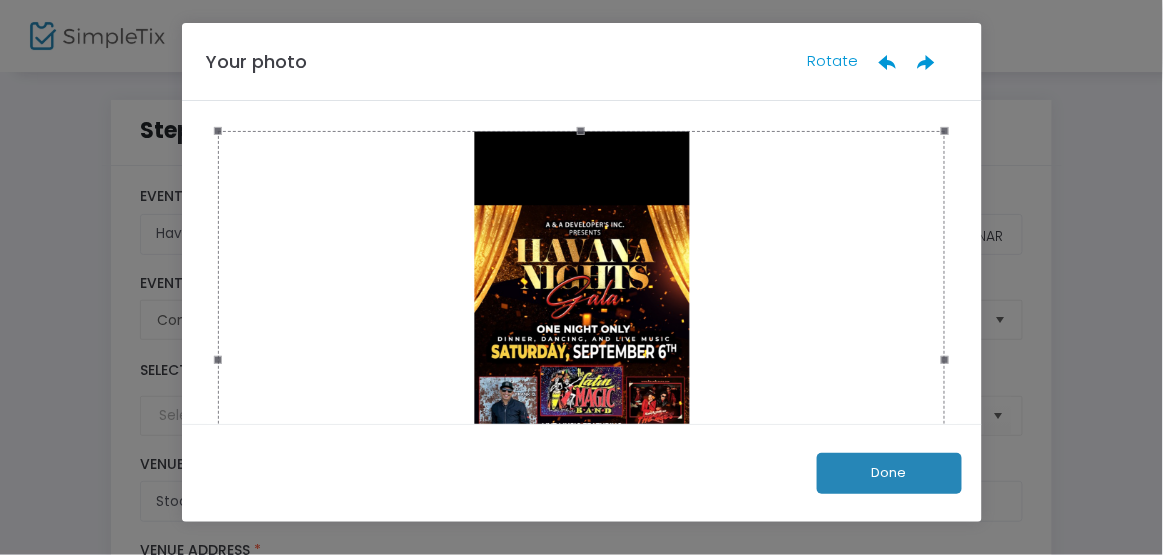 click on "Done" 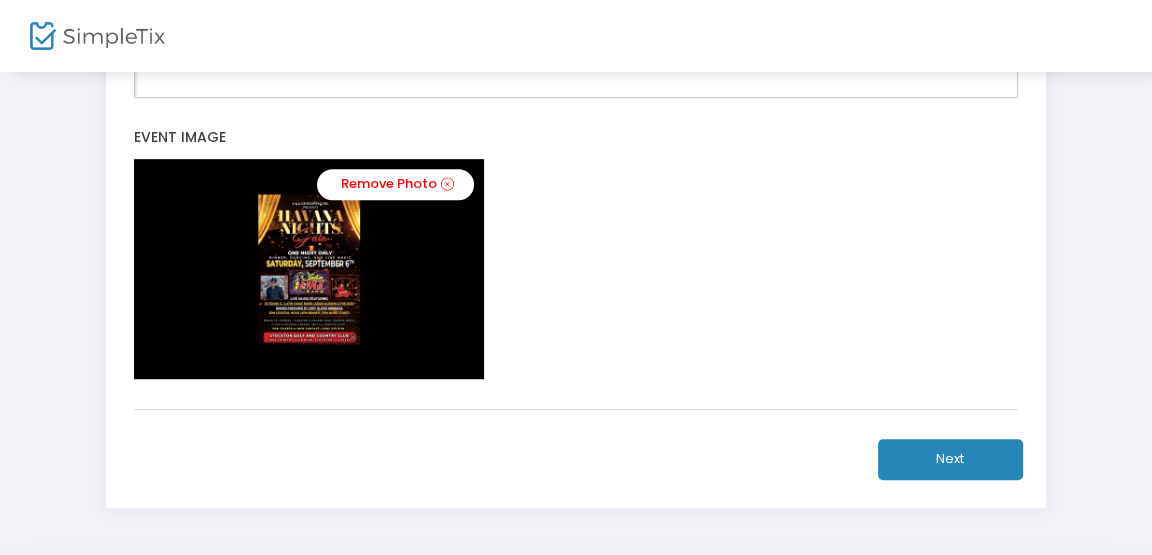 scroll, scrollTop: 930, scrollLeft: 0, axis: vertical 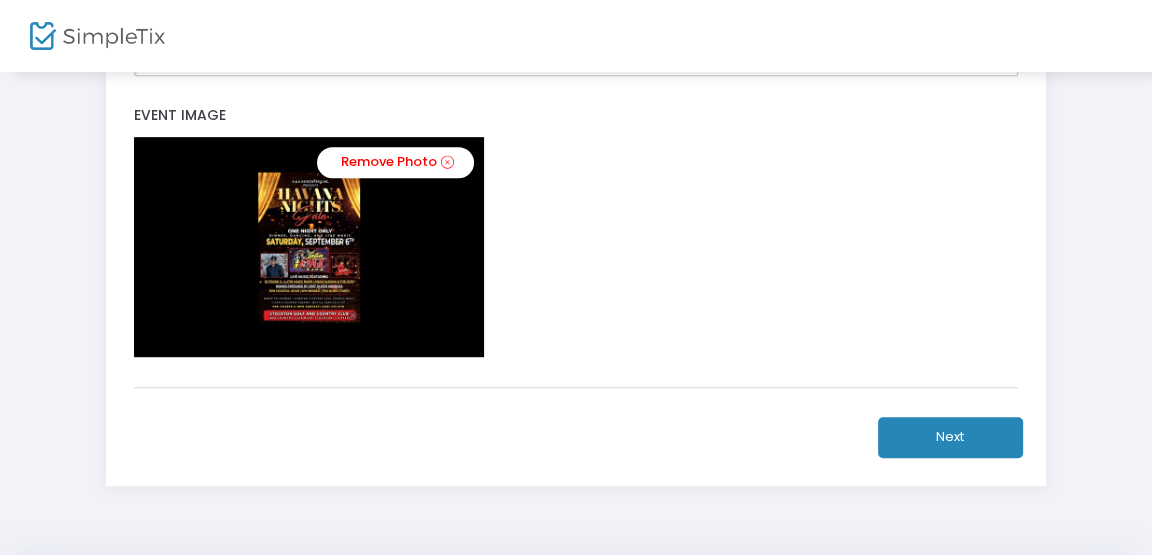 click on "Next" 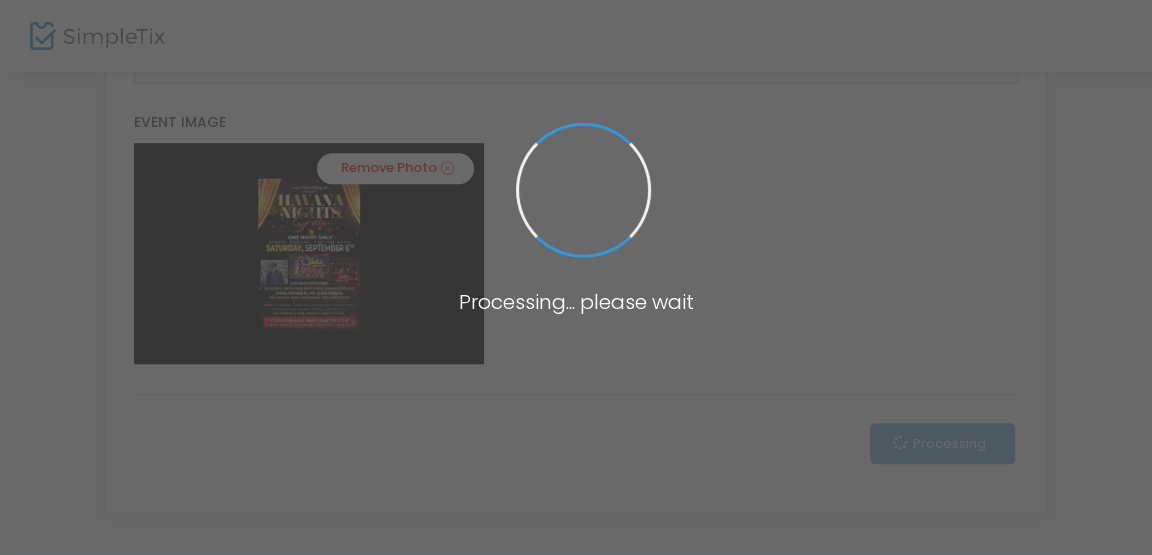 scroll, scrollTop: 937, scrollLeft: 0, axis: vertical 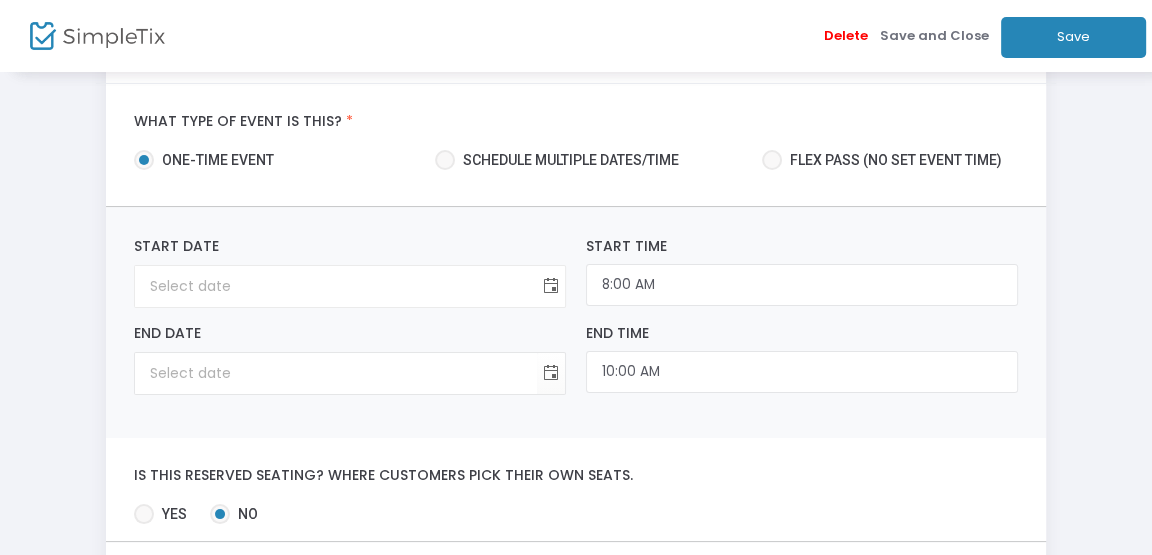 click 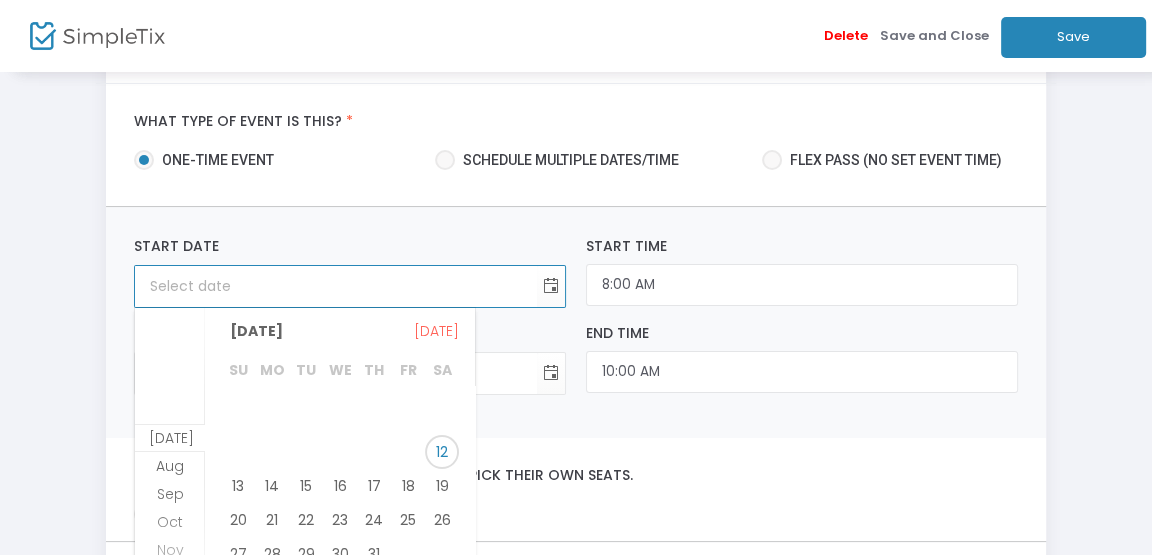 scroll, scrollTop: 20, scrollLeft: 0, axis: vertical 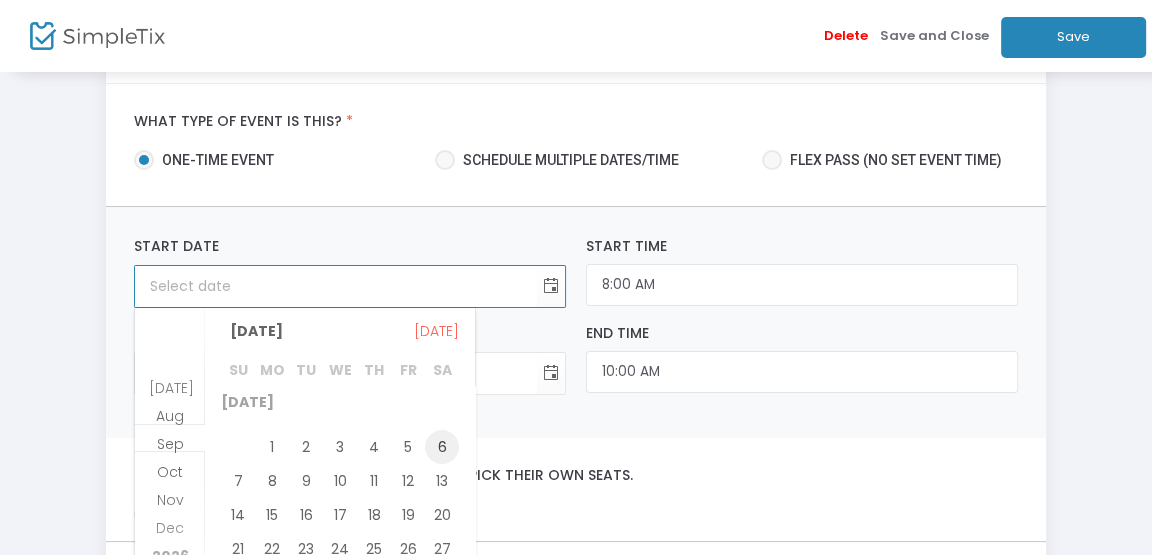 click on "6" at bounding box center (442, 447) 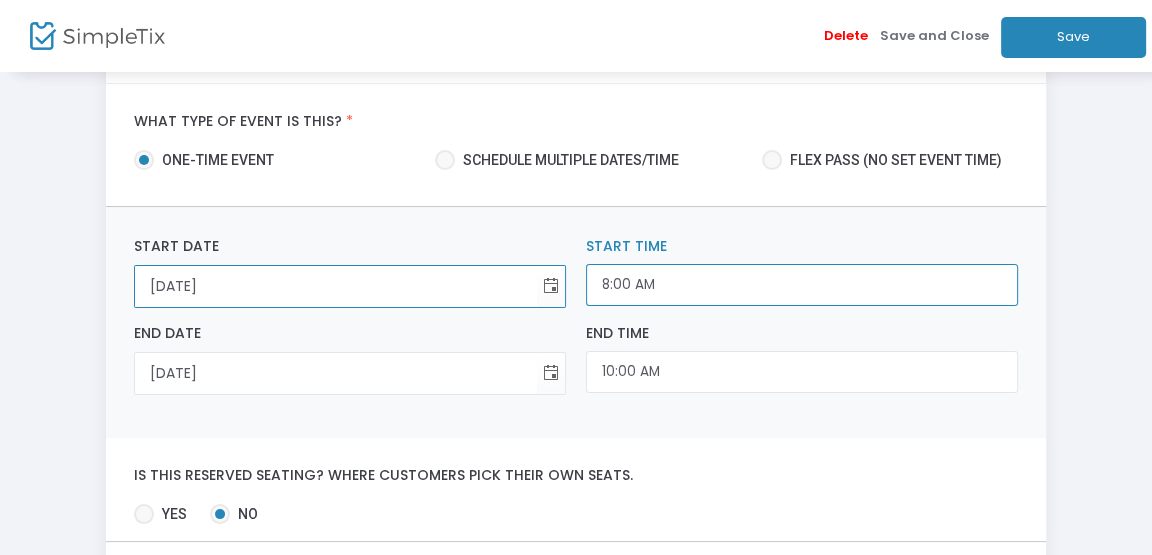 click on "8:00 AM" 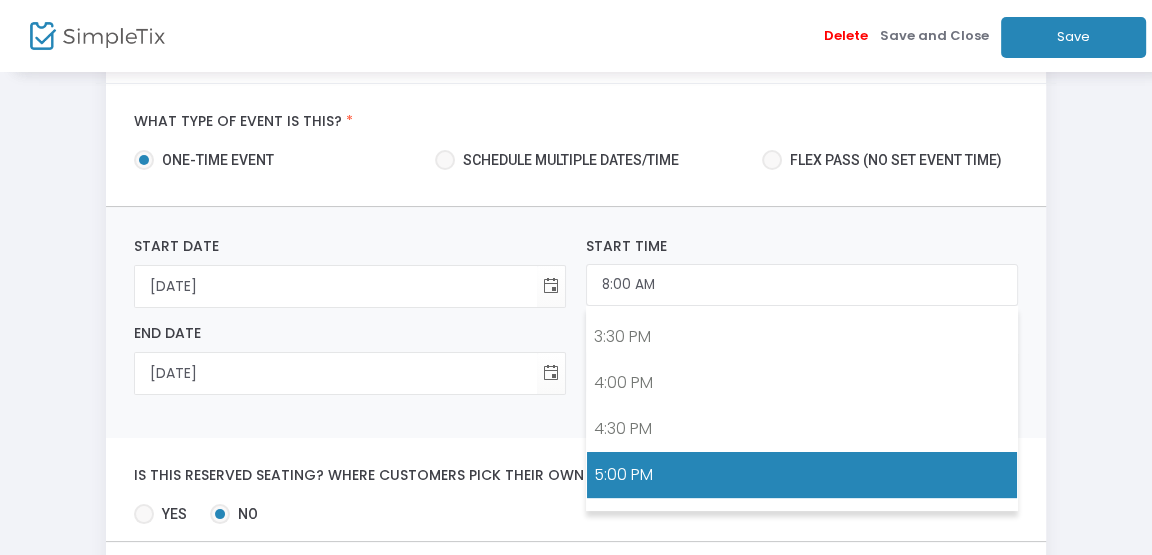 click on "5:00 PM" at bounding box center [802, 475] 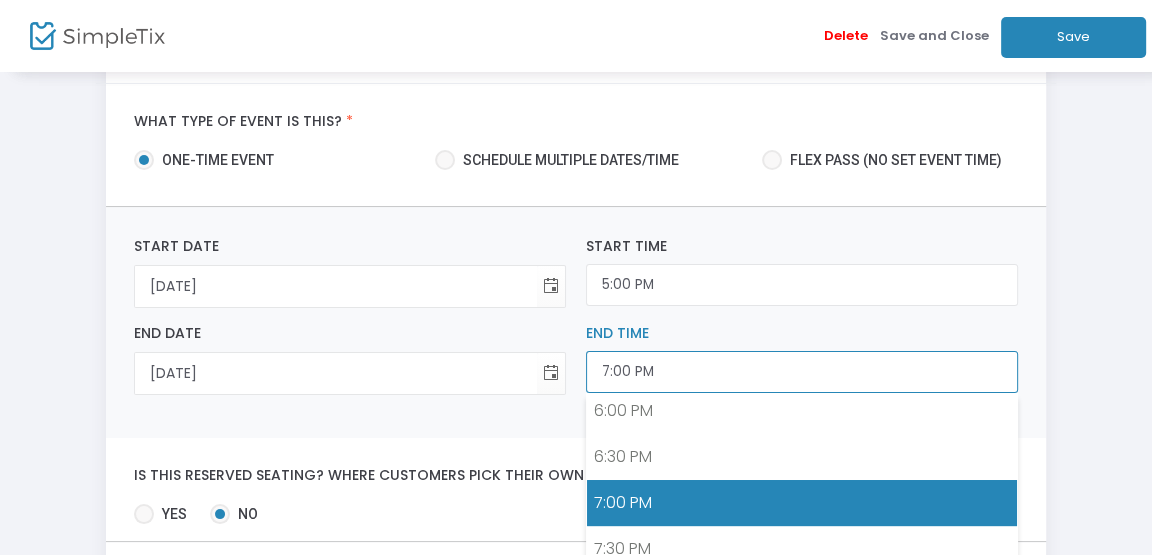 click on "7:00 PM" 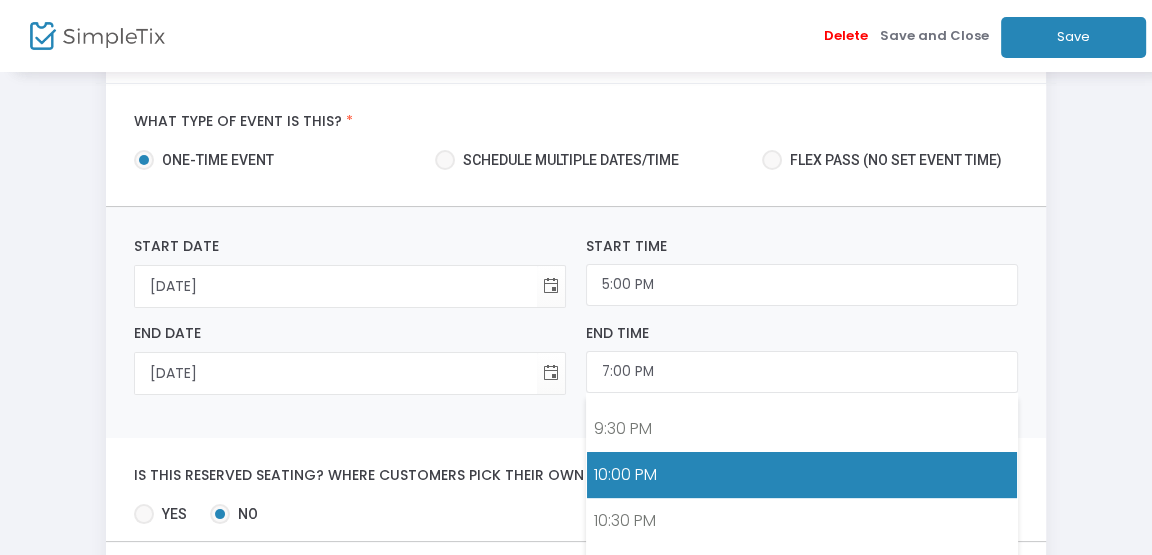 click on "10:00 PM" at bounding box center [802, 475] 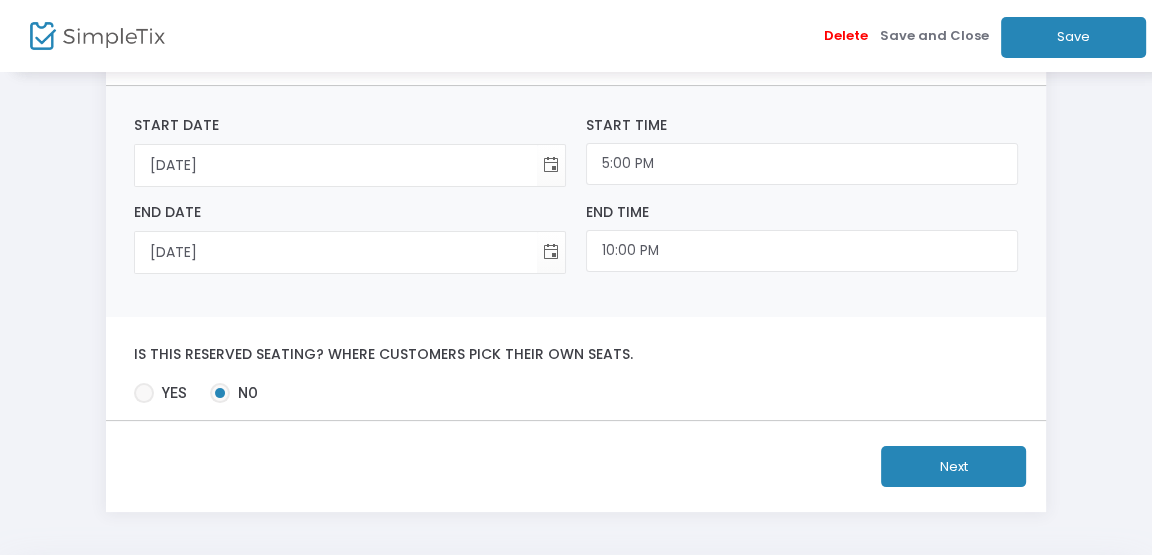 click on "Next" 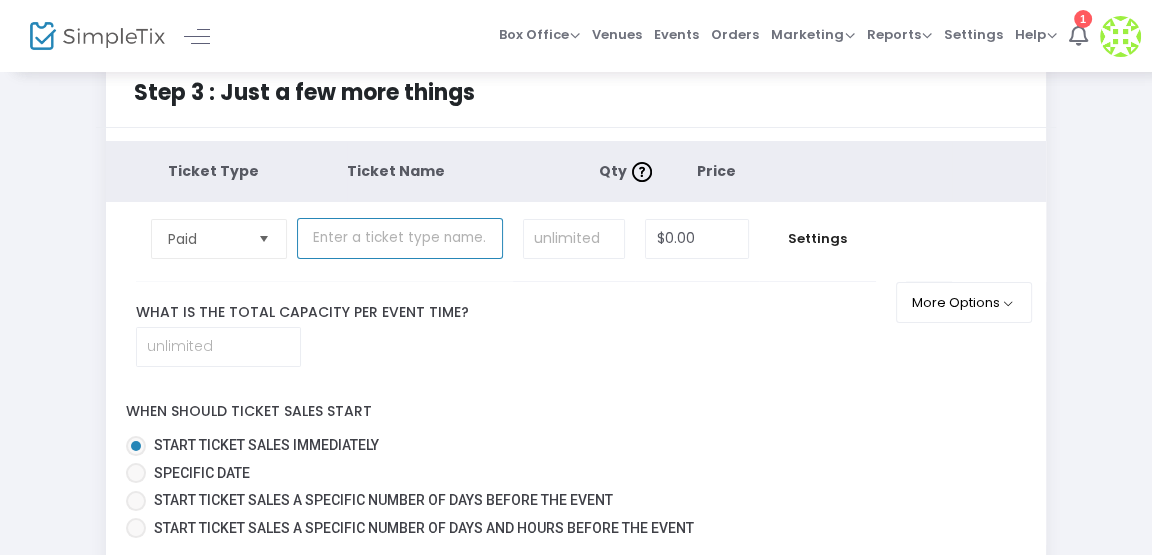click at bounding box center [400, 238] 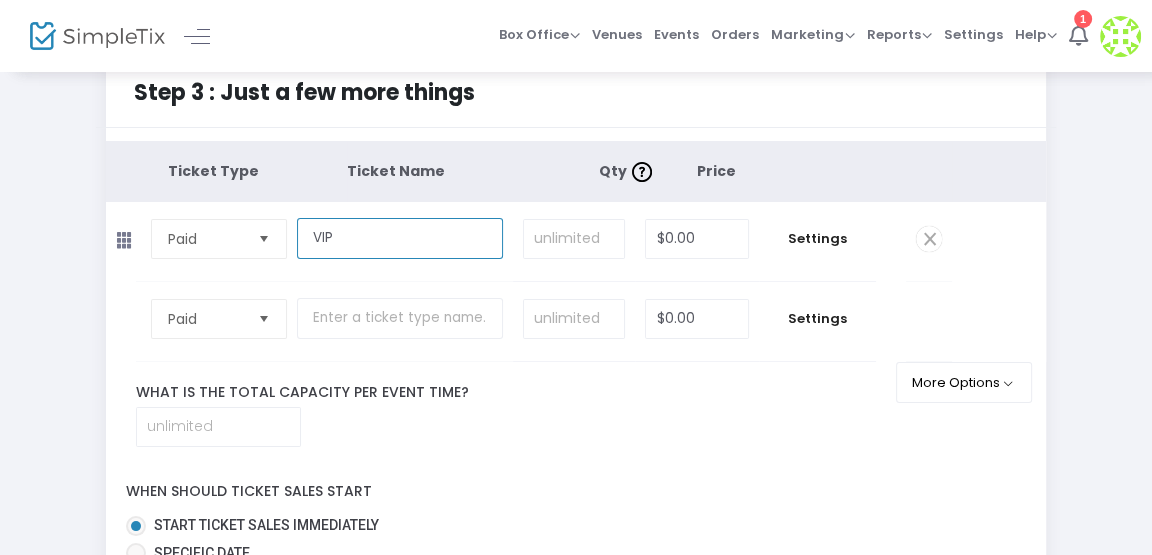 type on "VIP" 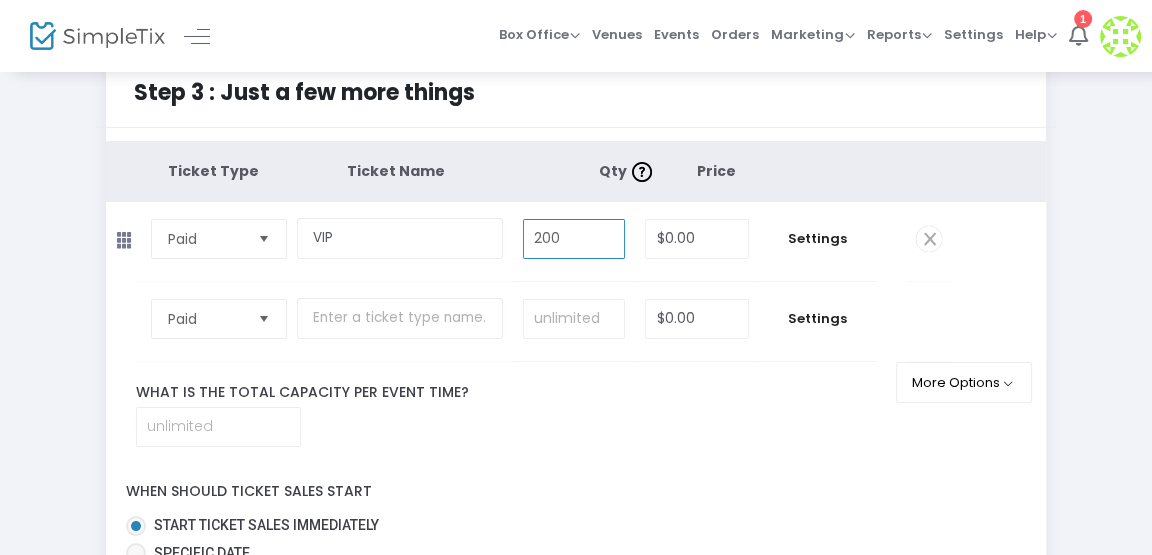 type on "200" 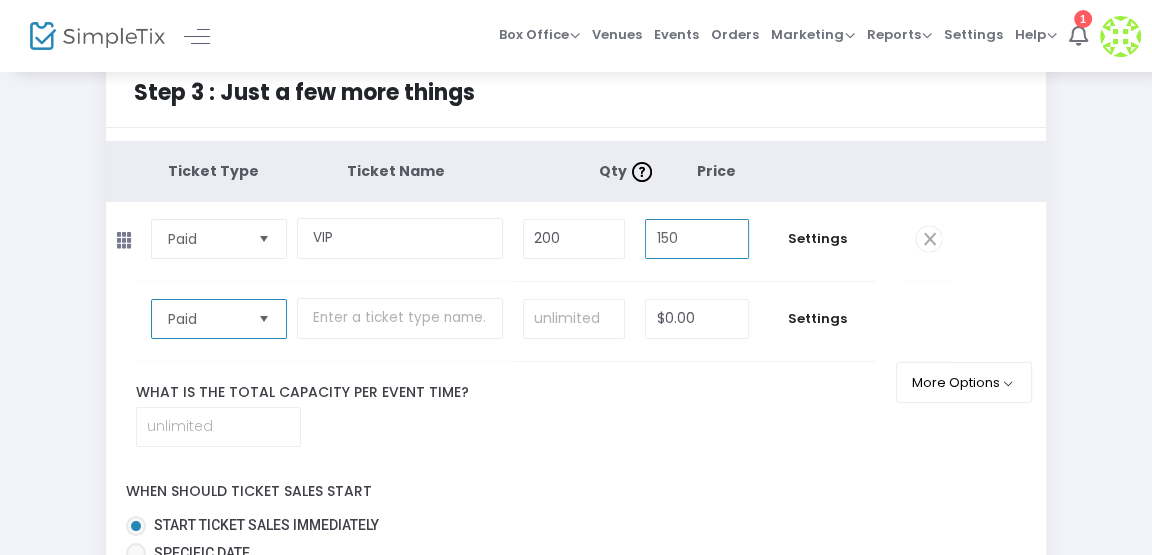 type on "$150.00" 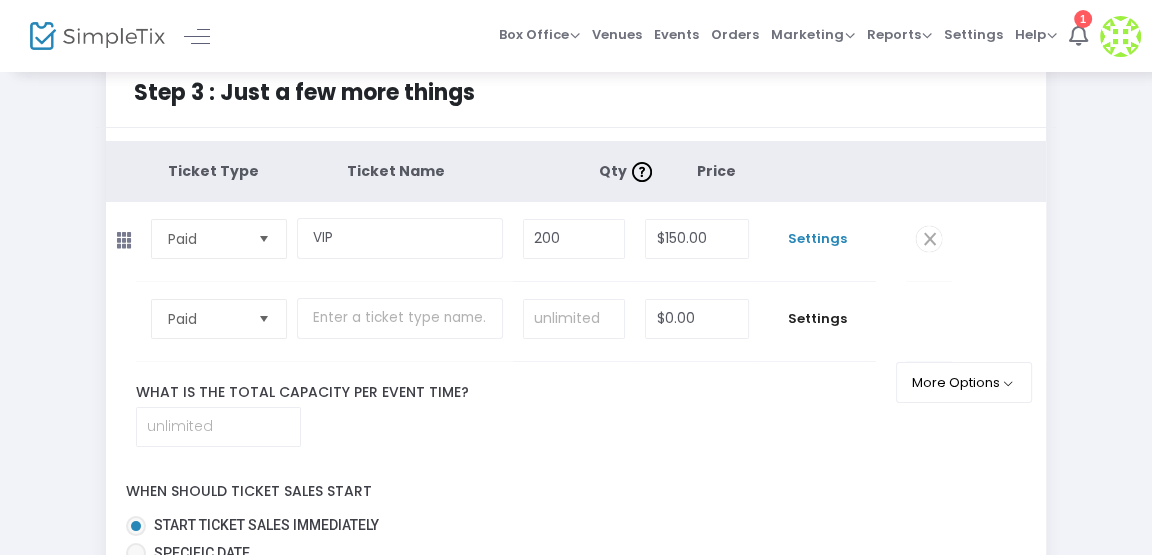 click on "Settings" at bounding box center (817, 239) 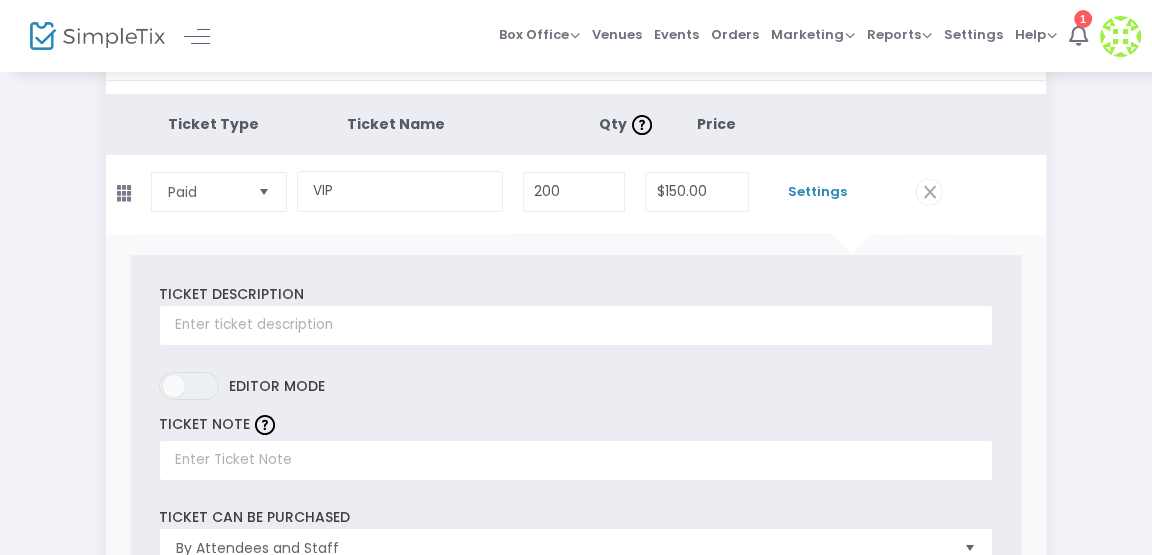 click on "Ticket Description  Required.  ON OFF Editor mode TICKET NOTE Ticket can be purchased  By Attendees and Staff Minimum tickets per order 0  Value should be between 0 to 1000..  Maximum tickets per order 10  Value should not be less than Min Tickets and not exceed than 1000.  Do you want to charge your ticket buyers a service fee?   Absorb fee: Ticketing fees will be charged to your credit card on file    Pass ticketing fees and credit card processing fees to the buyer   The fee will be $8.69     Charge a custom fee Hide ticket when it is not on sale    Yes   No    Password protect this ticket   Close Settings" at bounding box center (576, 661) 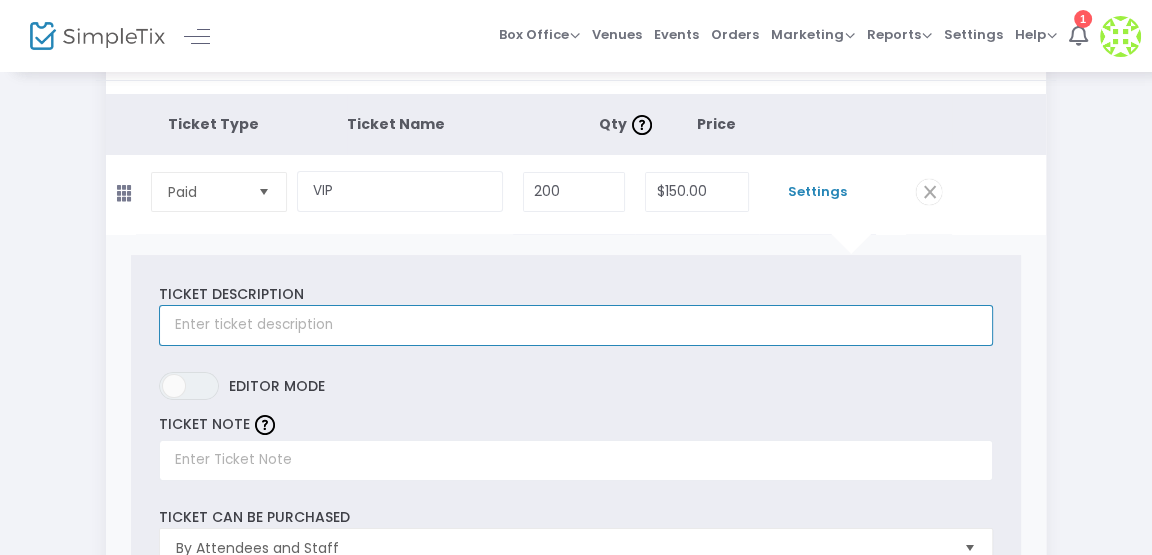 click at bounding box center [575, 325] 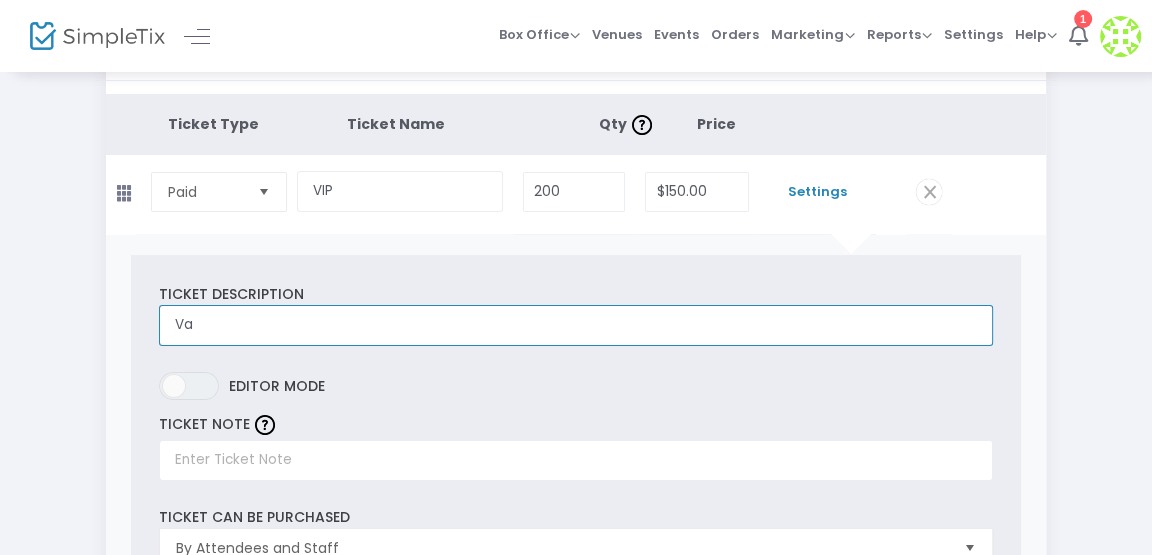 type on "V" 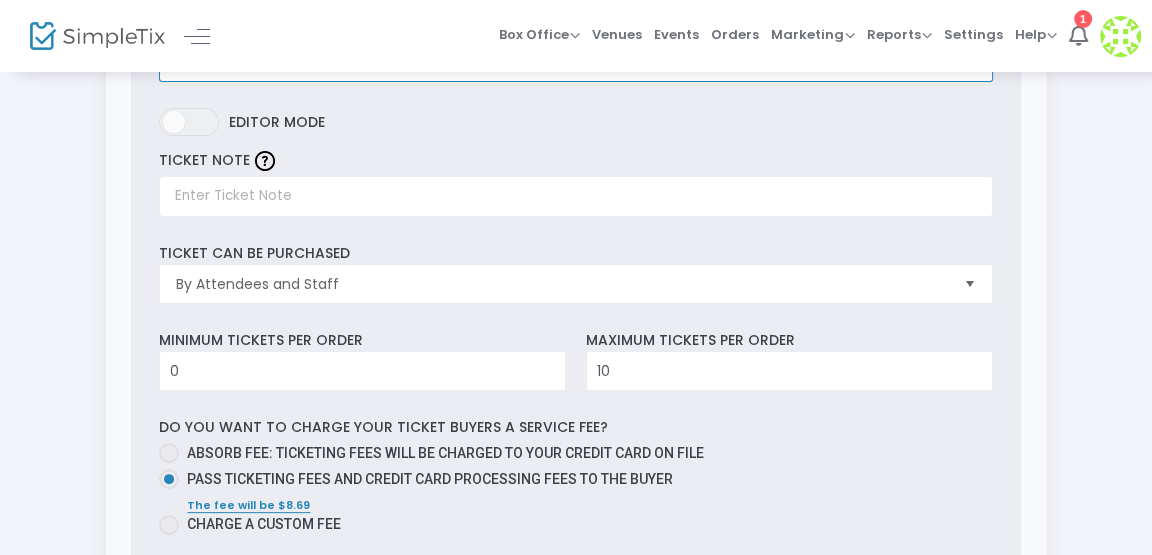 scroll, scrollTop: 355, scrollLeft: 0, axis: vertical 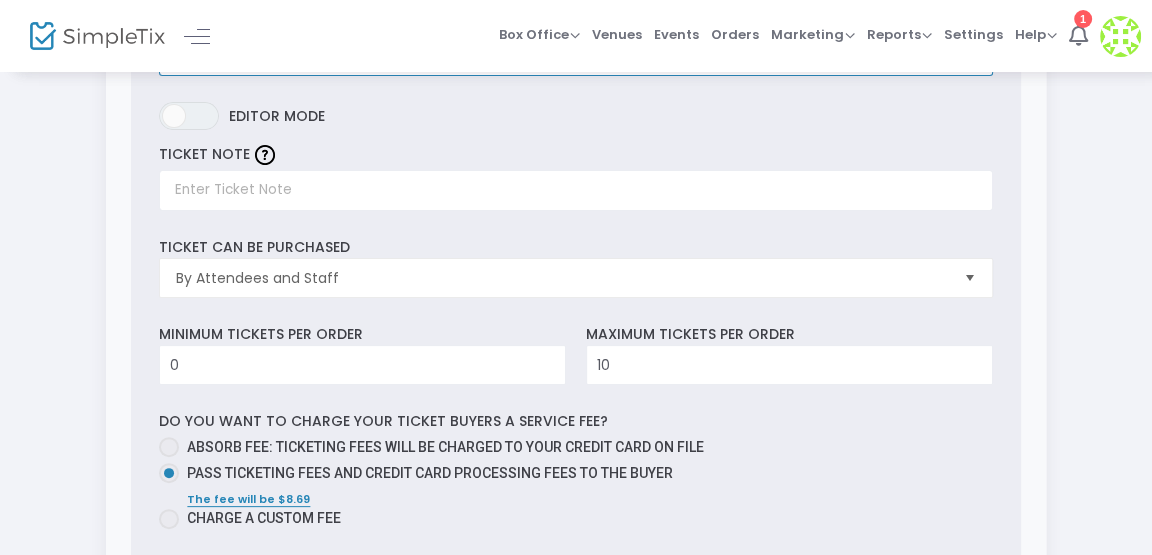 type on "Havana Nights VIP" 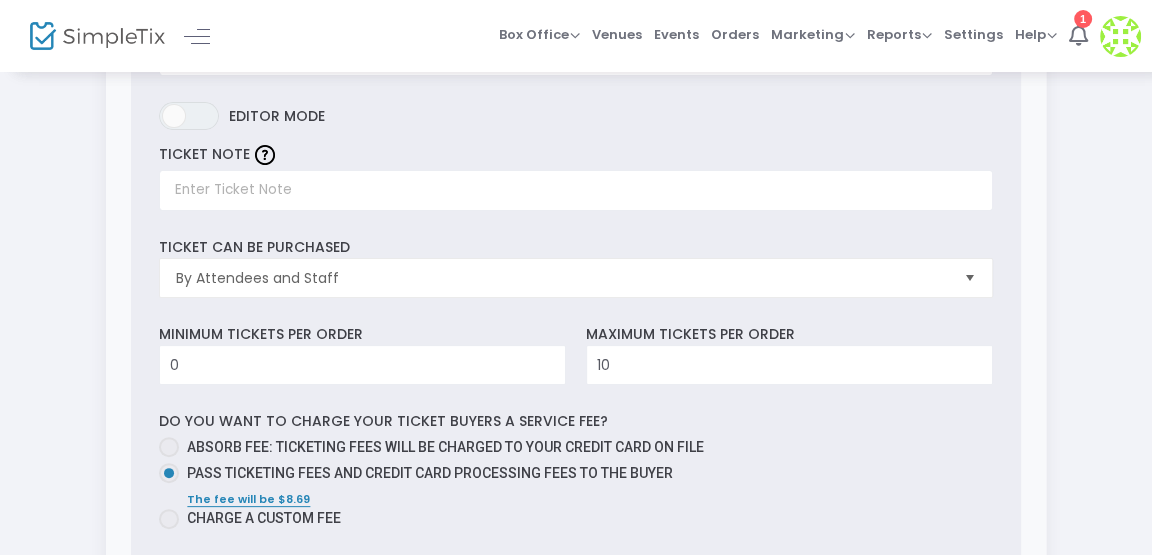click on "Ticket Description Havana Nights VIP  Required.  ON OFF Editor mode TICKET NOTE Ticket can be purchased  By Attendees and Staff Minimum tickets per order 0  Value should be between 0 to 1000..  Maximum tickets per order 10  Value should not be less than Min Tickets and not exceed than 1000.  Do you want to charge your ticket buyers a service fee?   Absorb fee: Ticketing fees will be charged to your credit card on file    Pass ticketing fees and credit card processing fees to the buyer   The fee will be $8.69     Charge a custom fee Hide ticket when it is not on sale    Yes   No    Password protect this ticket   Close Settings" at bounding box center [576, 391] 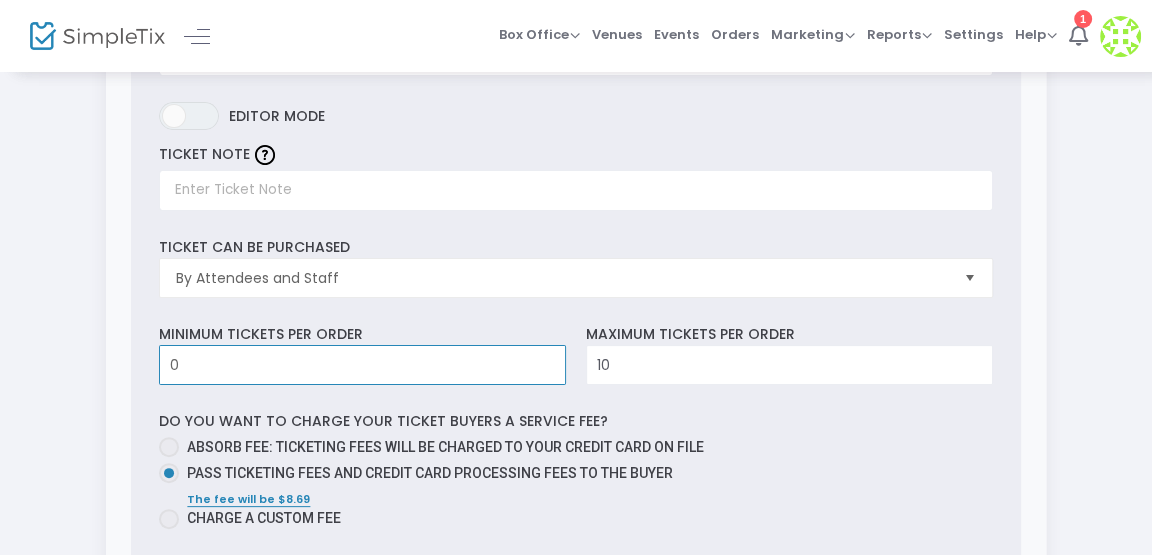 click on "0" at bounding box center [362, 365] 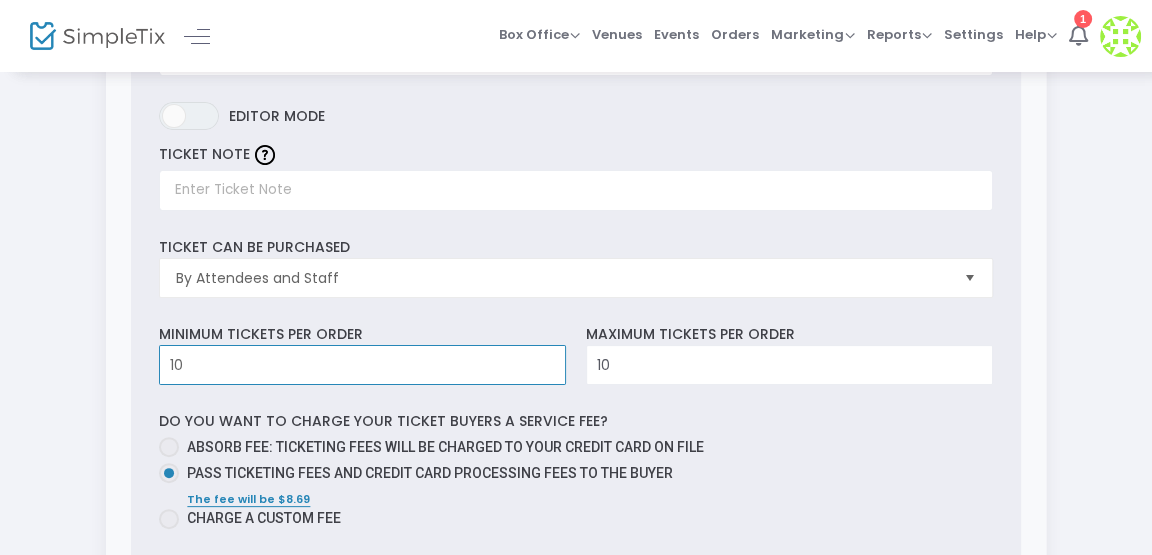 type on "10" 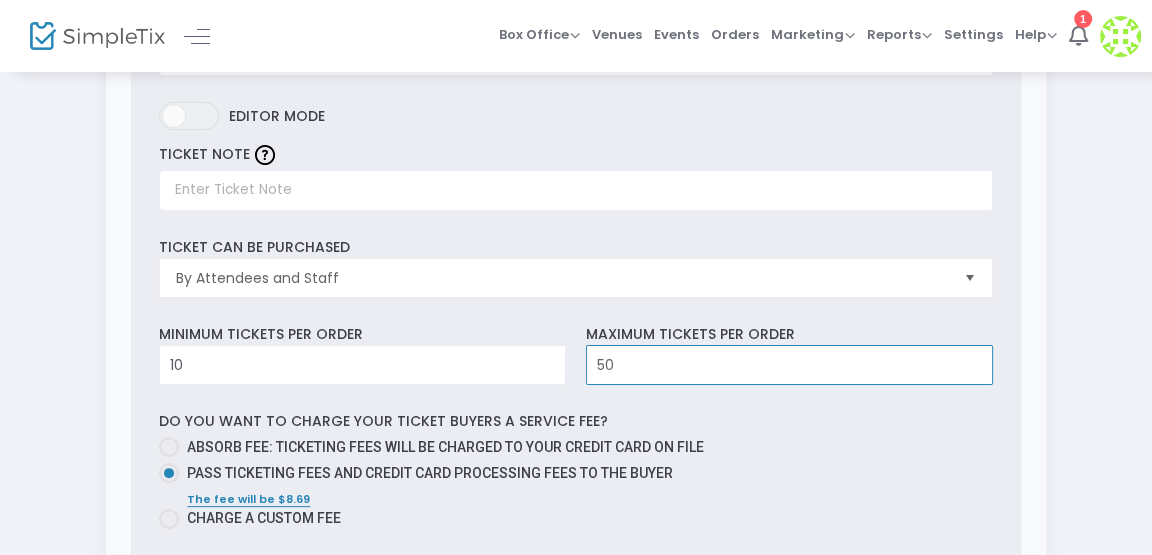 type on "50" 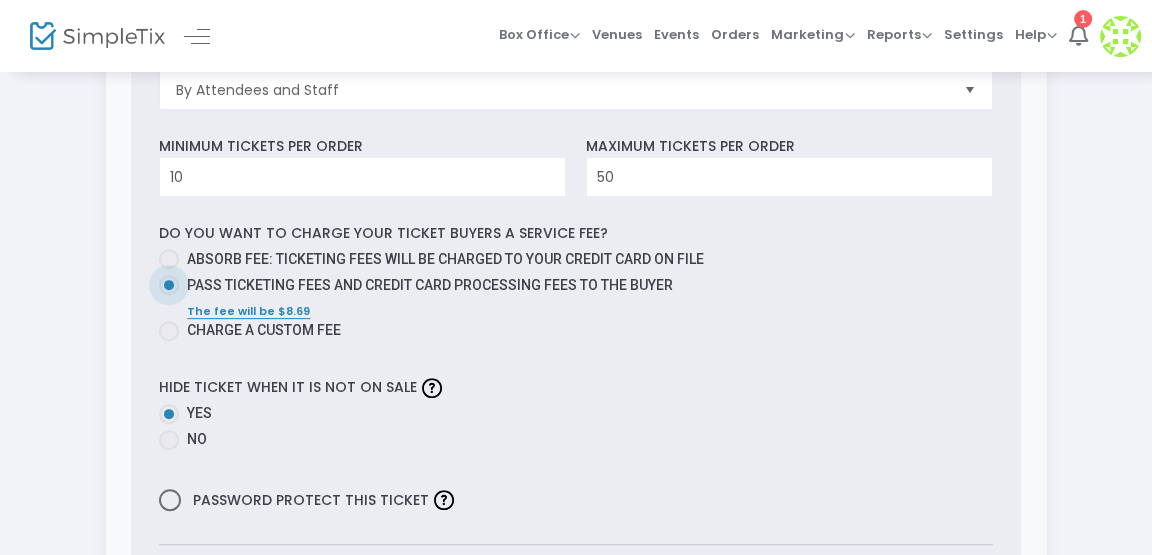 scroll, scrollTop: 544, scrollLeft: 0, axis: vertical 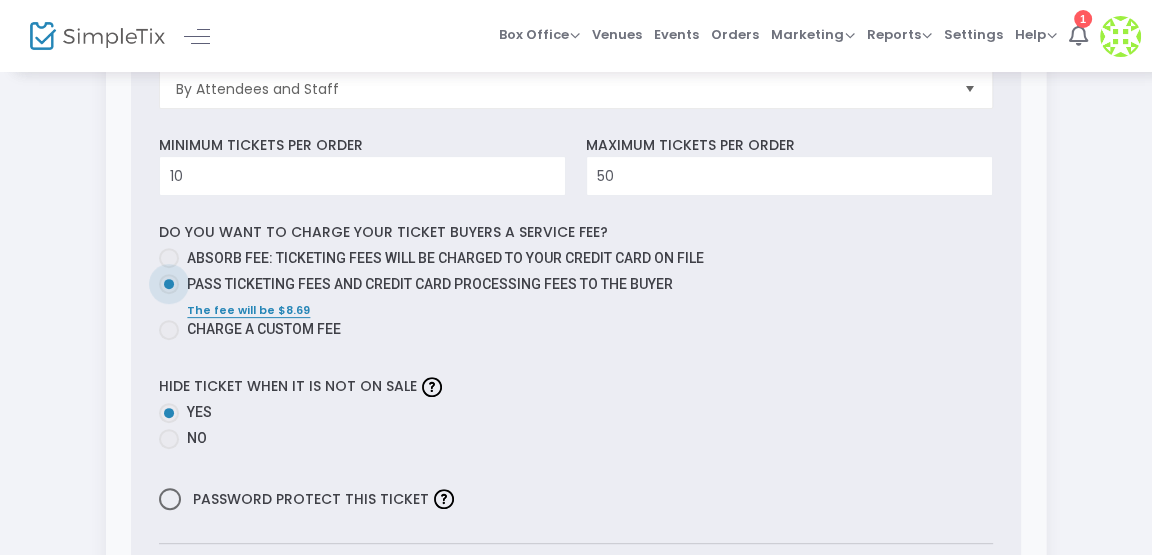 click at bounding box center [169, 439] 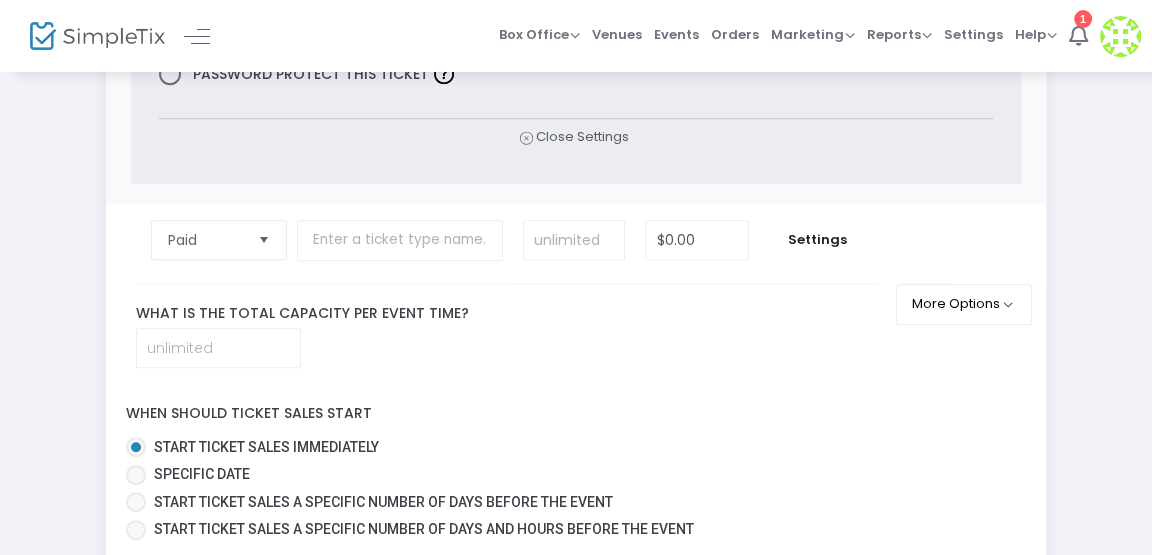 scroll, scrollTop: 909, scrollLeft: 0, axis: vertical 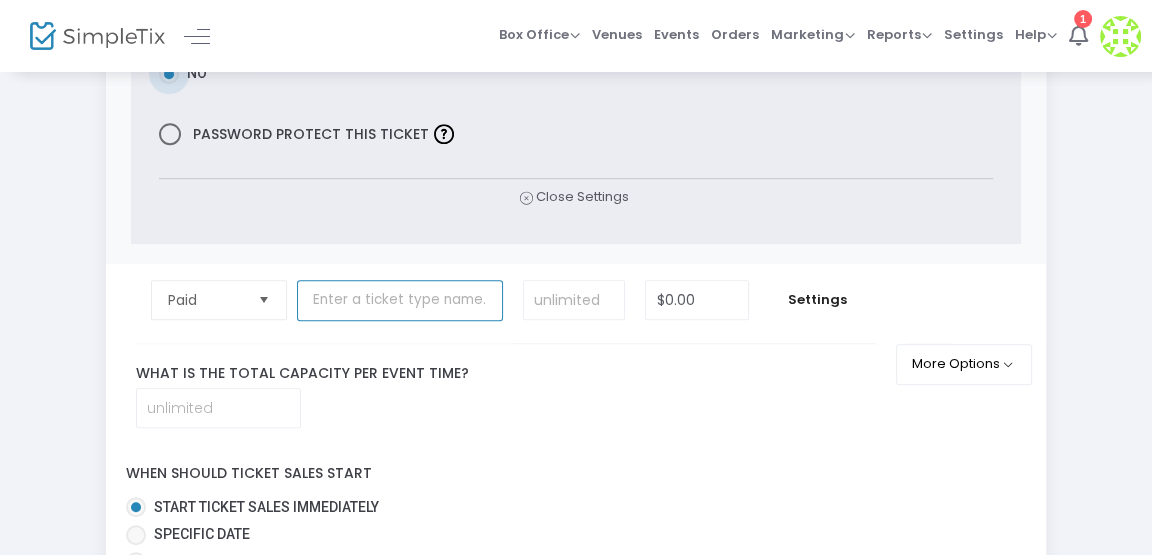 click at bounding box center [400, 300] 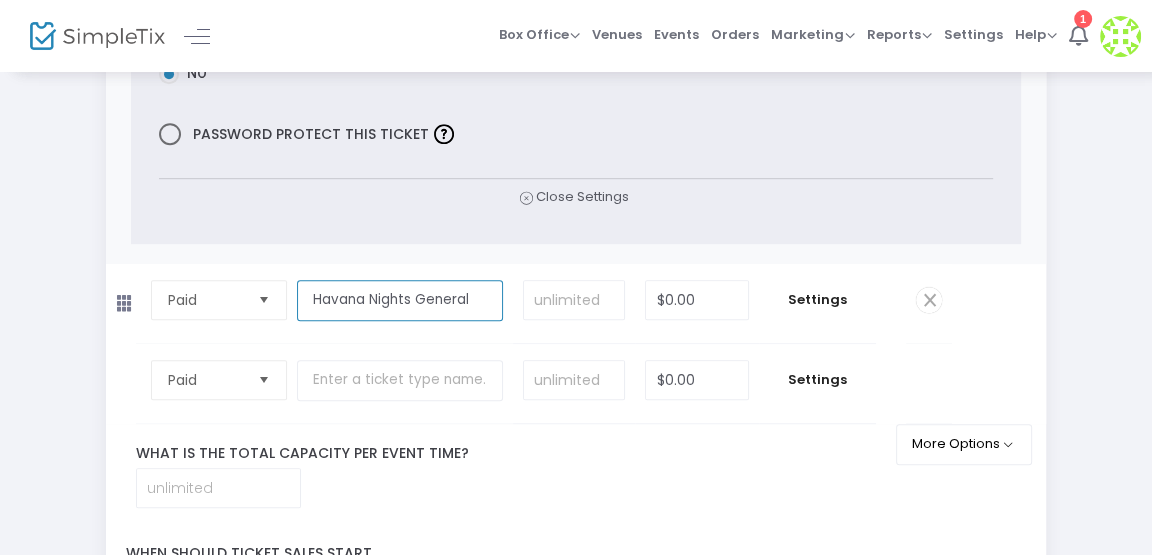 type on "Havana Nights General" 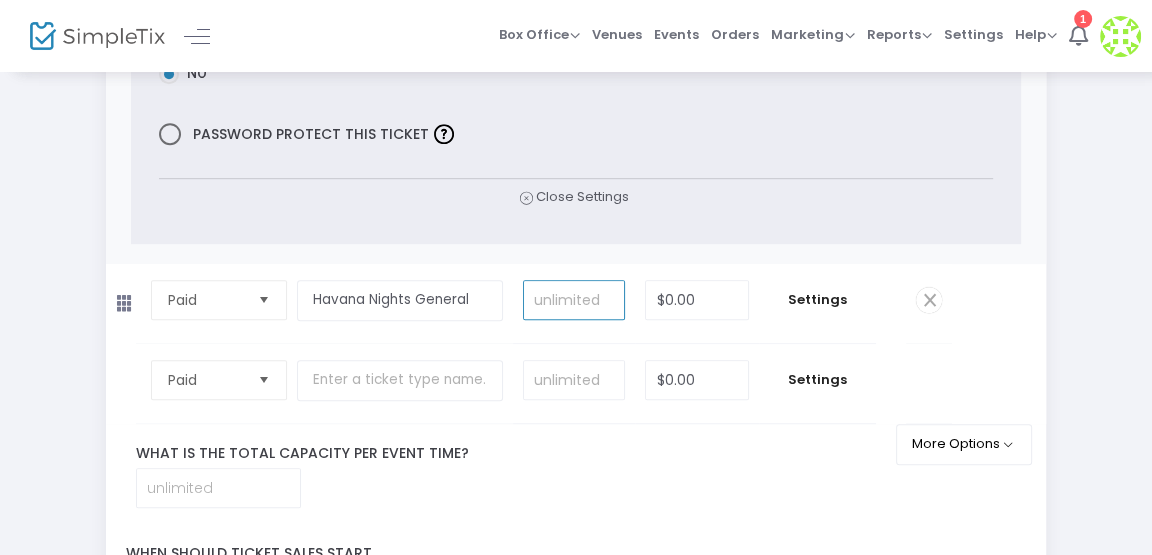 type on "1" 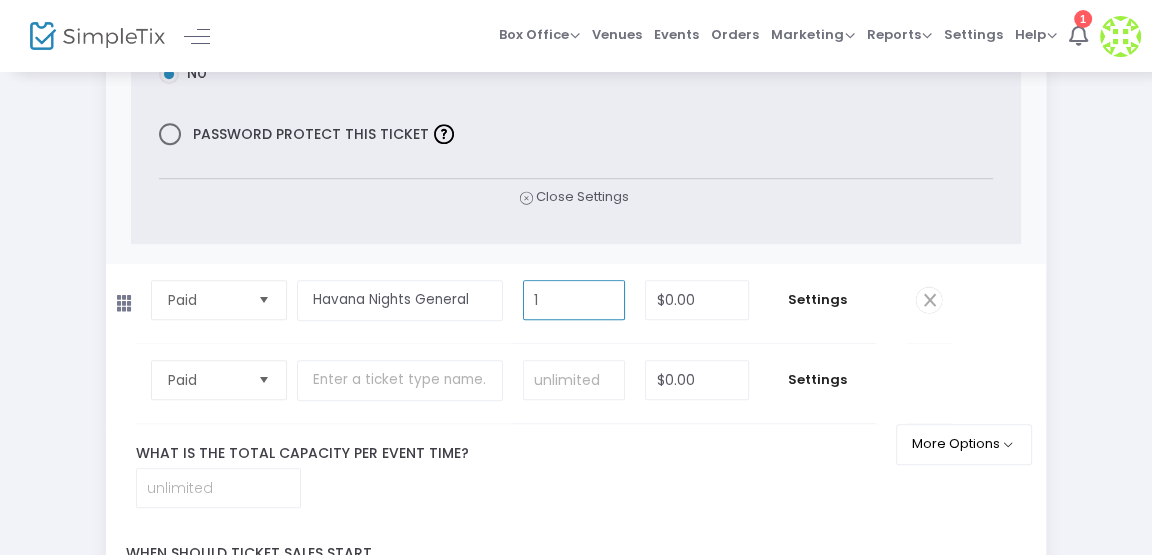 type 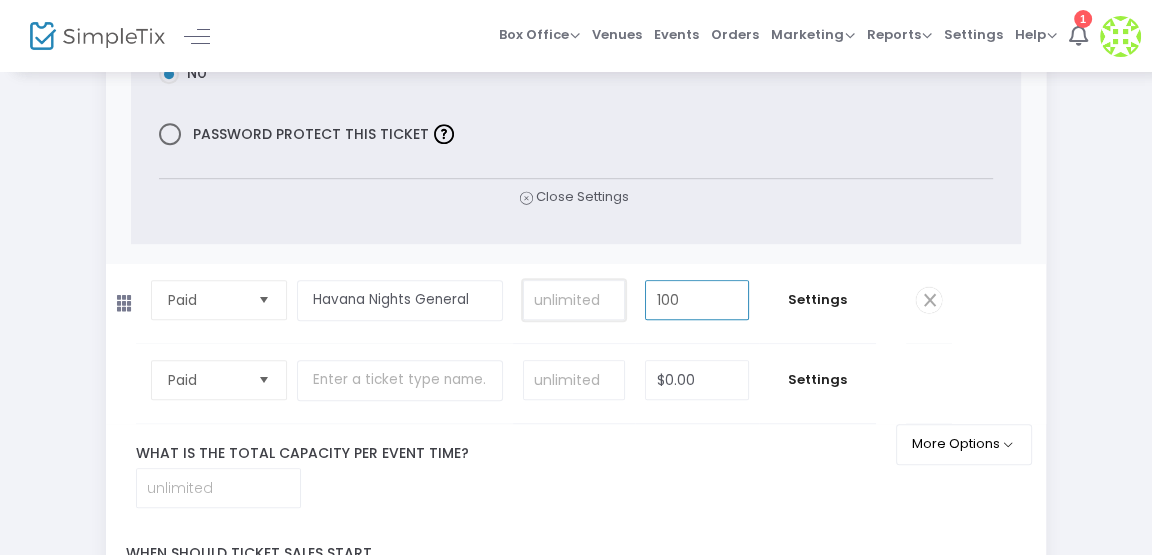 type on "$100.00" 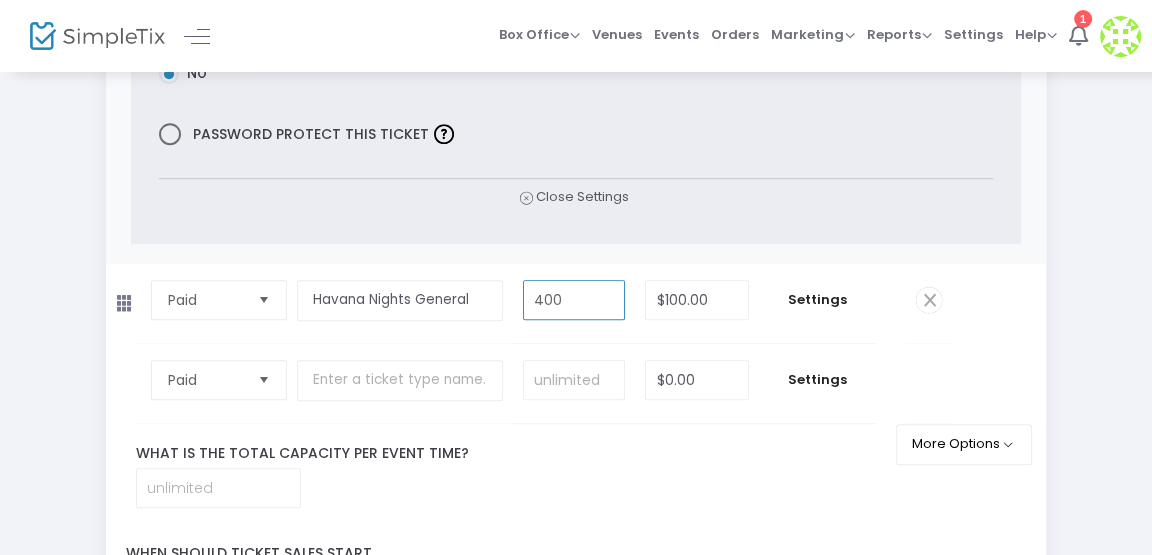 type on "400" 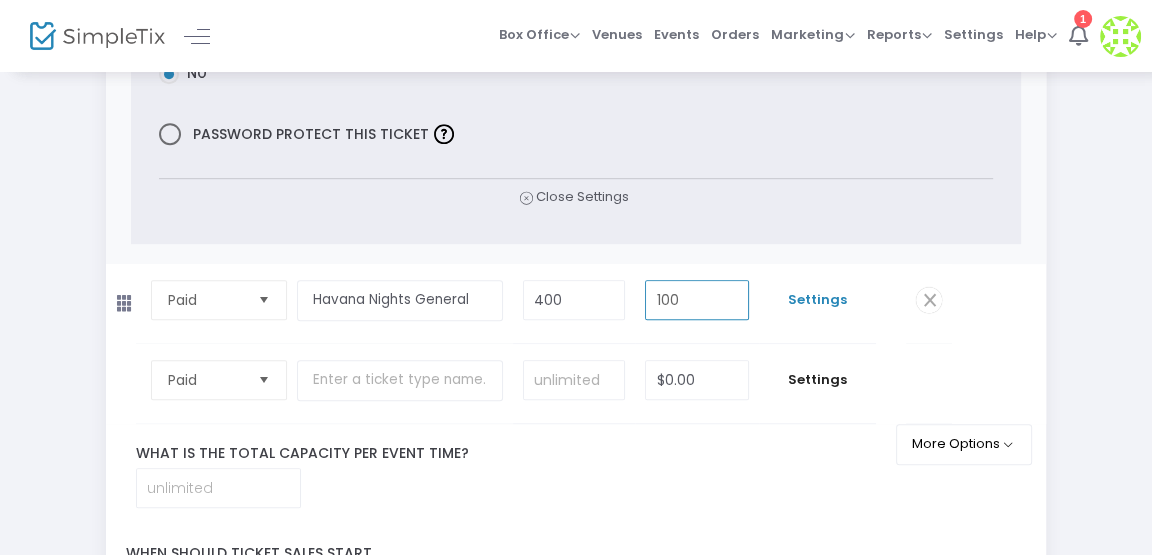 type on "$100.00" 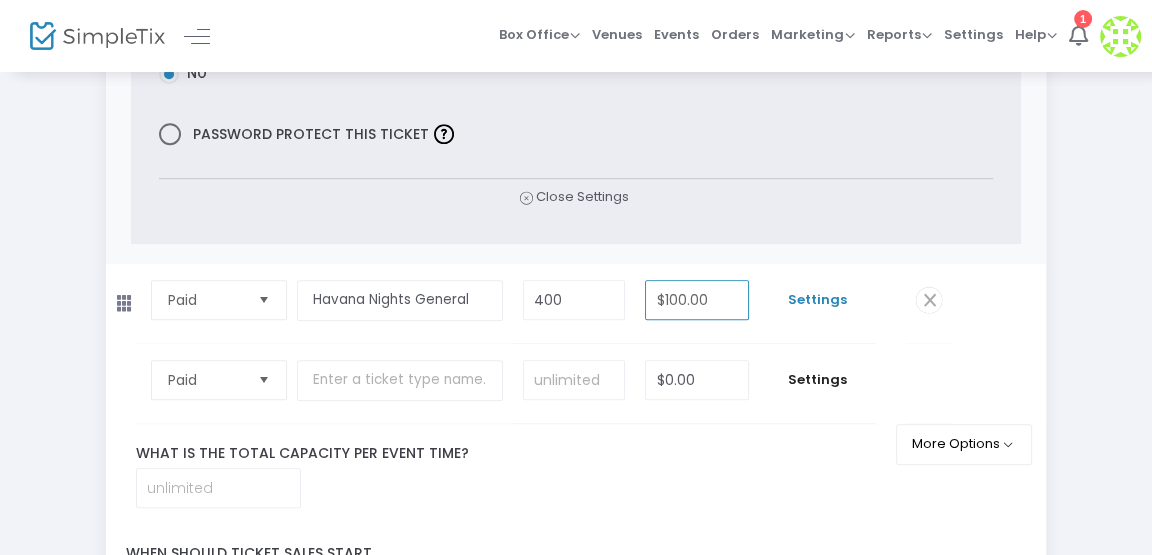 click on "Settings" at bounding box center [817, 300] 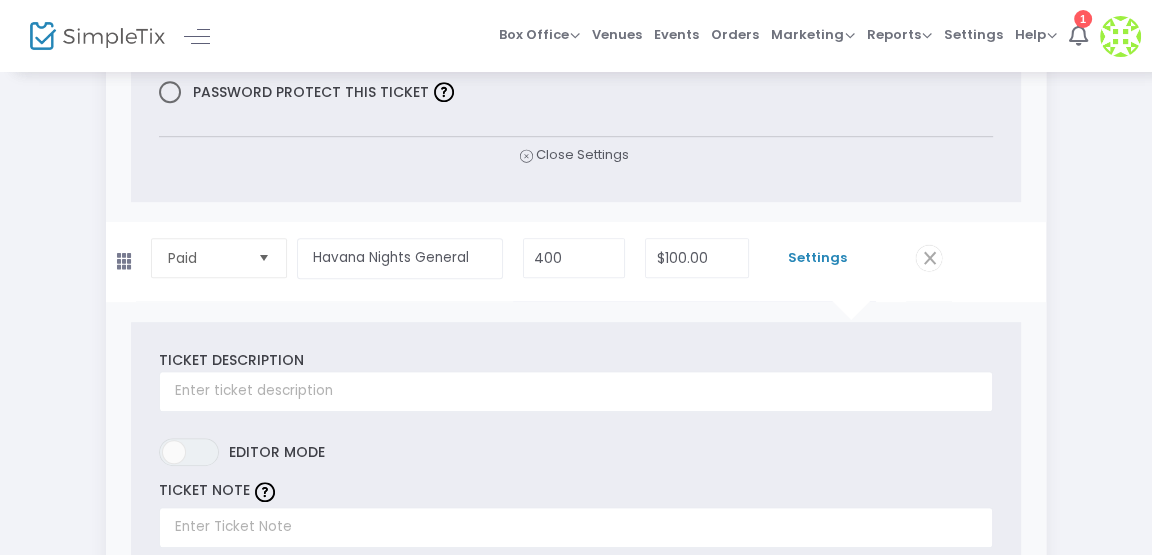 scroll, scrollTop: 970, scrollLeft: 0, axis: vertical 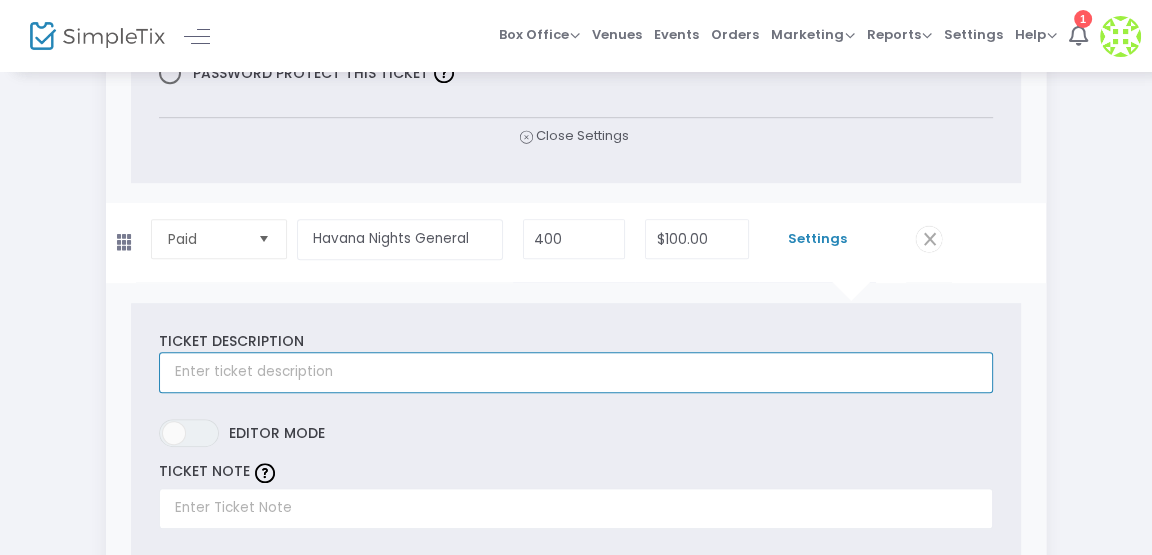 click at bounding box center [575, 372] 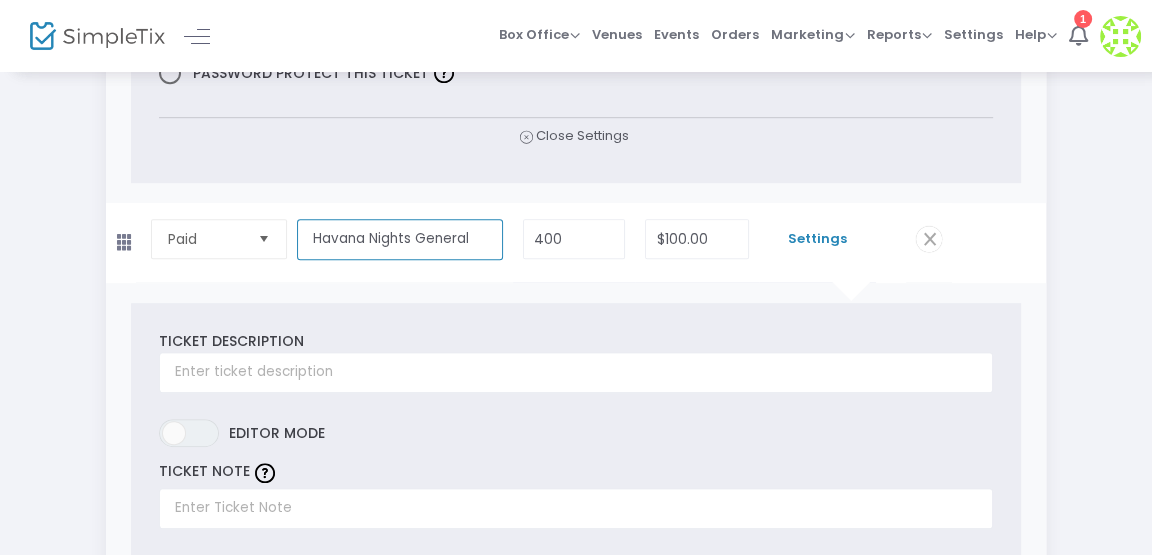 click on "Havana Nights General" at bounding box center (400, 239) 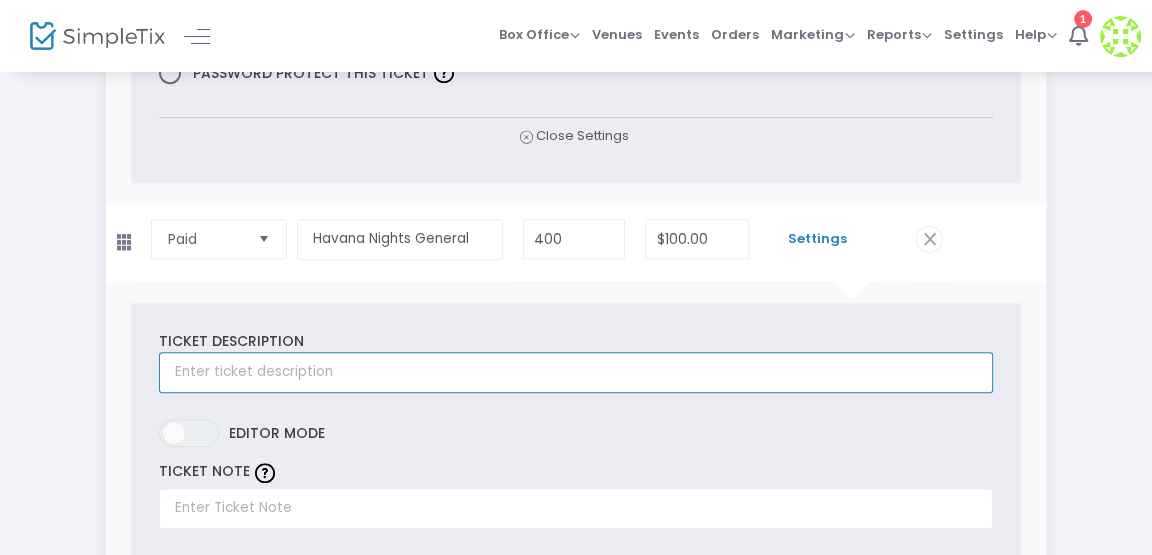 click at bounding box center (575, 372) 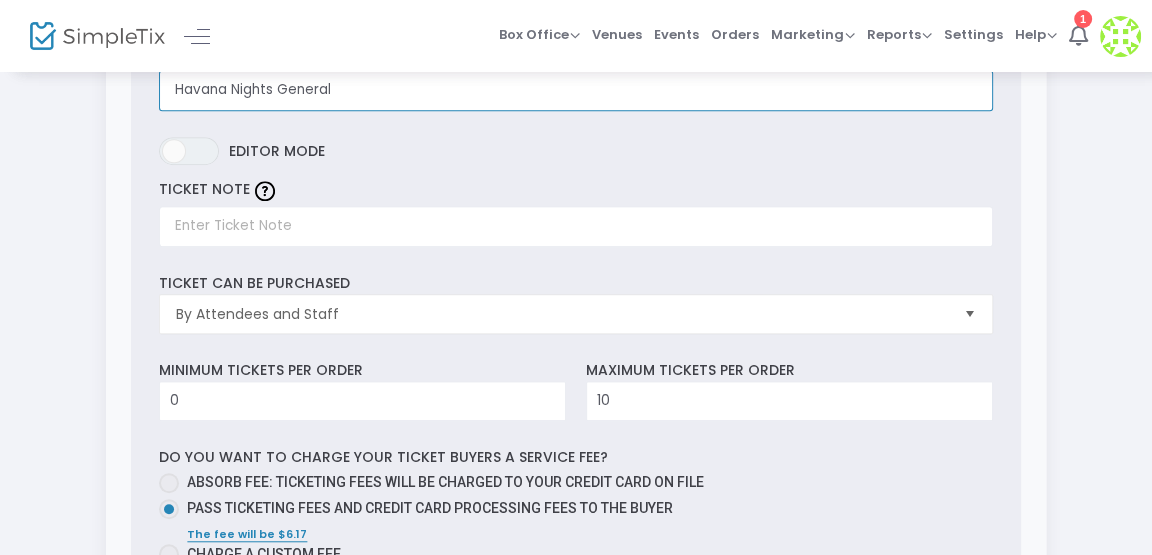 scroll, scrollTop: 1255, scrollLeft: 0, axis: vertical 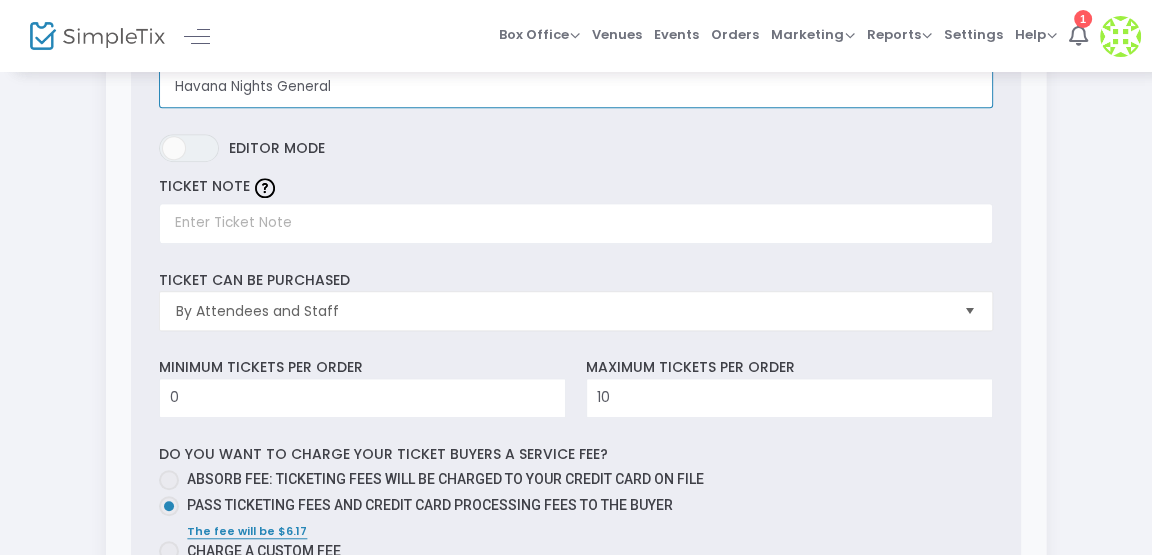 type on "Havana Nights General" 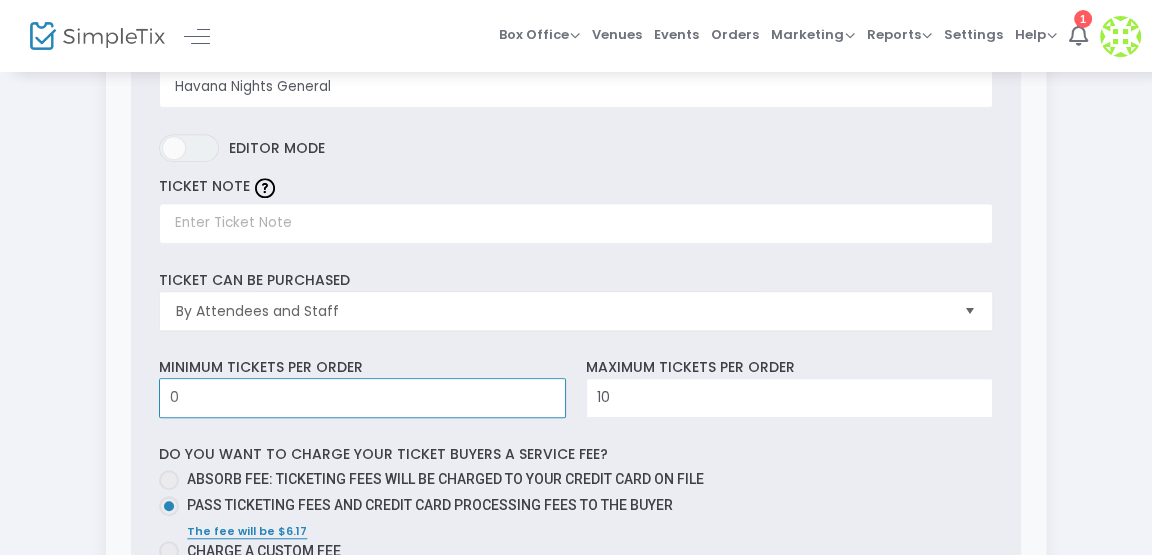 click on "0" at bounding box center (362, 398) 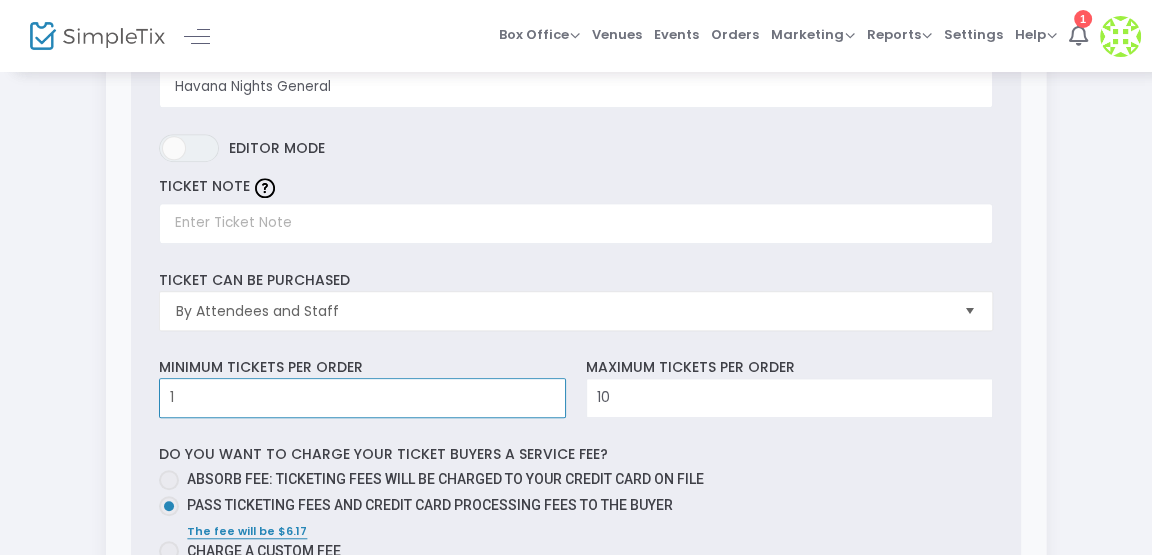type on "1" 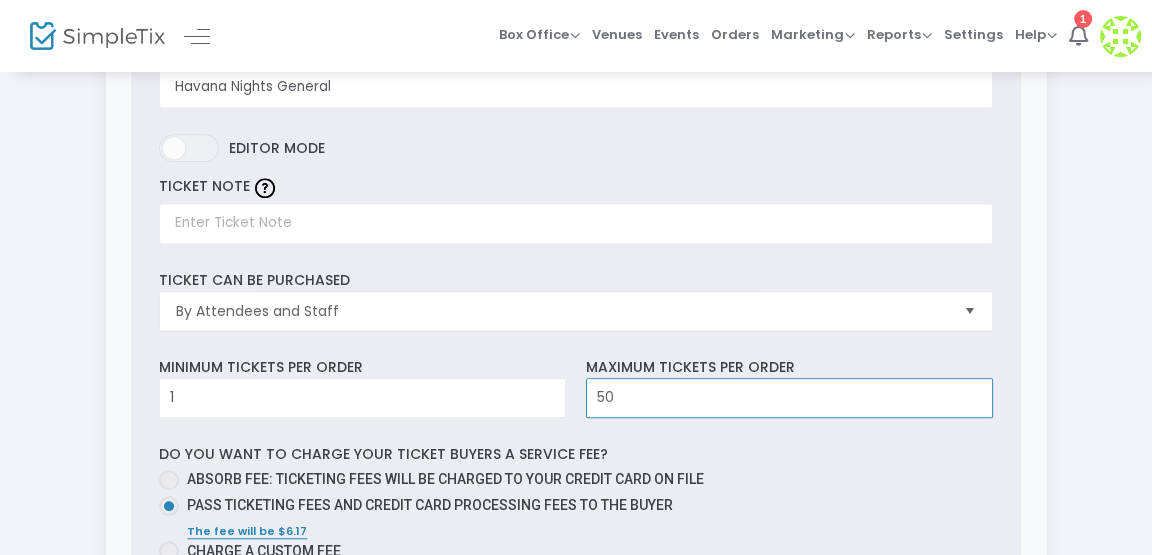 type on "50" 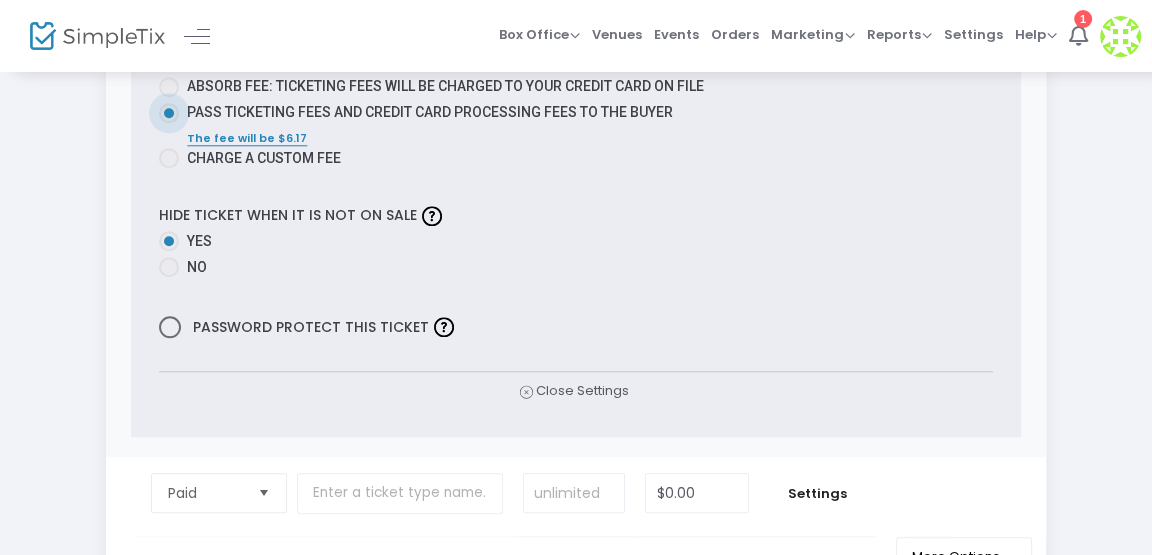 scroll, scrollTop: 1650, scrollLeft: 0, axis: vertical 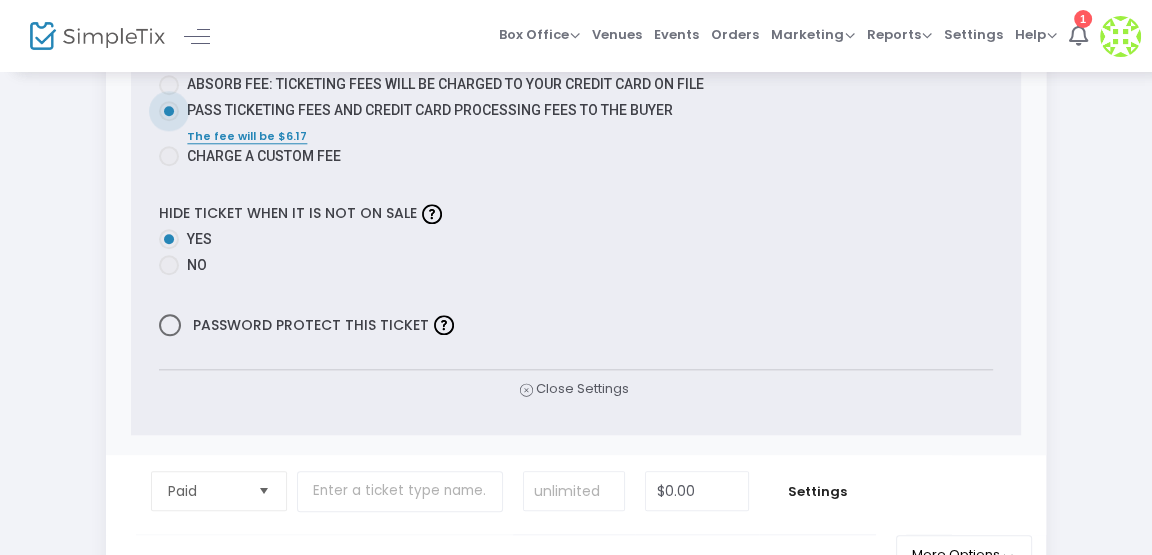 click on "No" at bounding box center [193, 265] 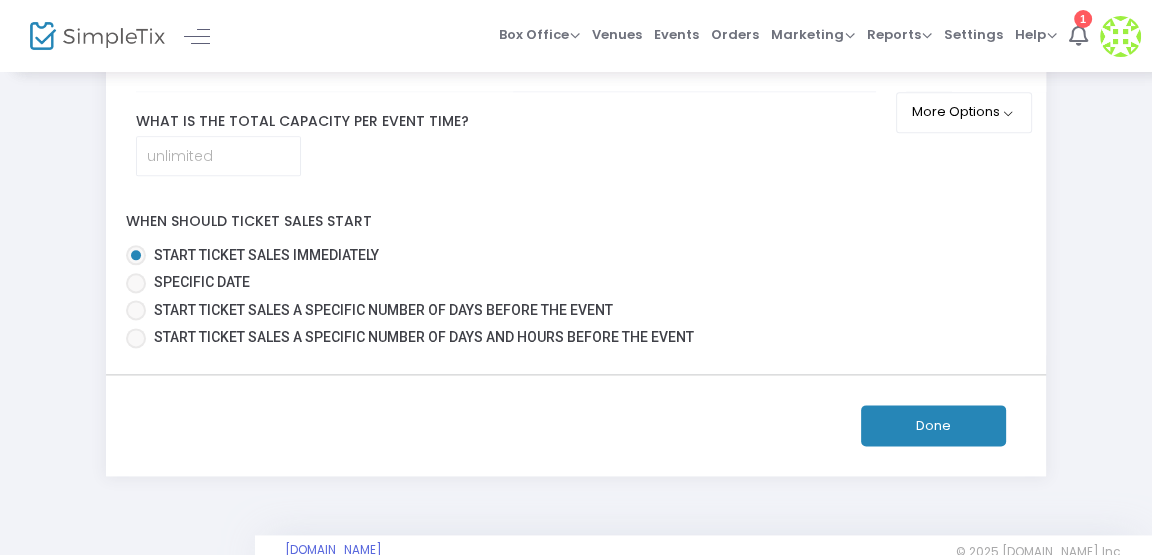 scroll, scrollTop: 2129, scrollLeft: 0, axis: vertical 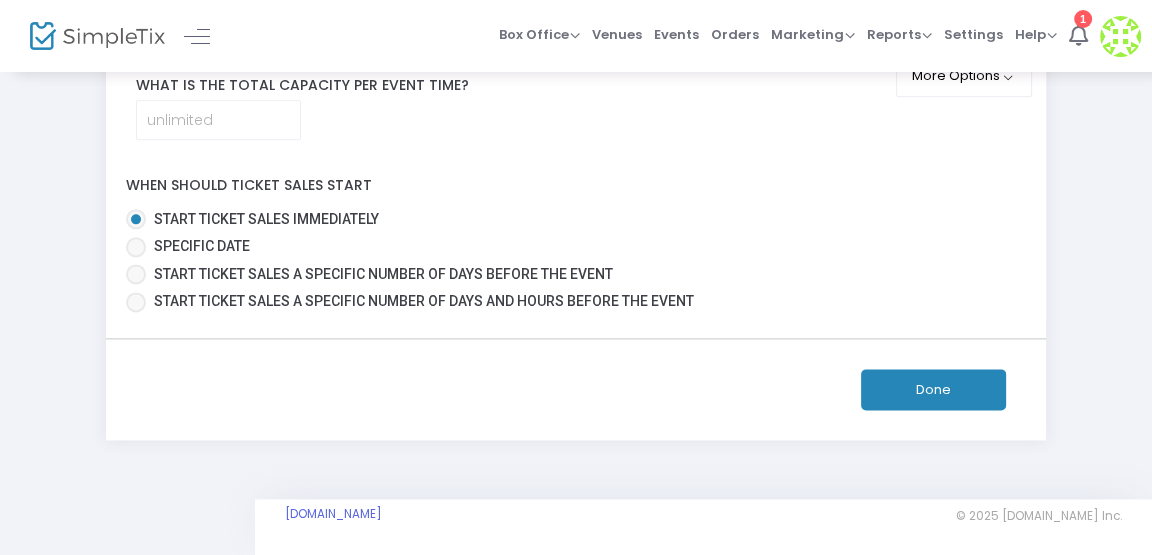 click on "Done" 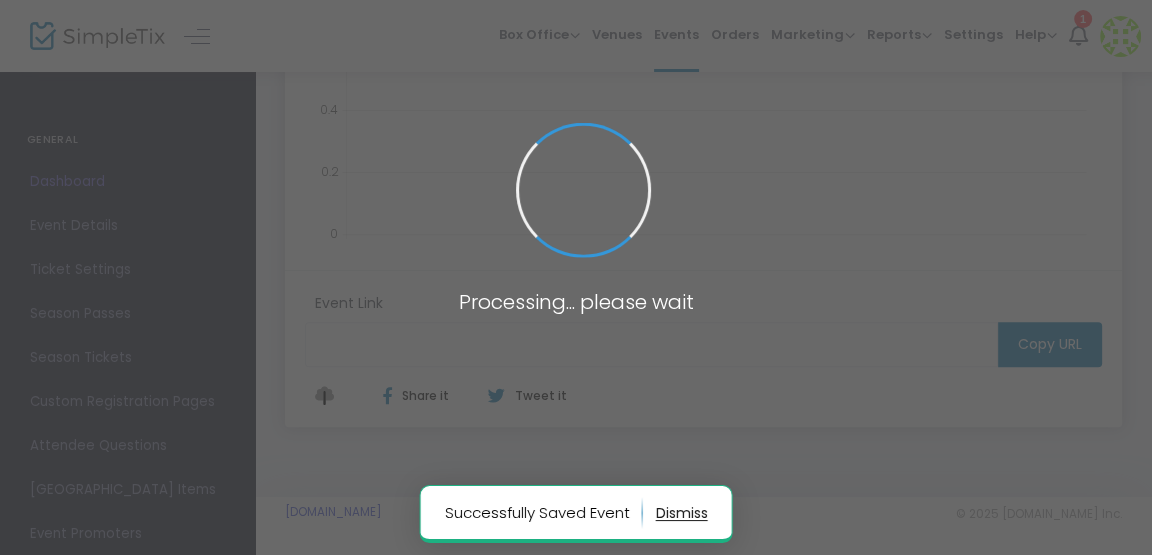 type on "[URL][DOMAIN_NAME]" 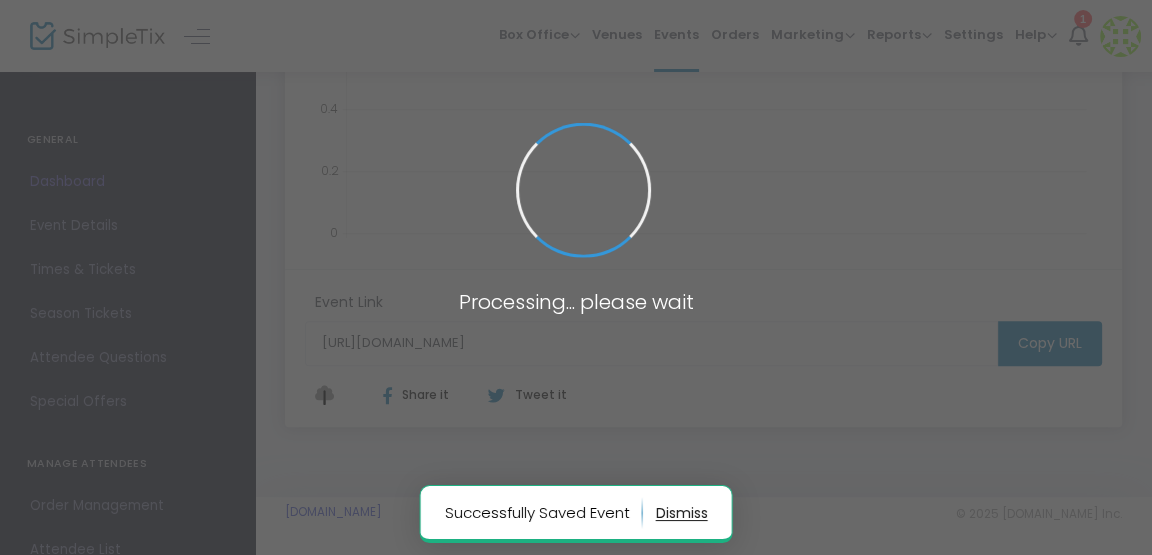 scroll, scrollTop: 0, scrollLeft: 0, axis: both 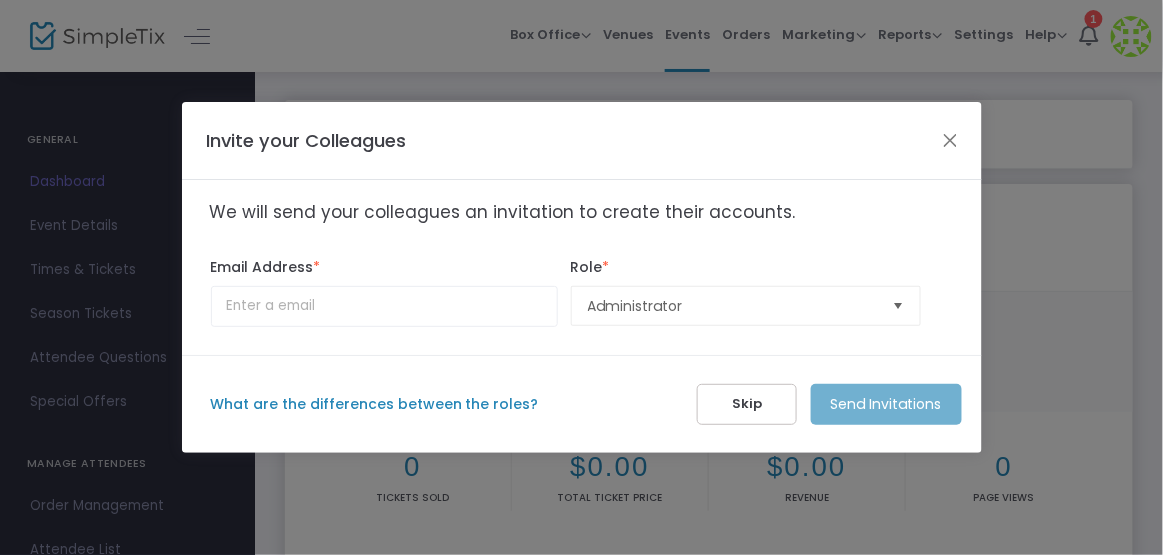 click on "Skip" 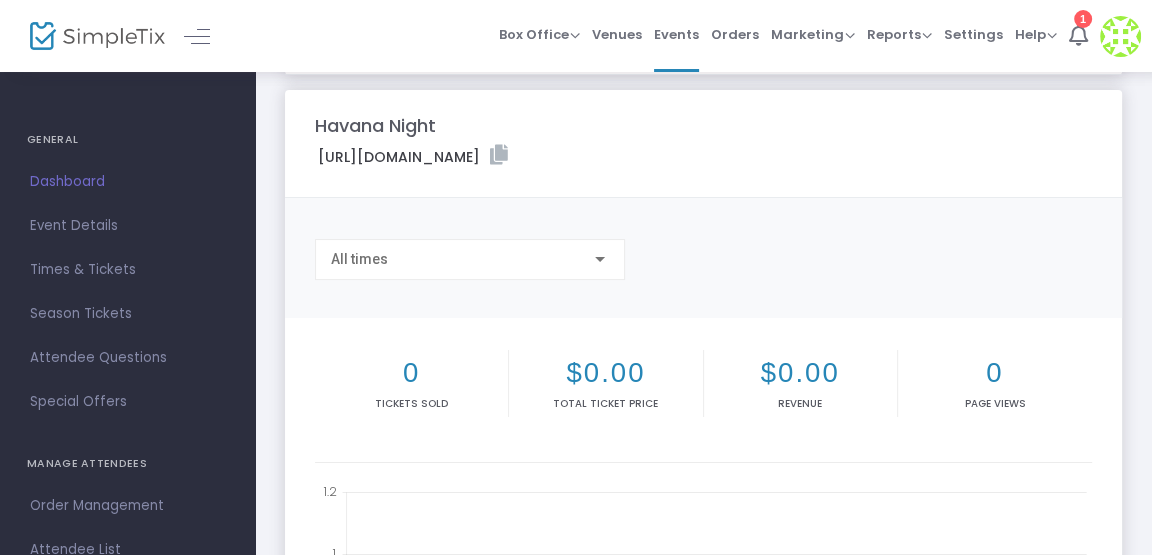 scroll, scrollTop: 0, scrollLeft: 0, axis: both 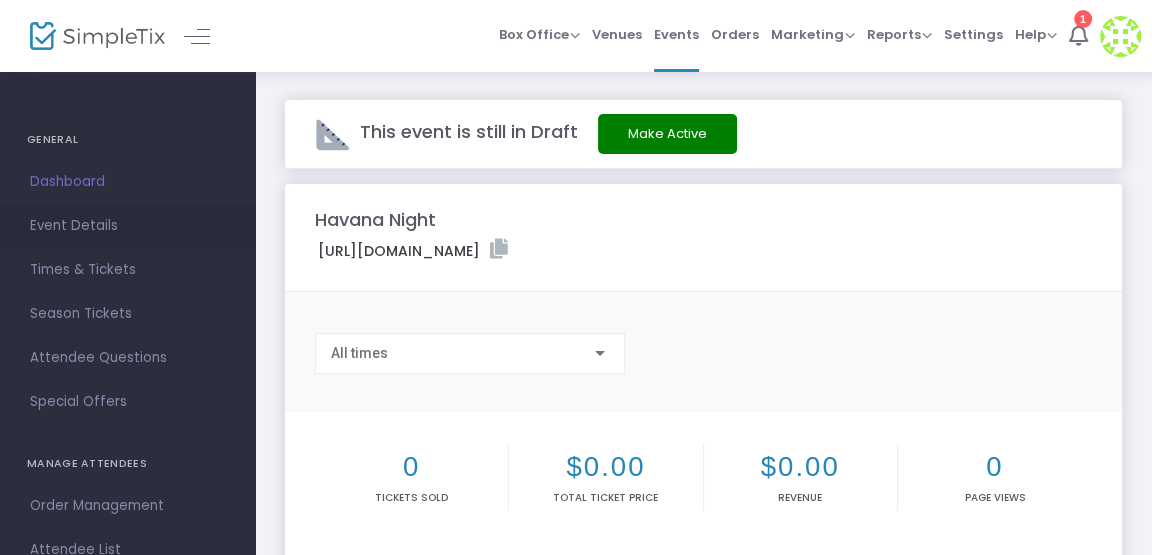 click on "Event Details" at bounding box center [127, 226] 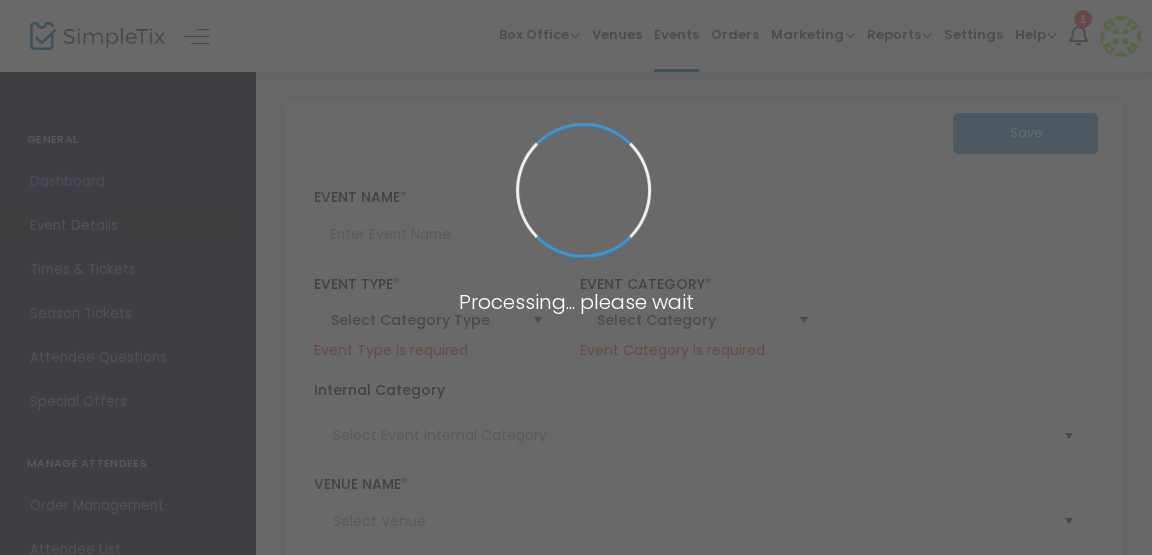 type on "Havana Night" 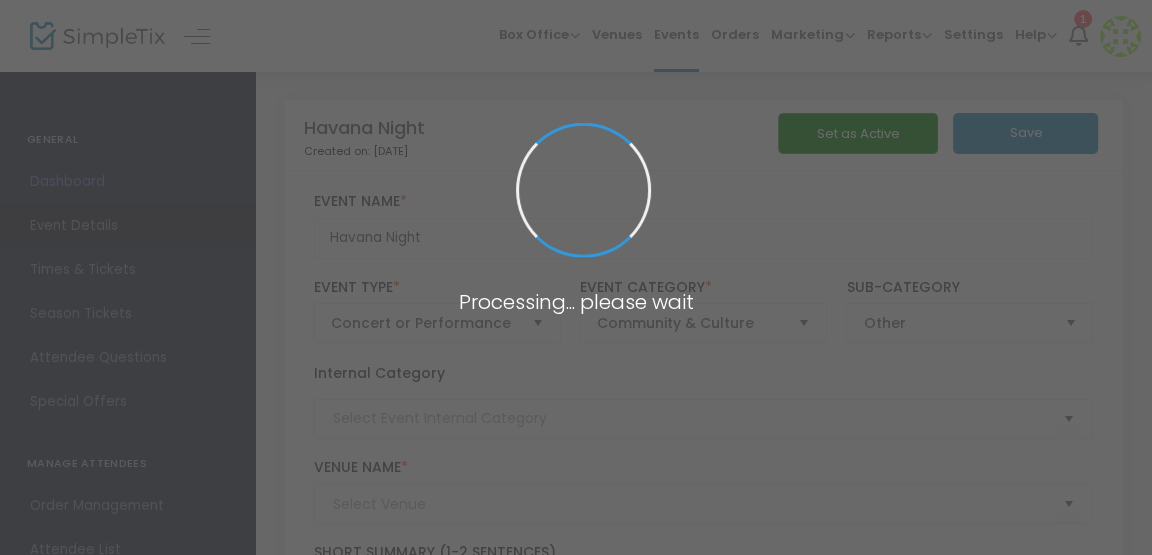 type on "Stockton Golf and Country Club" 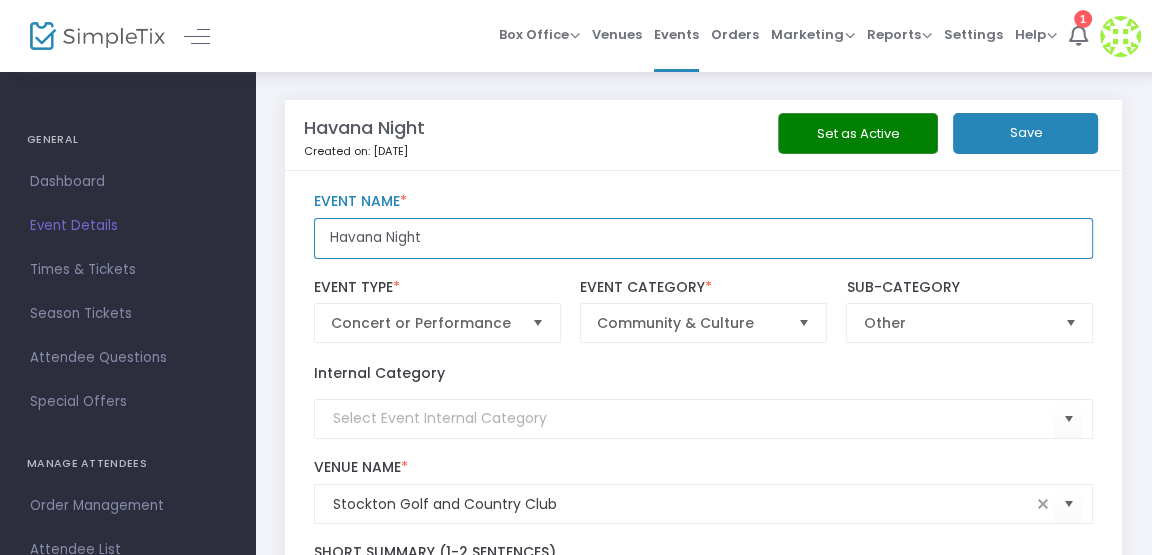 click on "Havana Night" 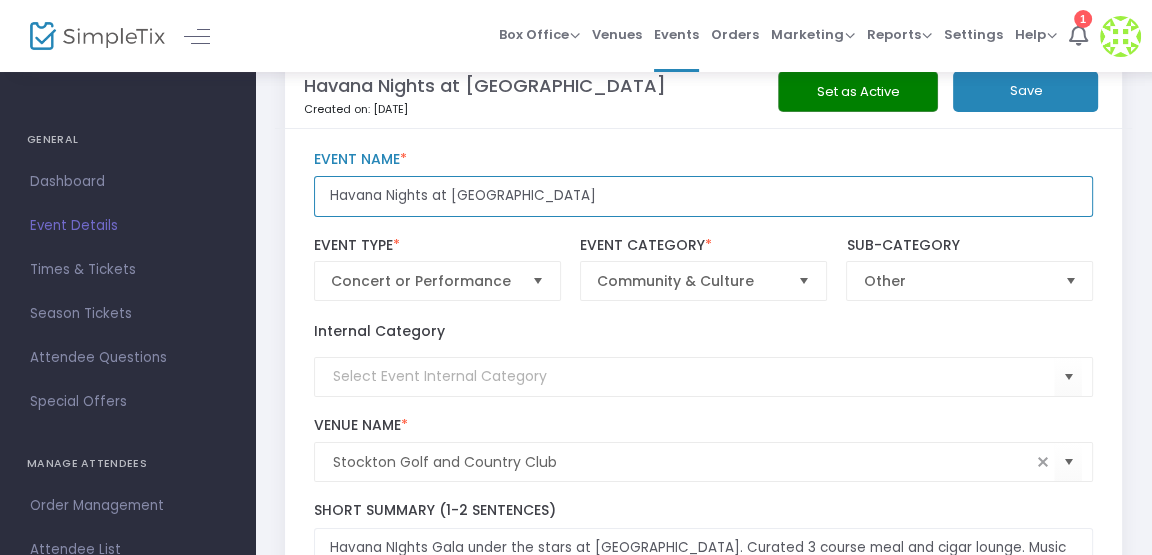scroll, scrollTop: 0, scrollLeft: 0, axis: both 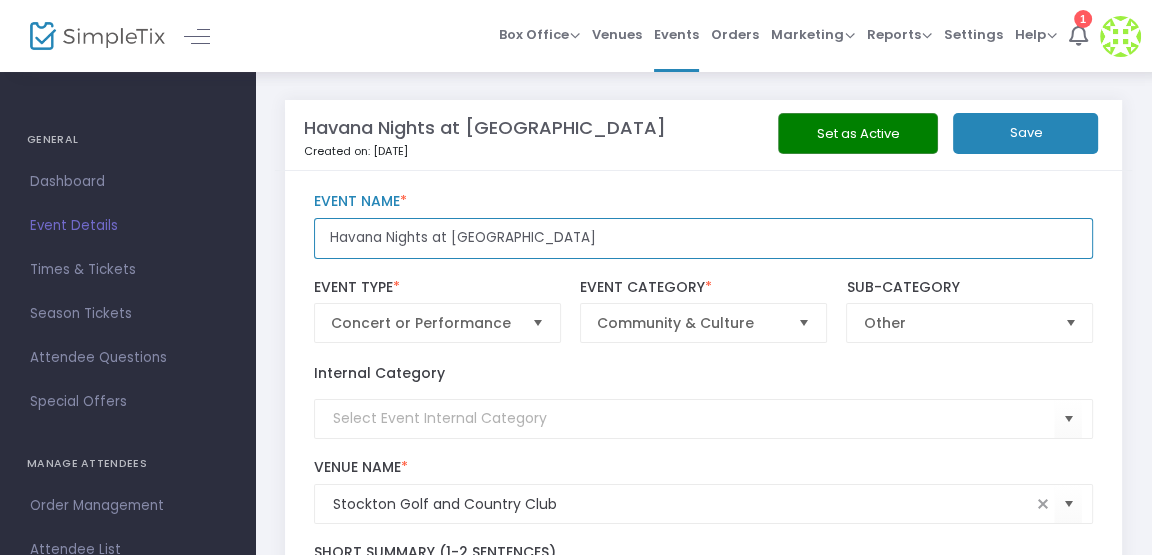 type on "Havana Nights at [GEOGRAPHIC_DATA]" 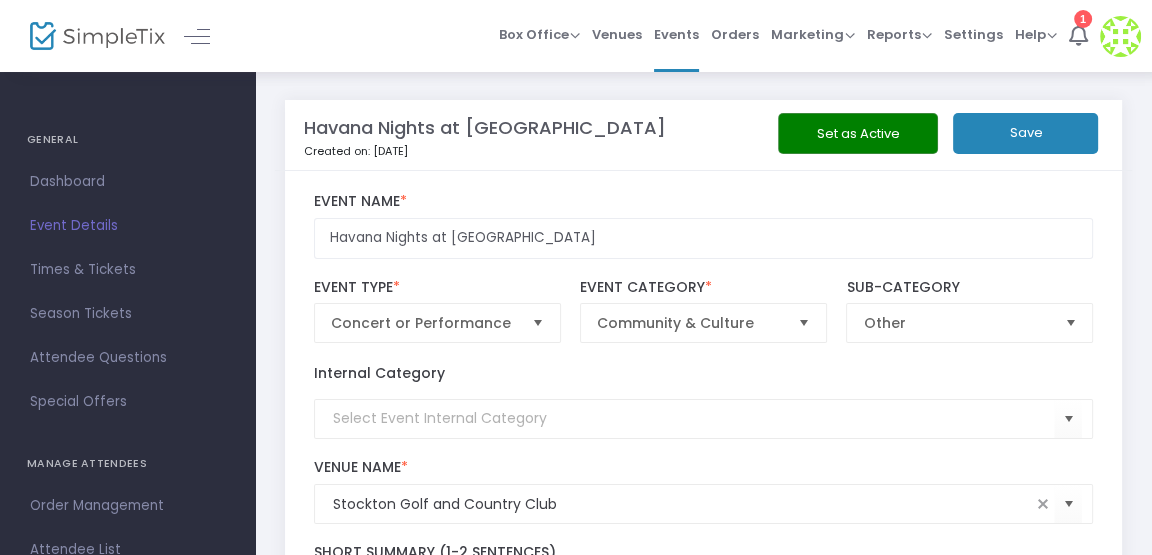 click on "Save" 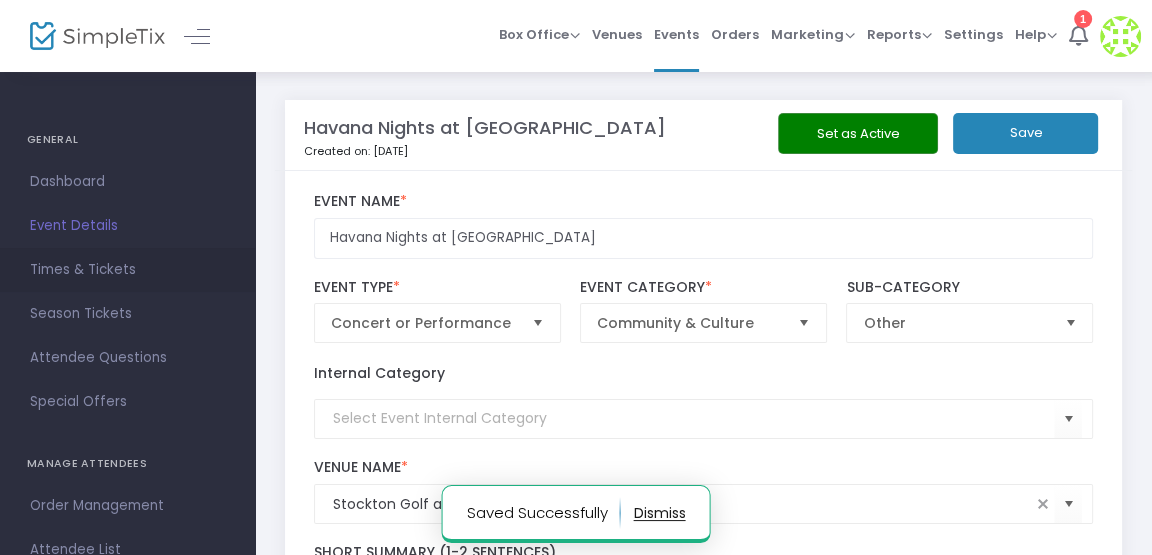 click on "Times & Tickets" at bounding box center [127, 270] 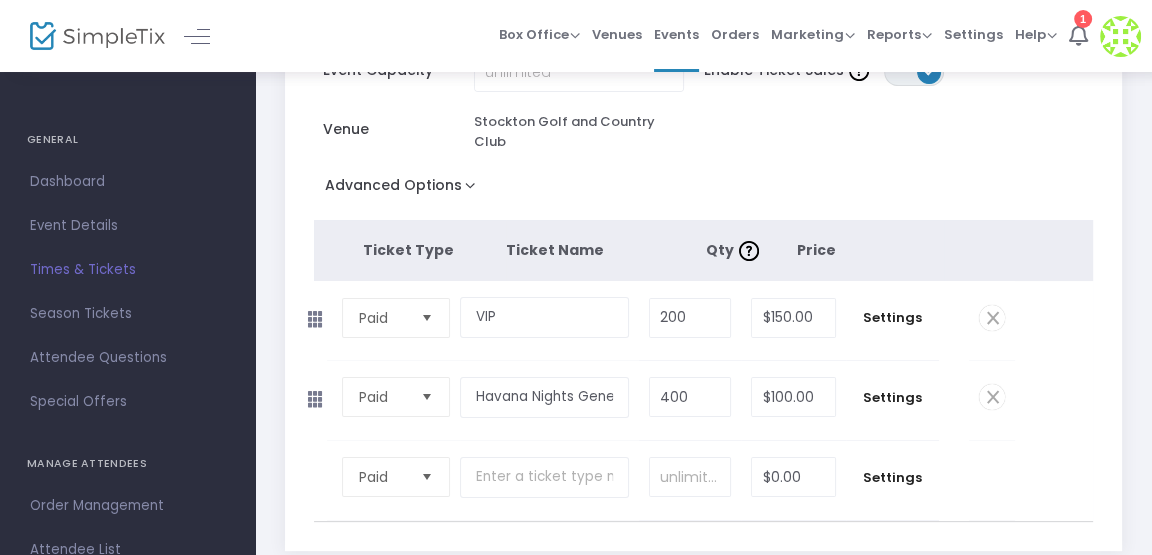 scroll, scrollTop: 290, scrollLeft: 0, axis: vertical 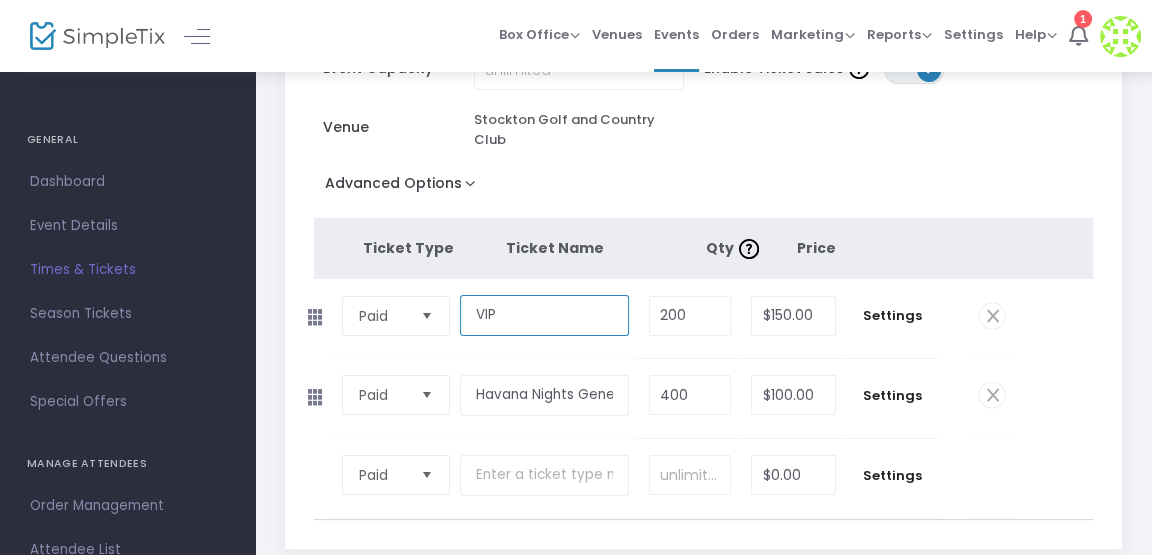click on "VIP" at bounding box center (544, 315) 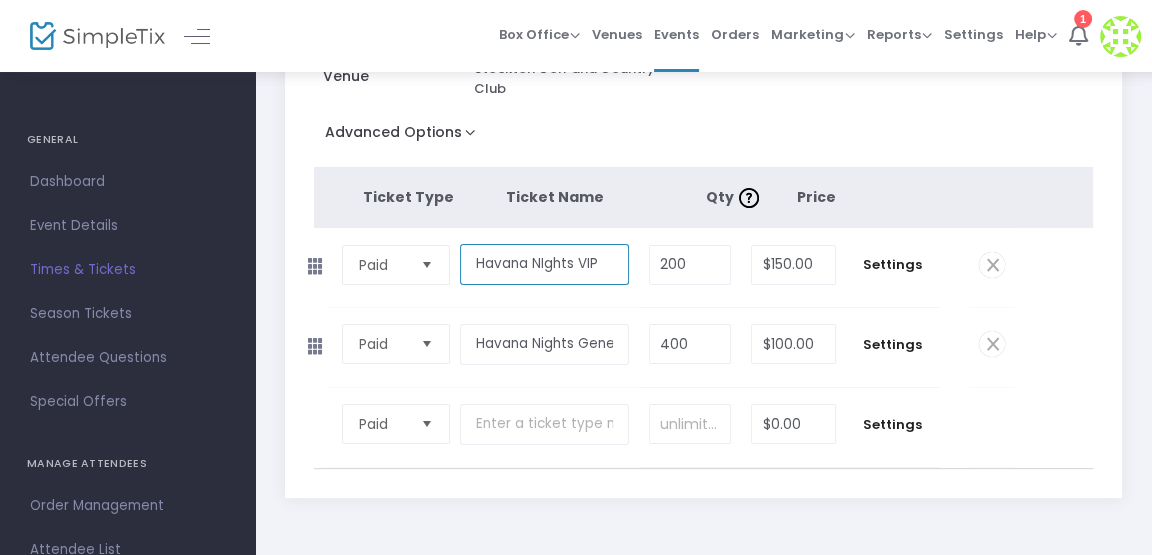 scroll, scrollTop: 358, scrollLeft: 0, axis: vertical 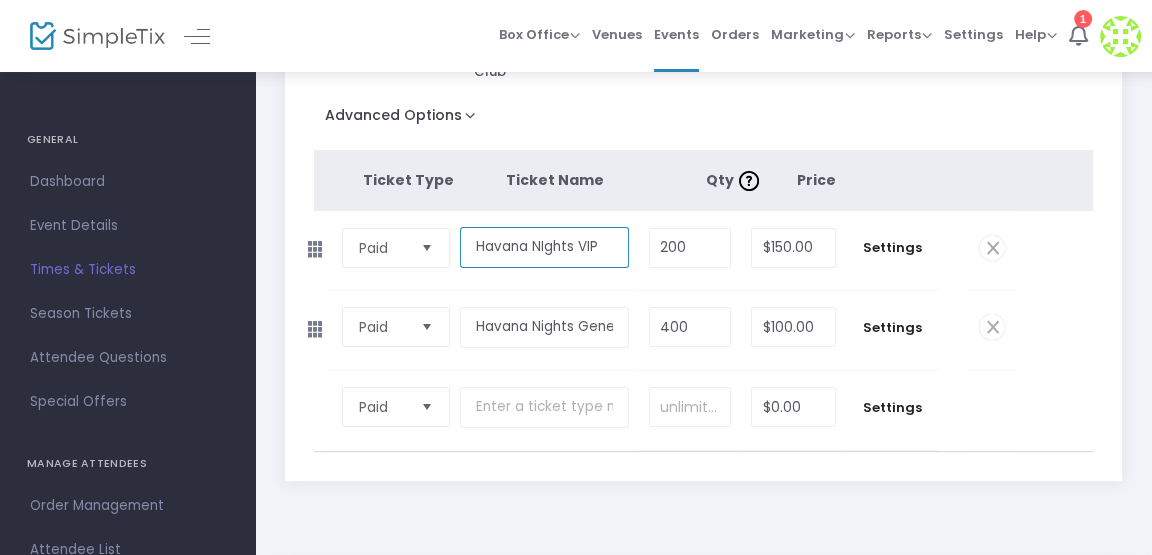 type on "Havana NIghts VIP" 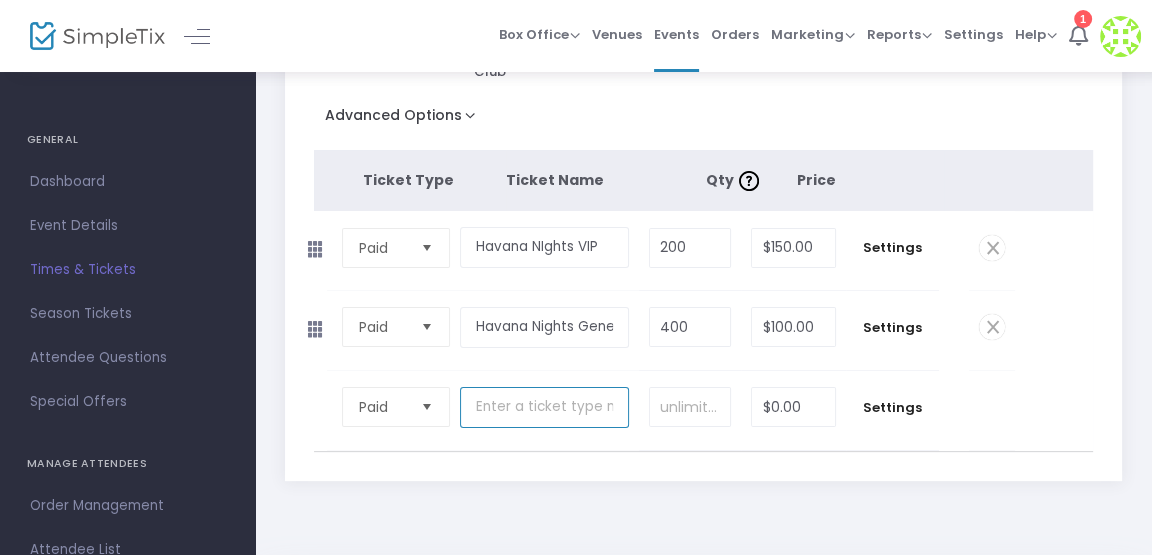 click at bounding box center [544, 407] 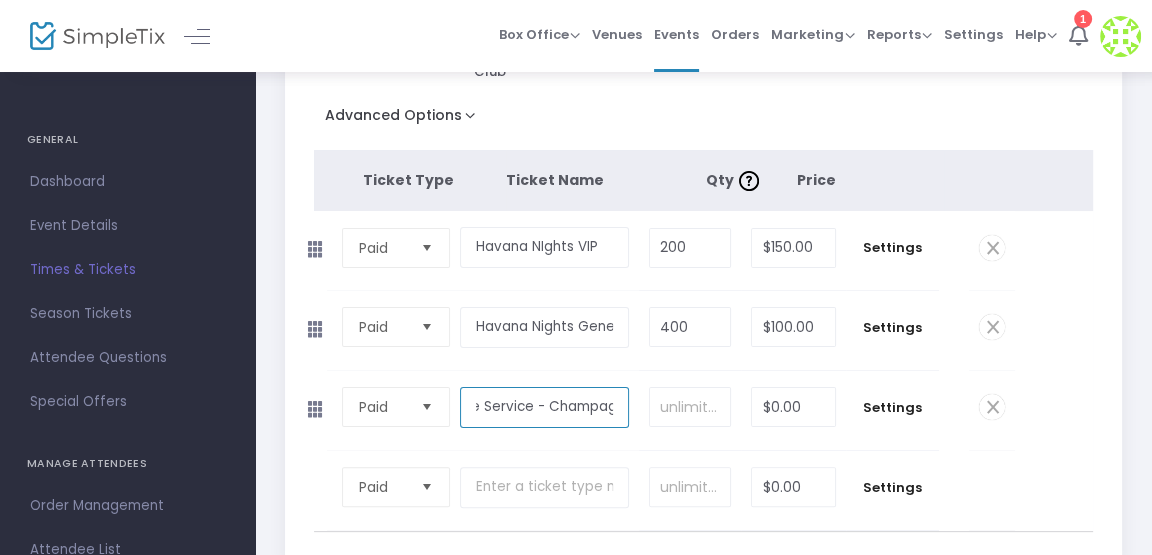 scroll, scrollTop: 0, scrollLeft: 54, axis: horizontal 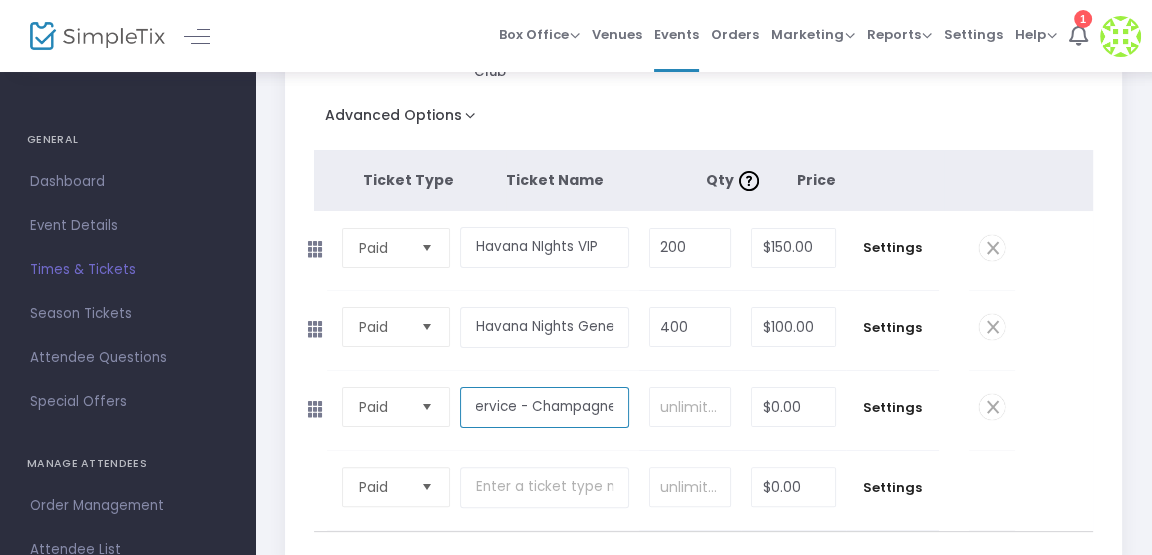 type on "Bottle Service - Champagne" 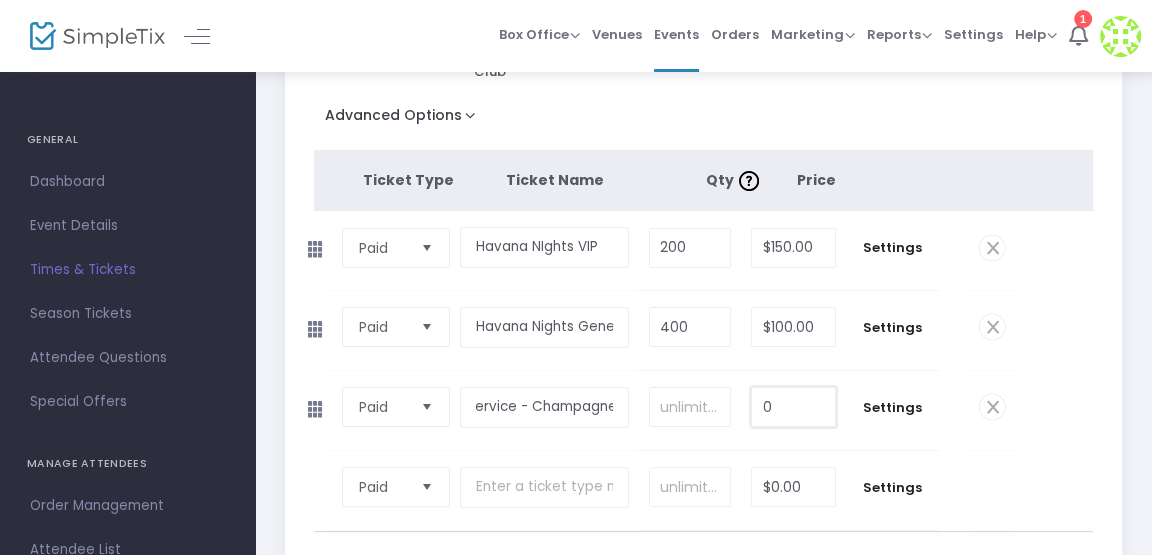 scroll, scrollTop: 0, scrollLeft: 0, axis: both 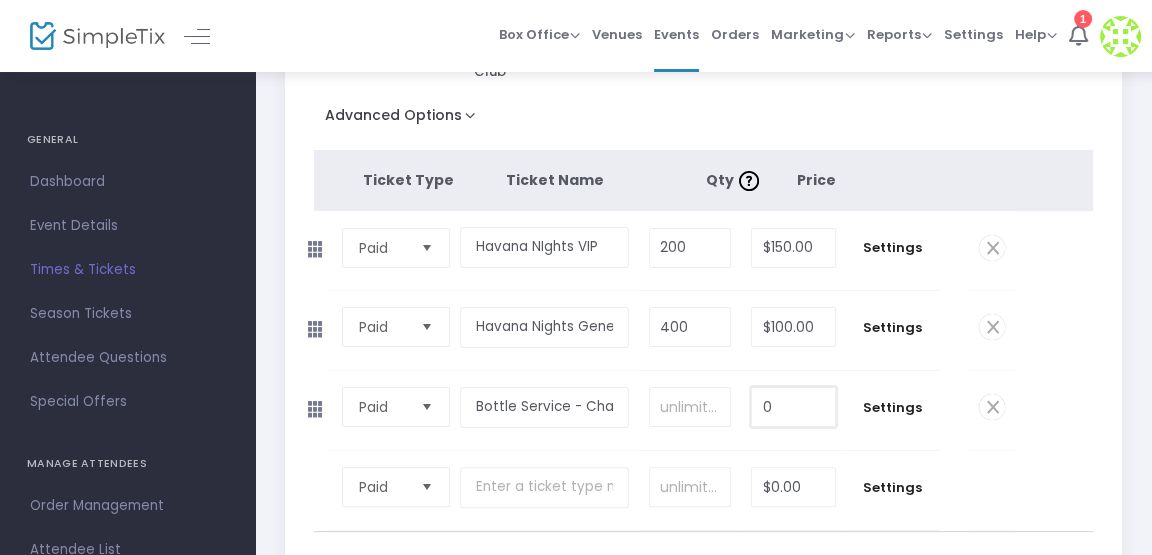 click on "0" at bounding box center (793, 407) 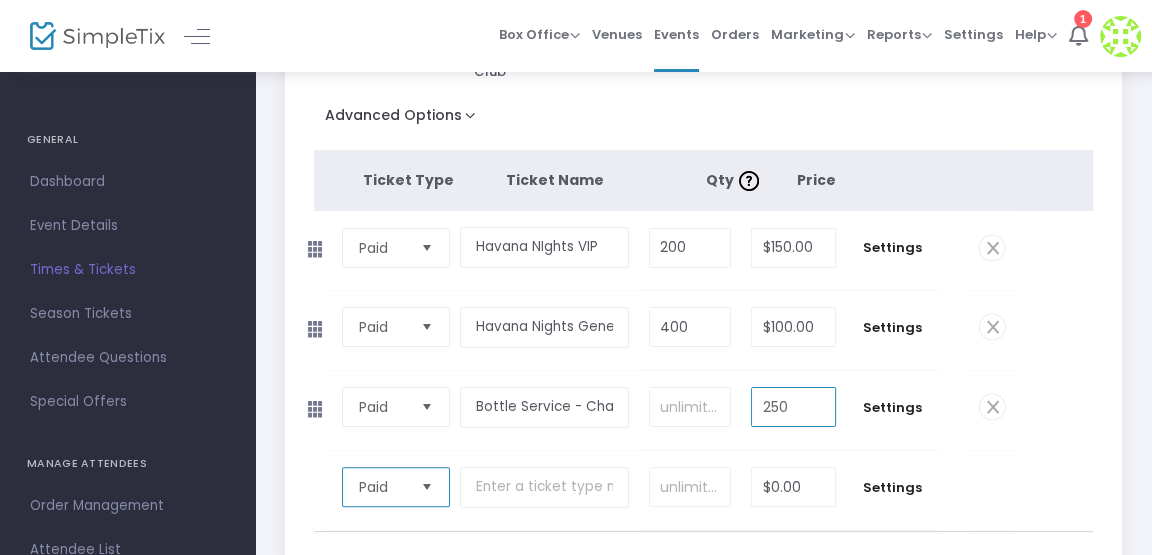 type on "$250.00" 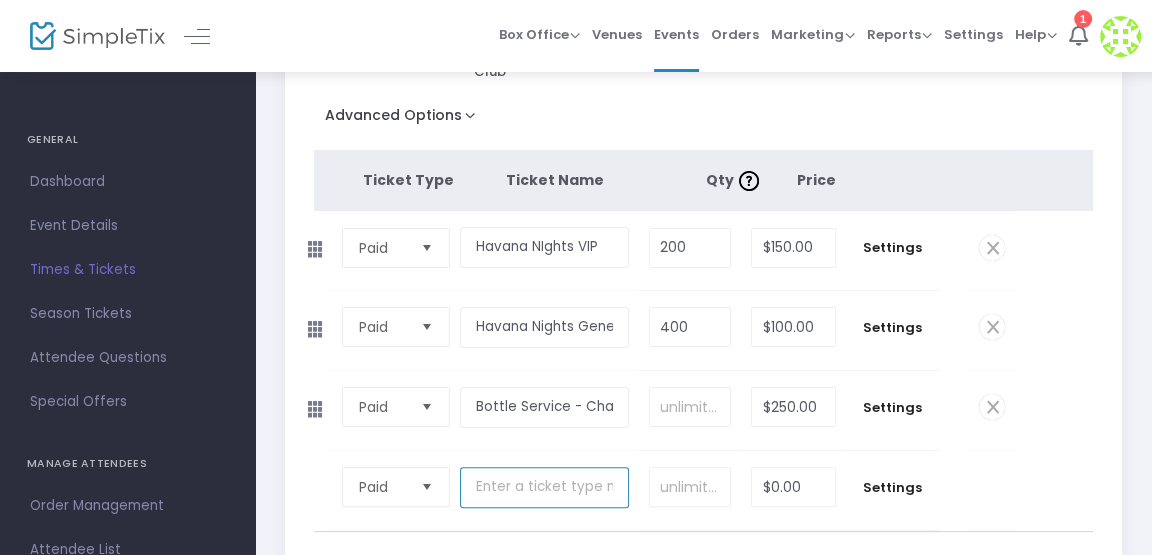 click at bounding box center (544, 487) 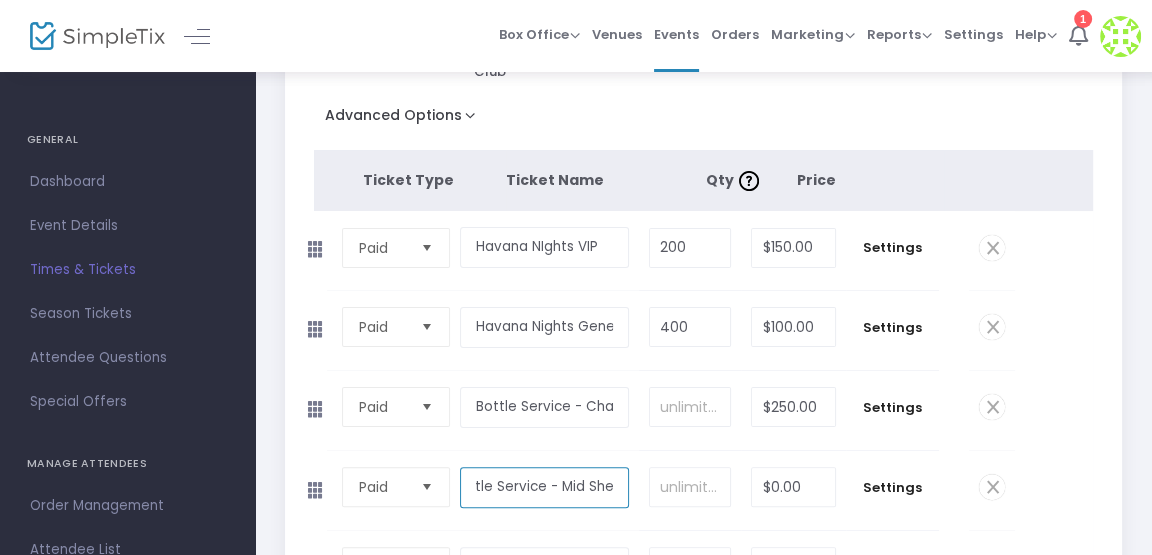 scroll, scrollTop: 0, scrollLeft: 28, axis: horizontal 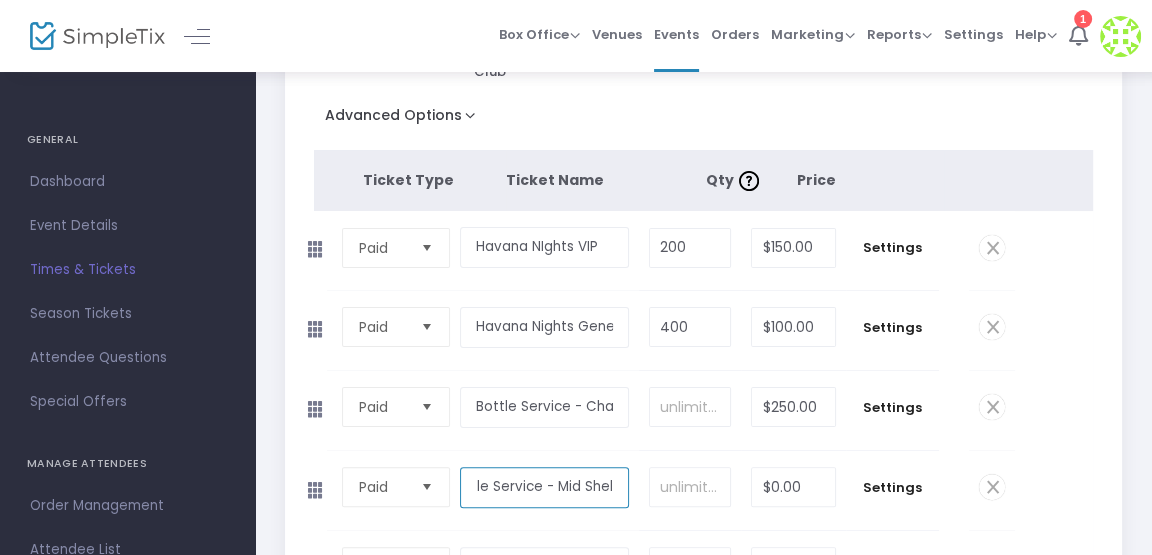 type on "Bottle Service - Mid Shelf" 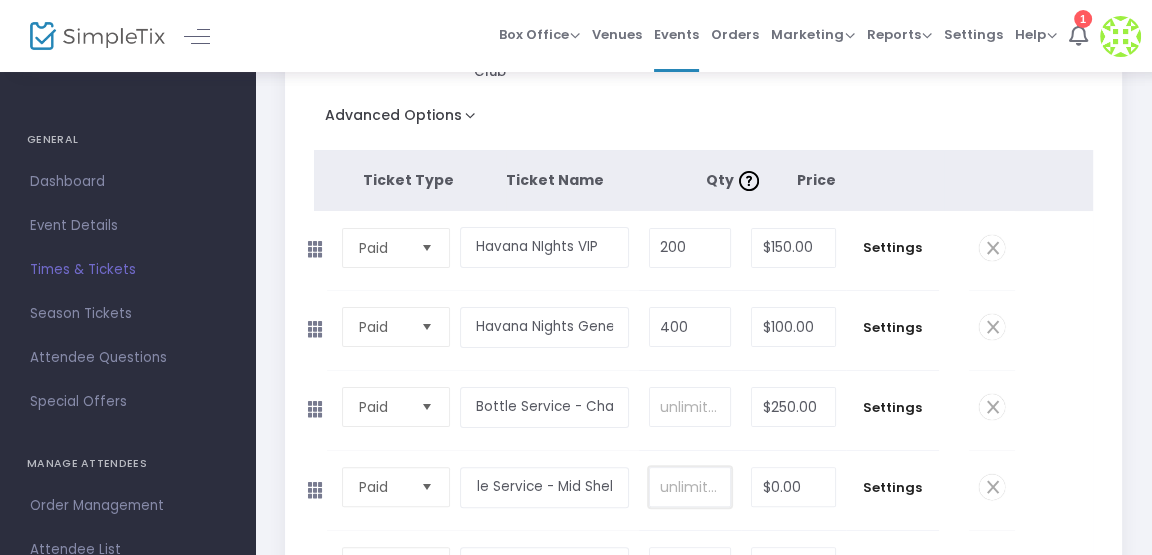 scroll, scrollTop: 0, scrollLeft: 0, axis: both 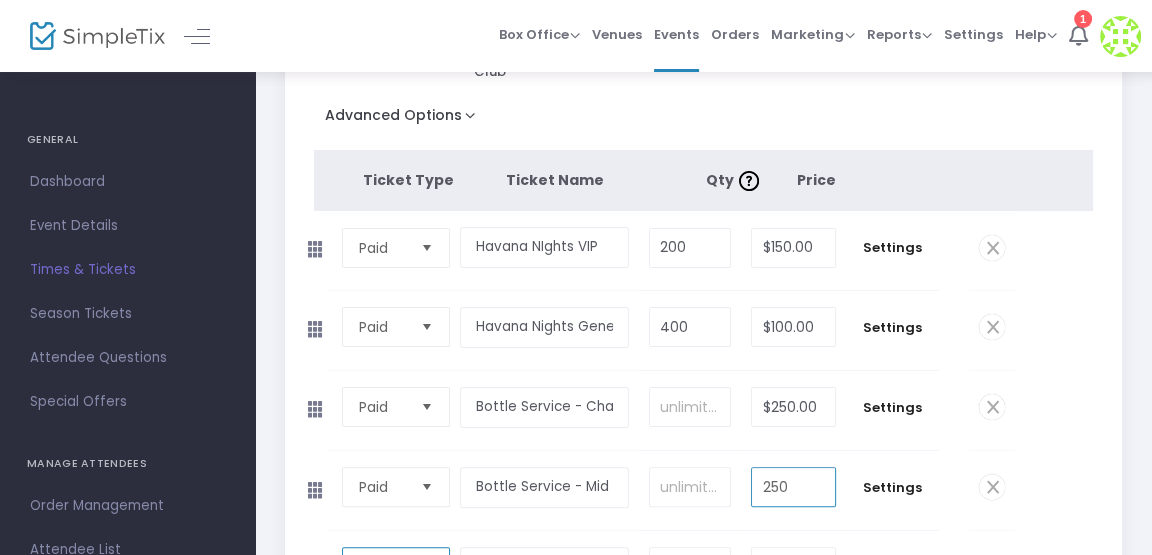 type on "$250.00" 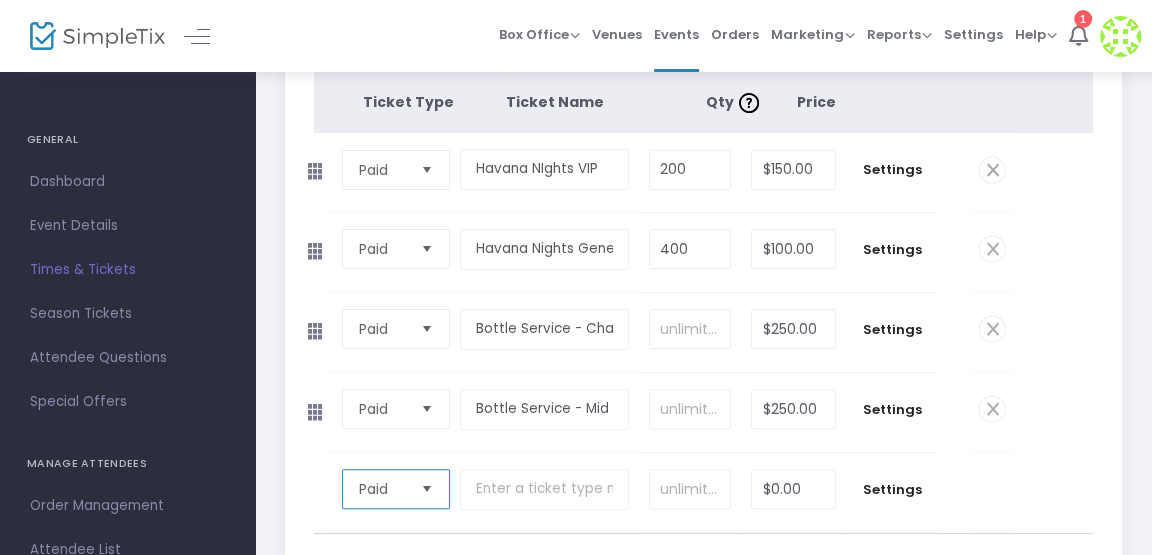 scroll, scrollTop: 438, scrollLeft: 0, axis: vertical 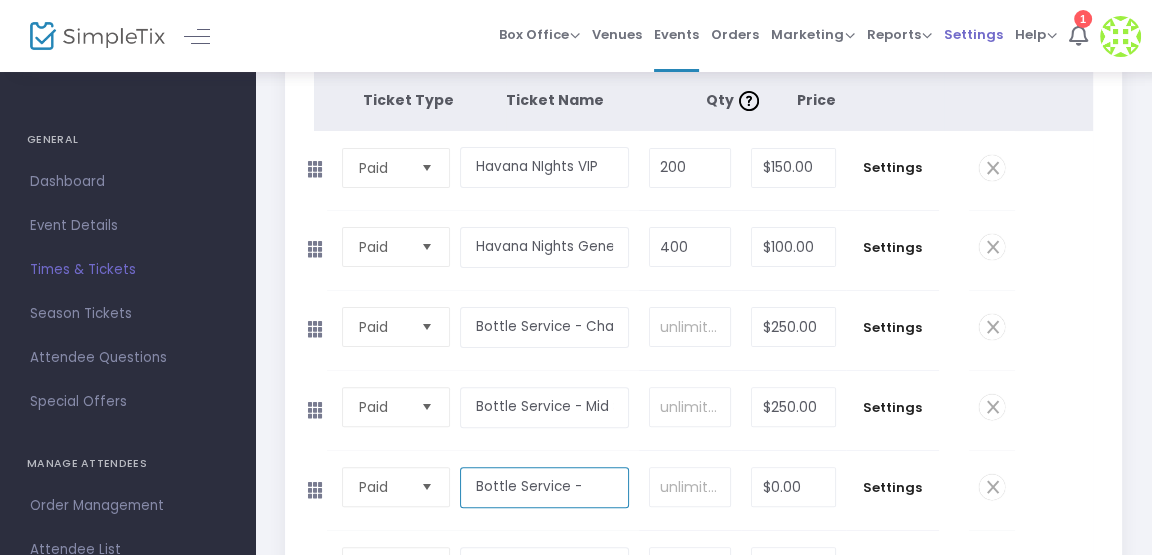 type on "Bottle Service -" 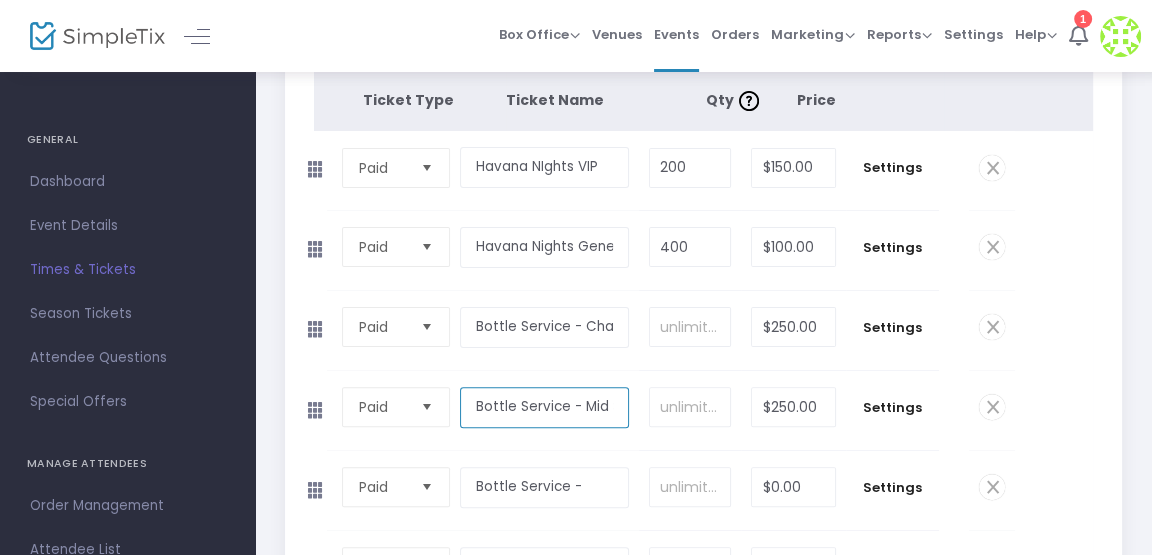click on "Bottle Service - Mid Shelf" at bounding box center [544, 407] 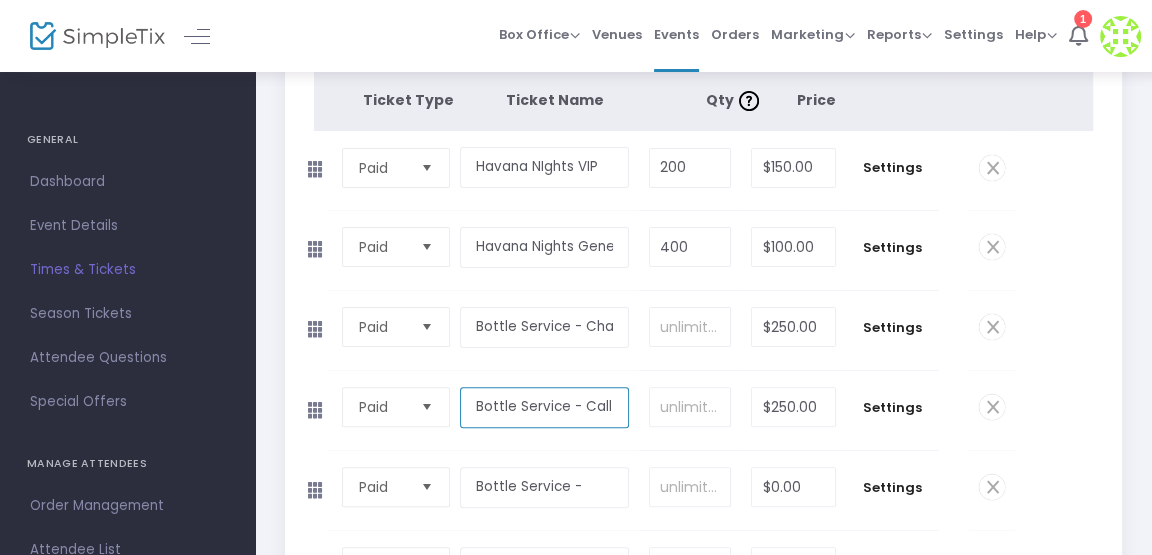 type on "Bottle Service - Call Shelf" 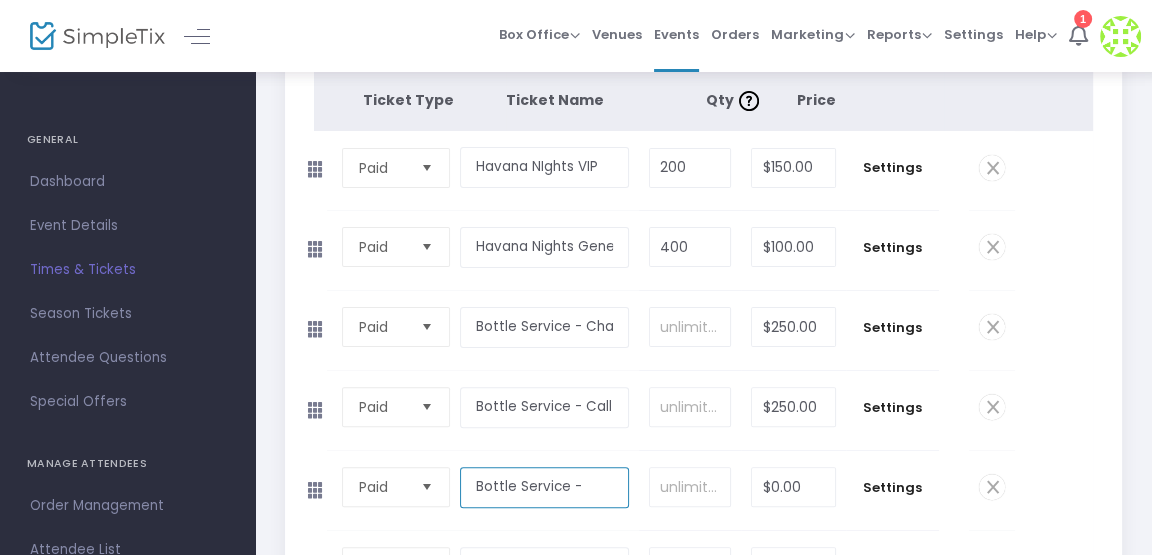 click on "Bottle Service -" at bounding box center [544, 487] 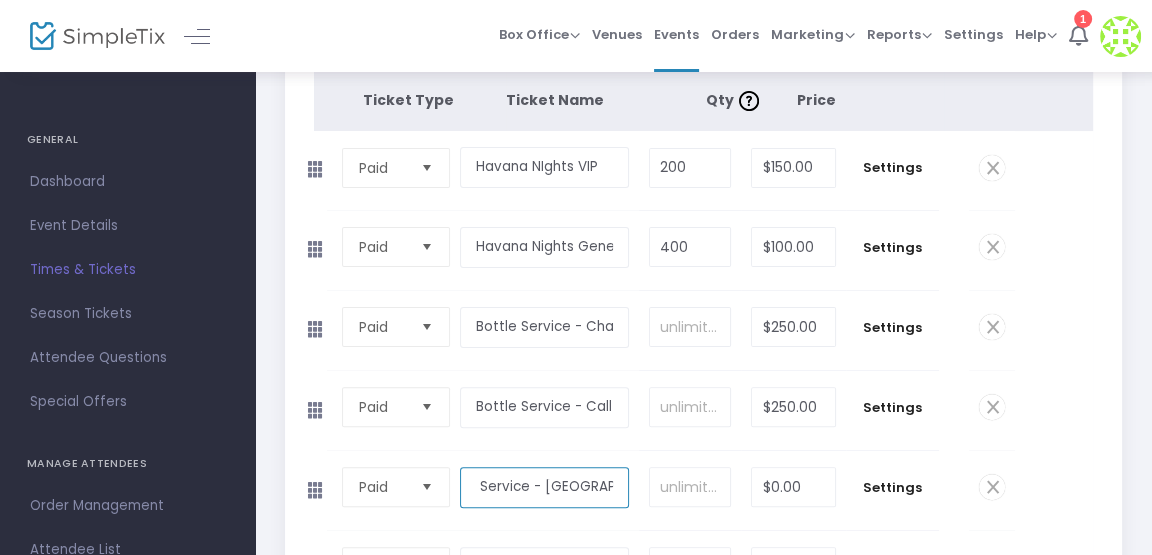 scroll, scrollTop: 0, scrollLeft: 49, axis: horizontal 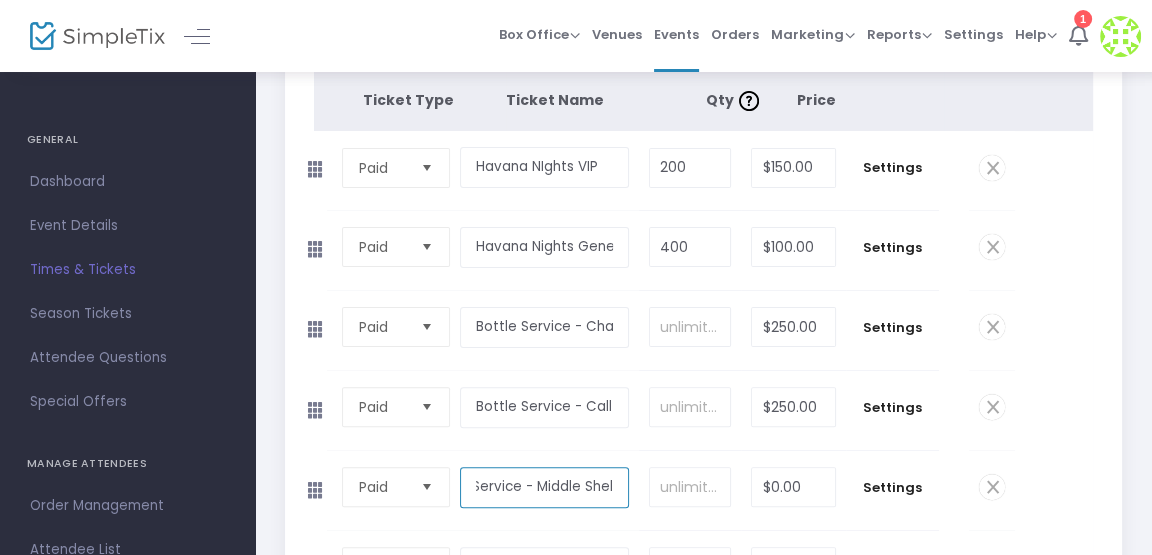 type on "Bottle Service - Middle Shelf" 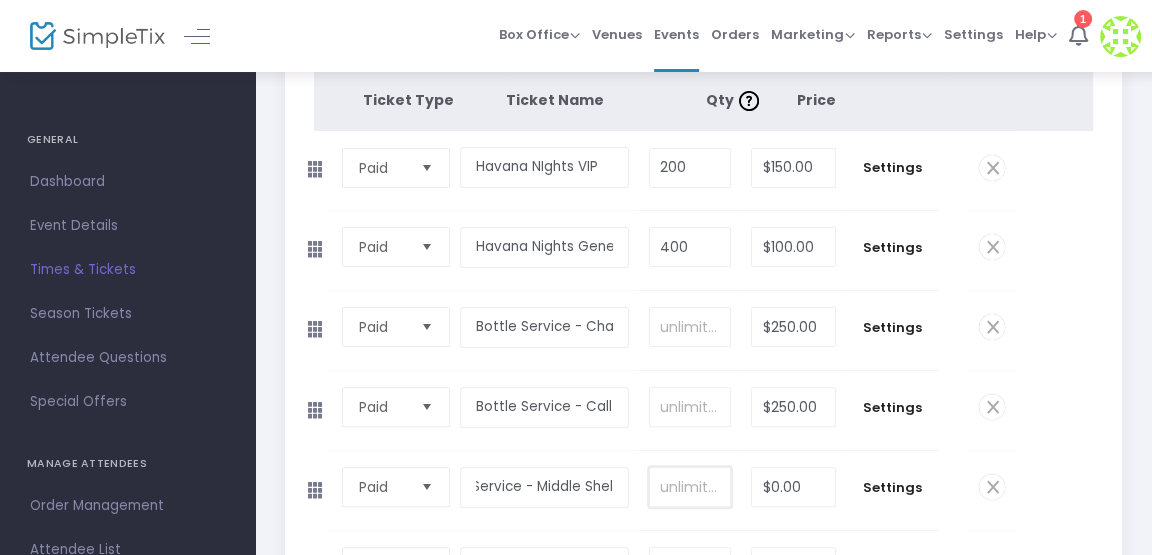scroll, scrollTop: 0, scrollLeft: 0, axis: both 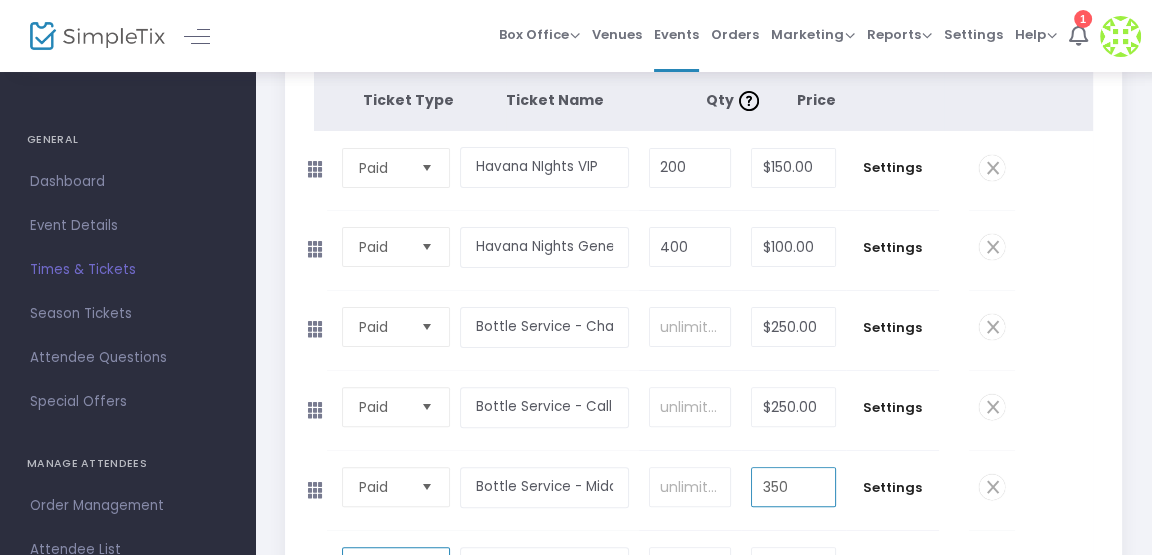 type on "$350.00" 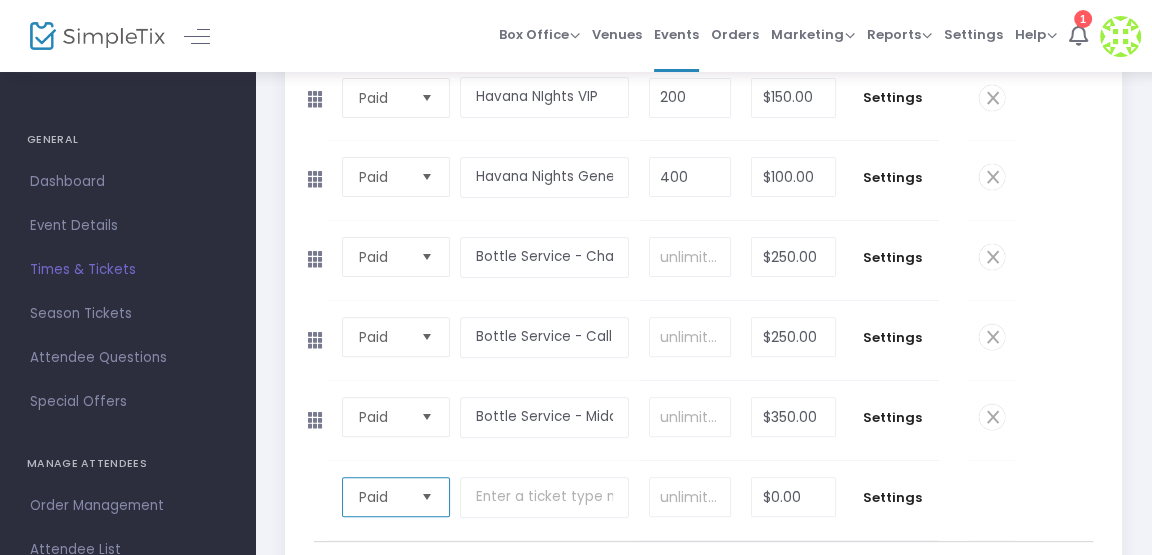 scroll, scrollTop: 518, scrollLeft: 0, axis: vertical 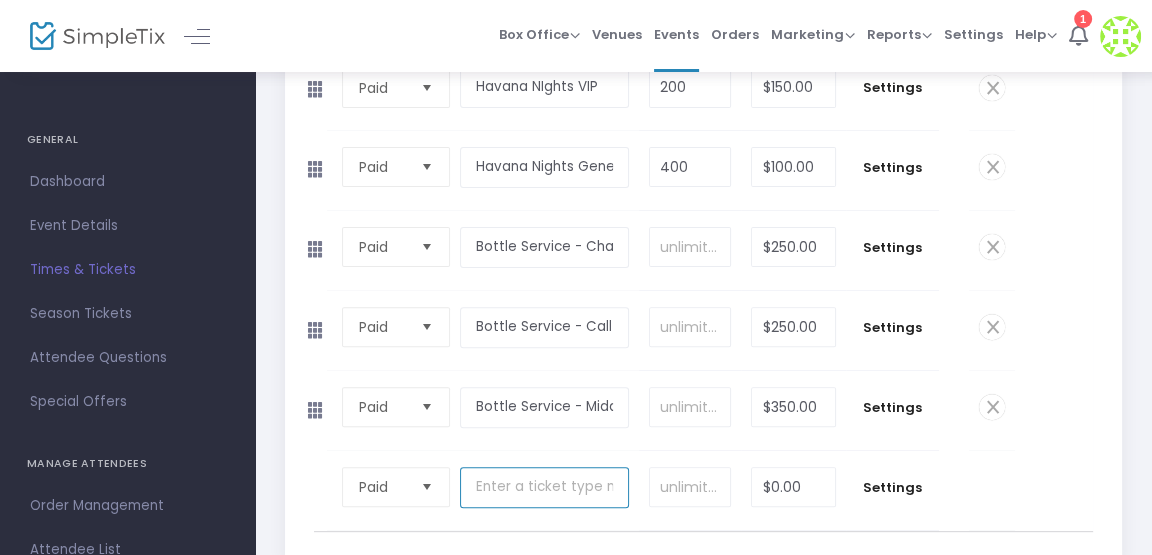 click at bounding box center [544, 487] 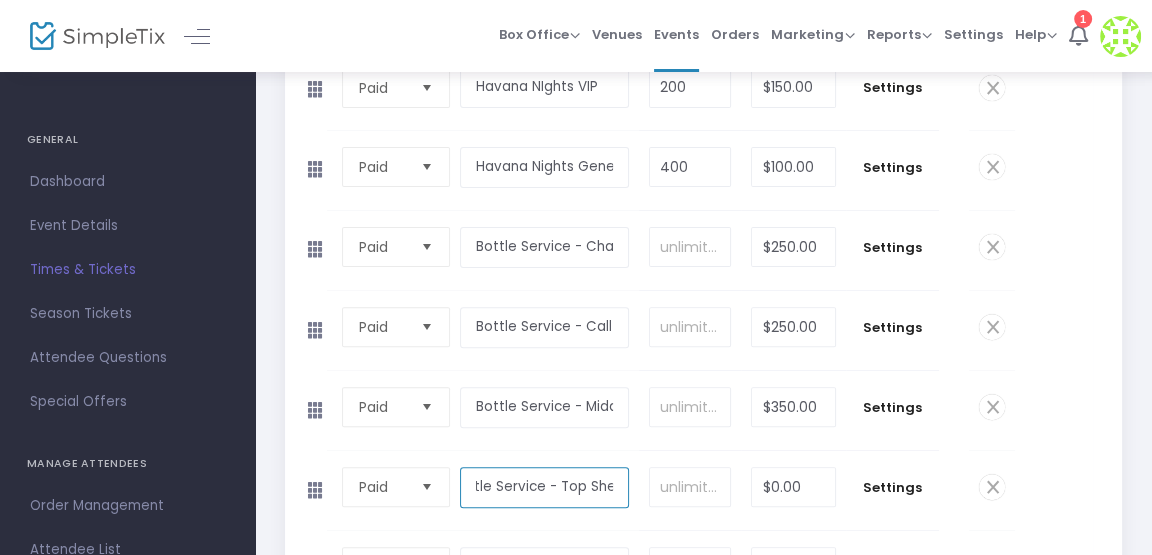 scroll, scrollTop: 0, scrollLeft: 29, axis: horizontal 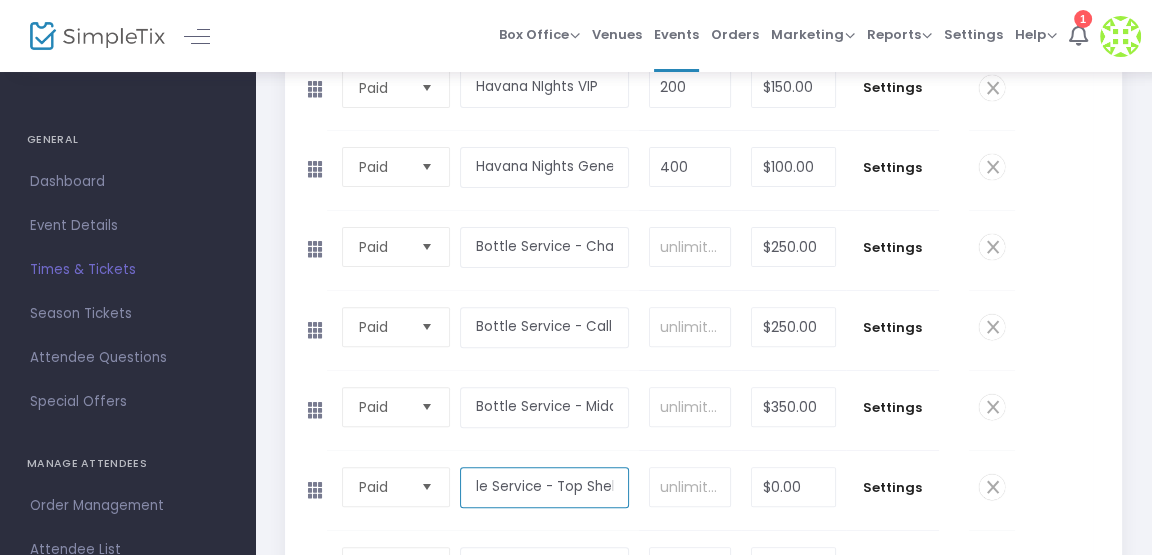 type on "Bottle Service - Top Shelf" 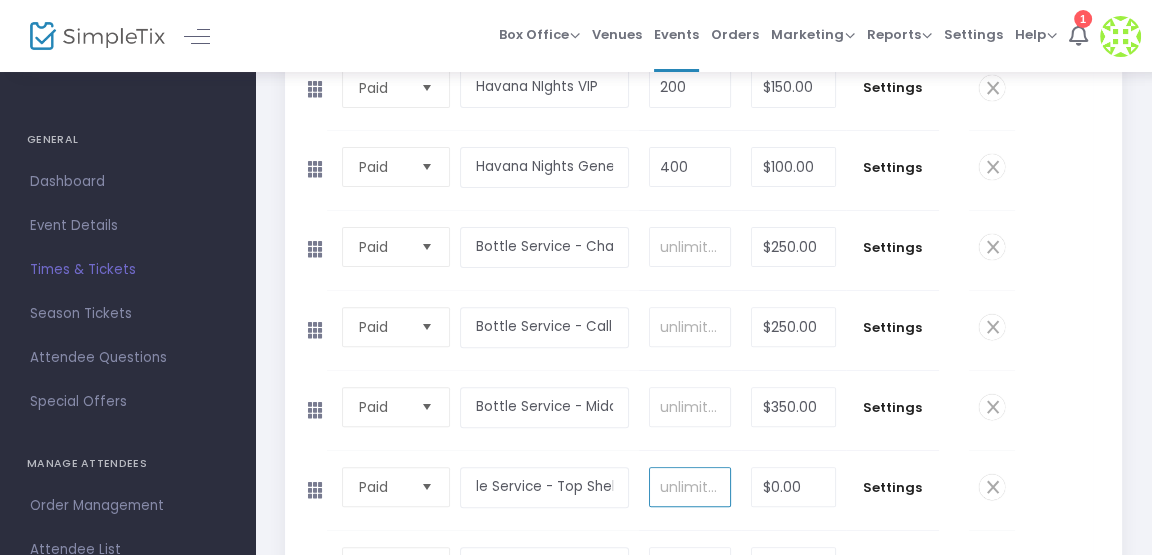 scroll, scrollTop: 0, scrollLeft: 0, axis: both 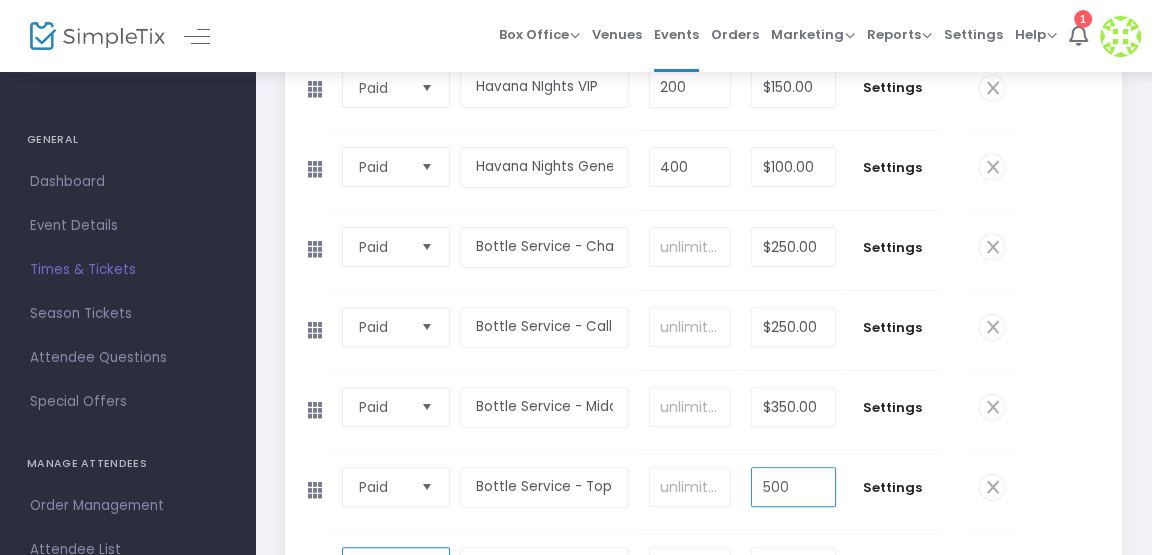 type on "$500.00" 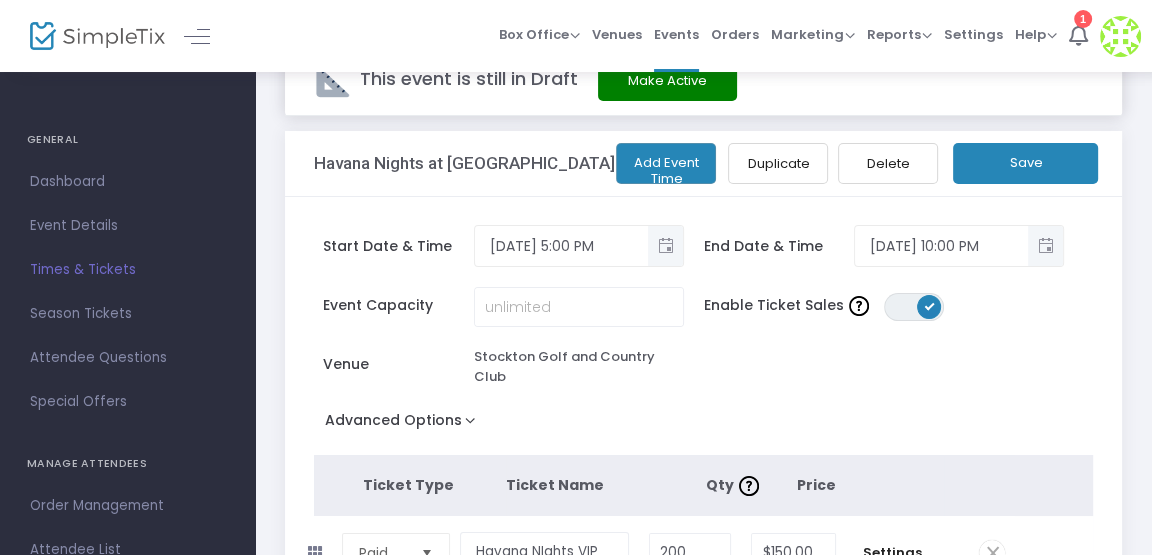 scroll, scrollTop: 0, scrollLeft: 0, axis: both 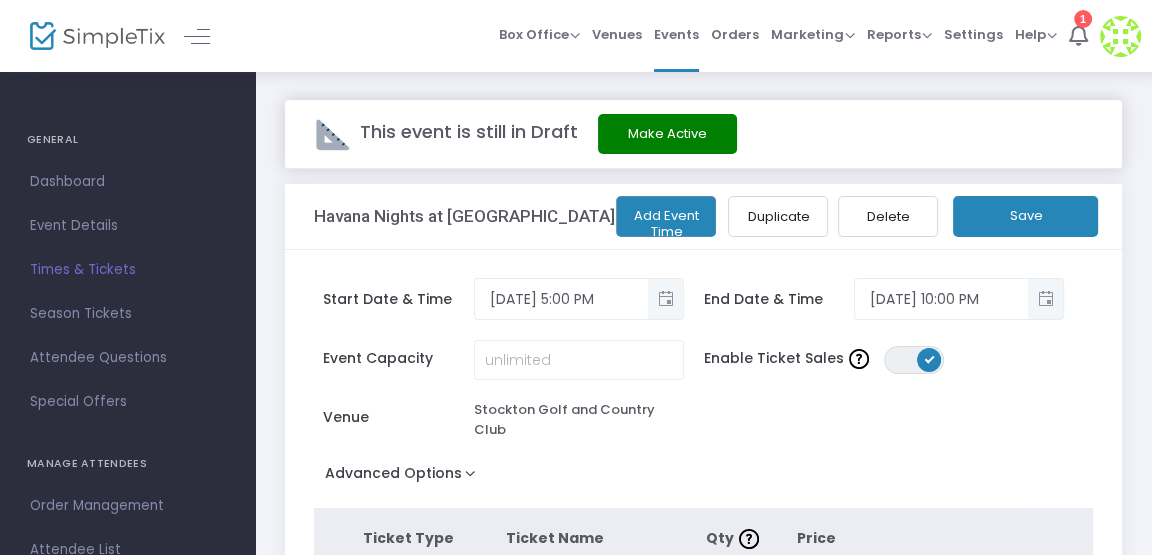 click on "Save" 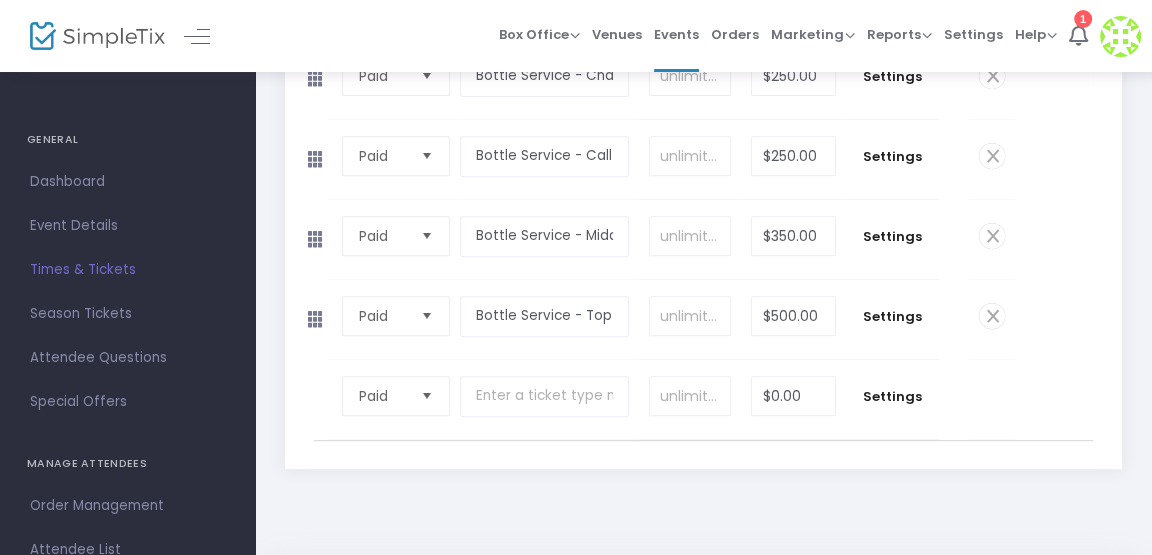 scroll, scrollTop: 690, scrollLeft: 0, axis: vertical 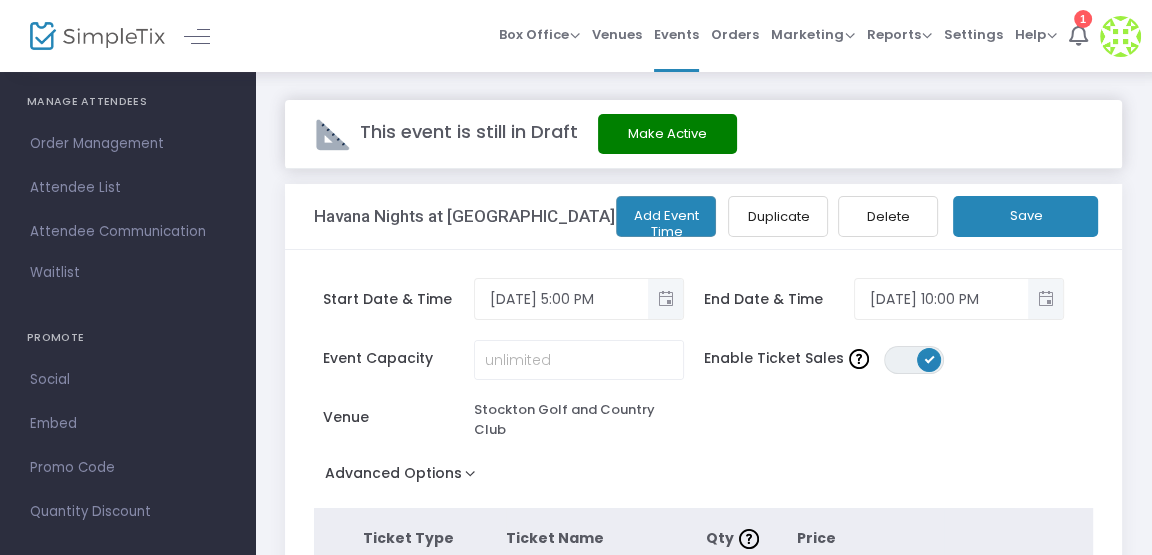 click on "Save" 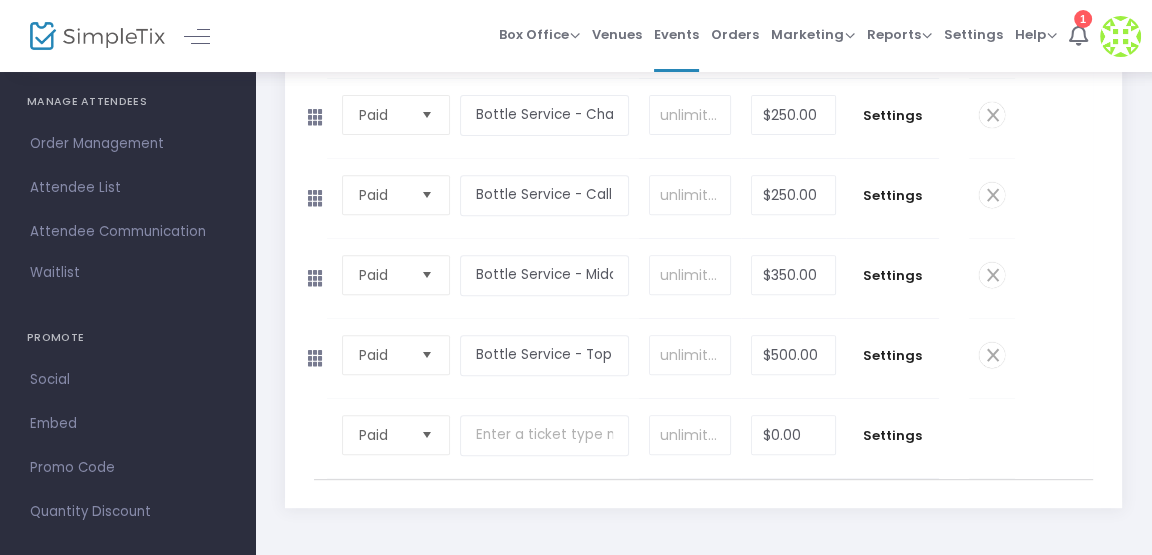 scroll, scrollTop: 744, scrollLeft: 0, axis: vertical 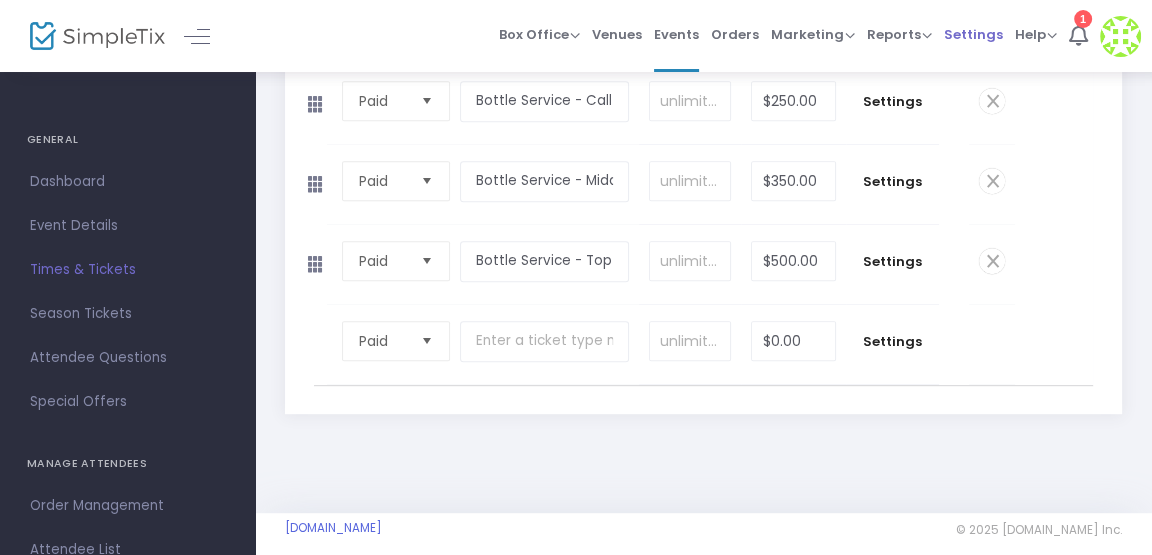 click on "Settings" at bounding box center [973, 34] 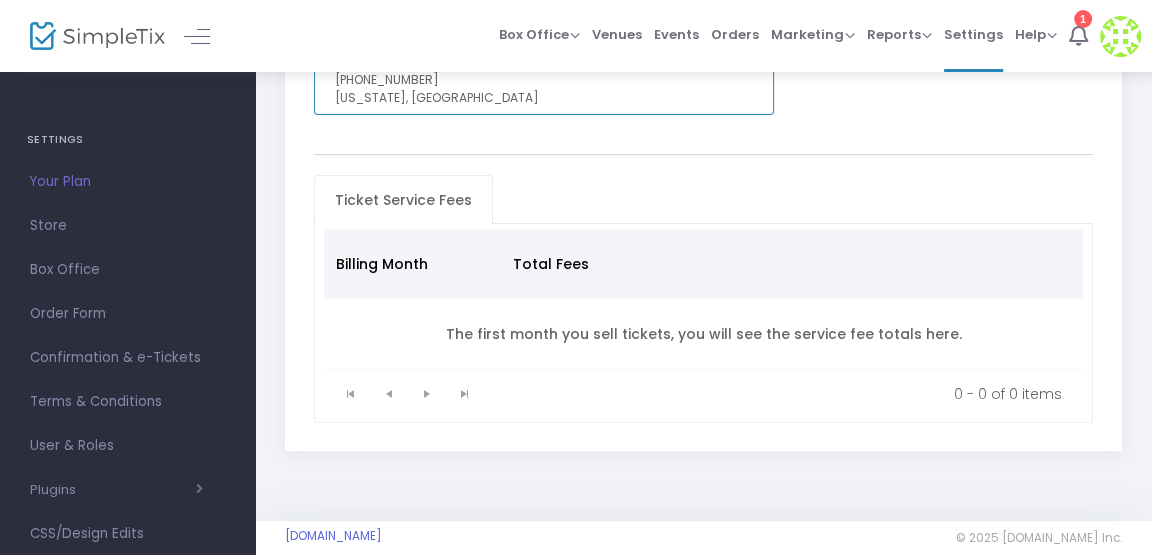 scroll, scrollTop: 397, scrollLeft: 0, axis: vertical 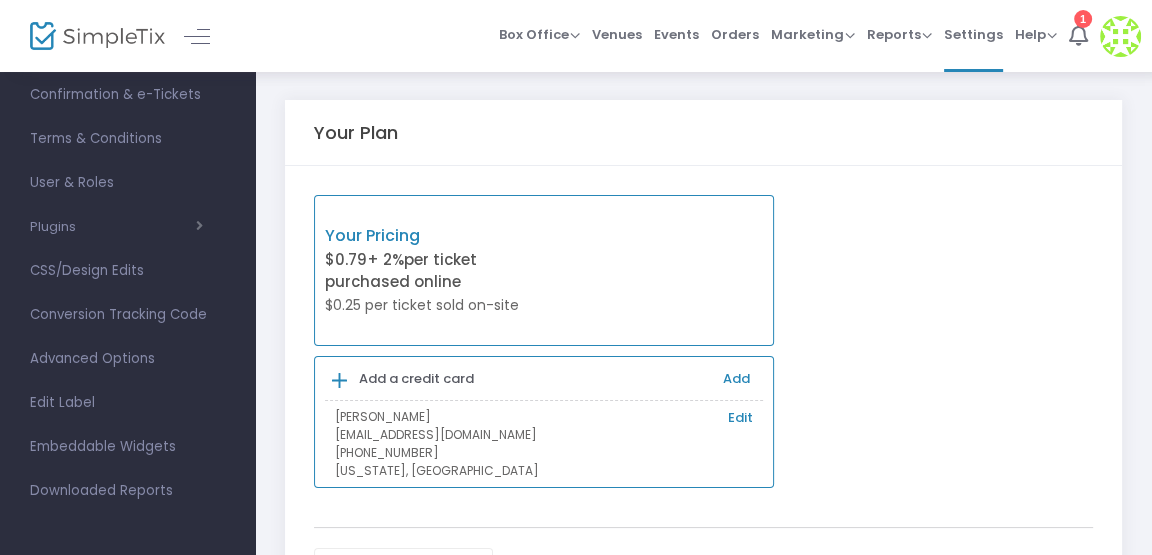 click on "$0.79   + 2%  per ticket purchased online" at bounding box center [434, 271] 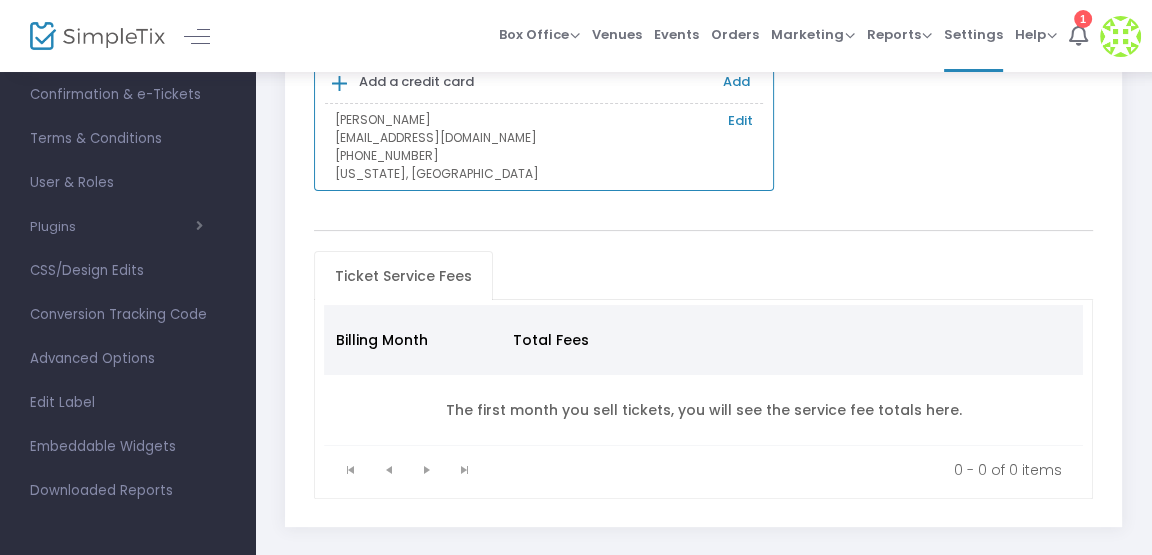 scroll, scrollTop: 300, scrollLeft: 0, axis: vertical 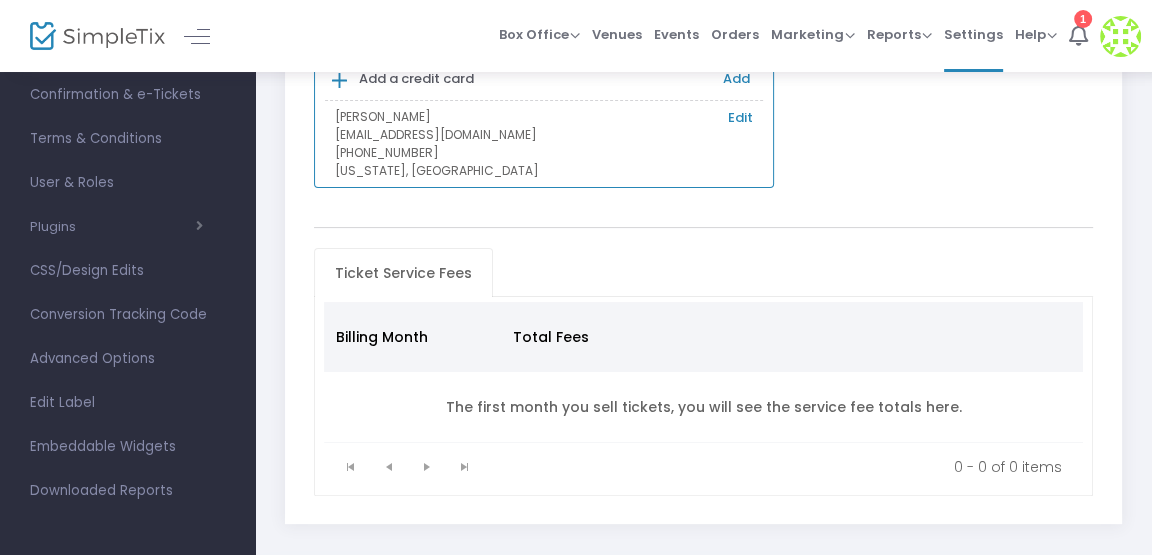 click on "Billing Month" at bounding box center [412, 337] 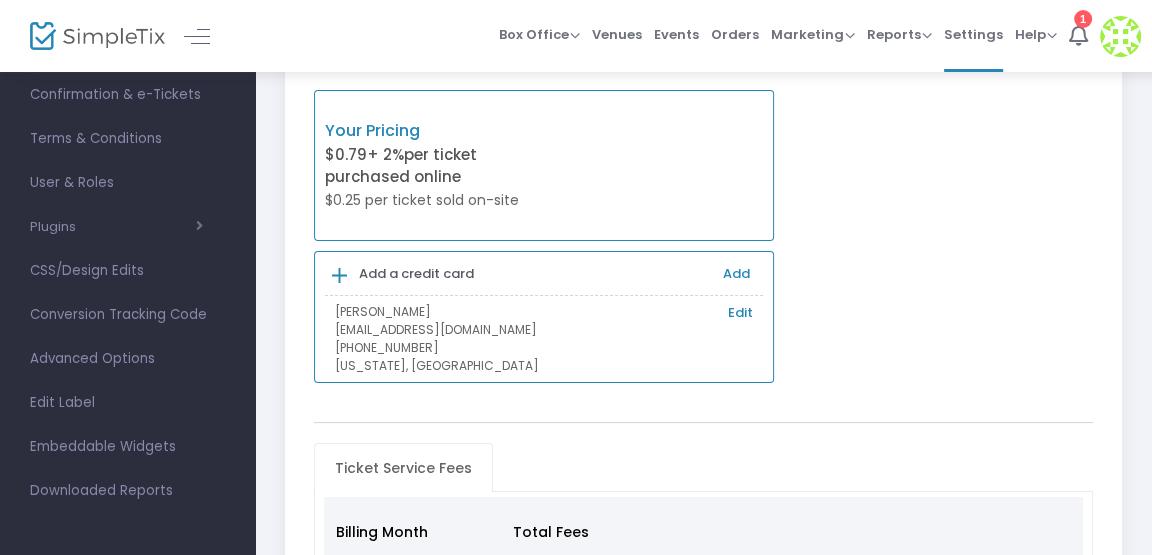 scroll, scrollTop: 0, scrollLeft: 0, axis: both 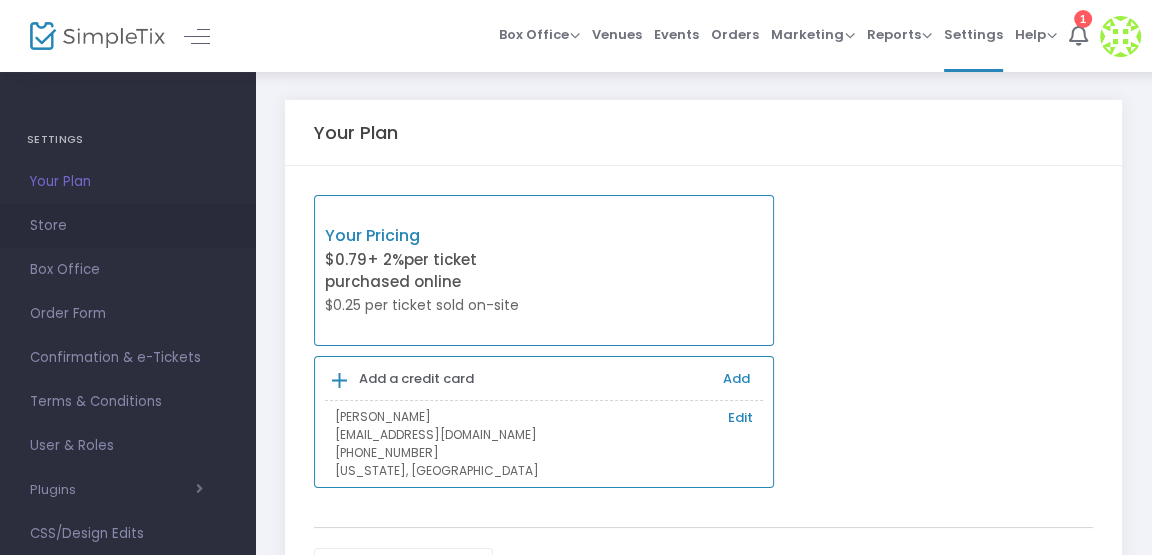 click on "Store" at bounding box center [127, 226] 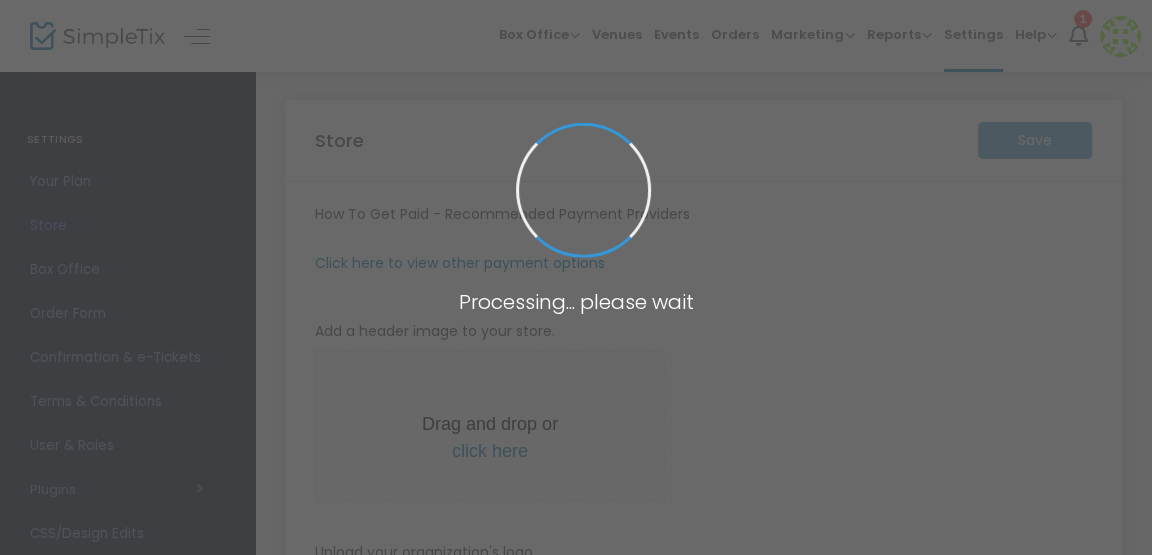 type on "[URL]" 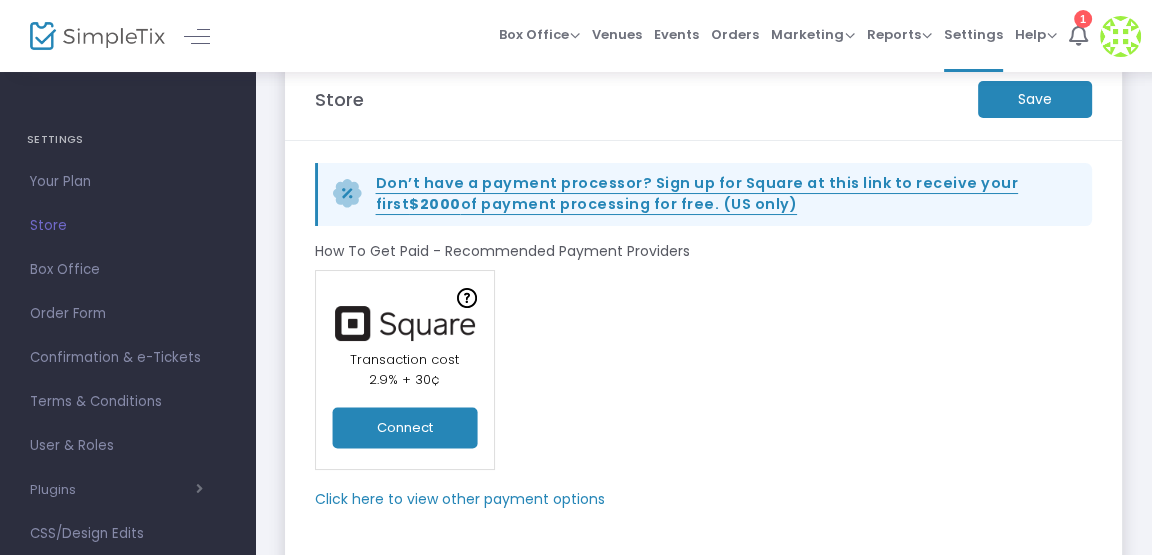 scroll, scrollTop: 55, scrollLeft: 0, axis: vertical 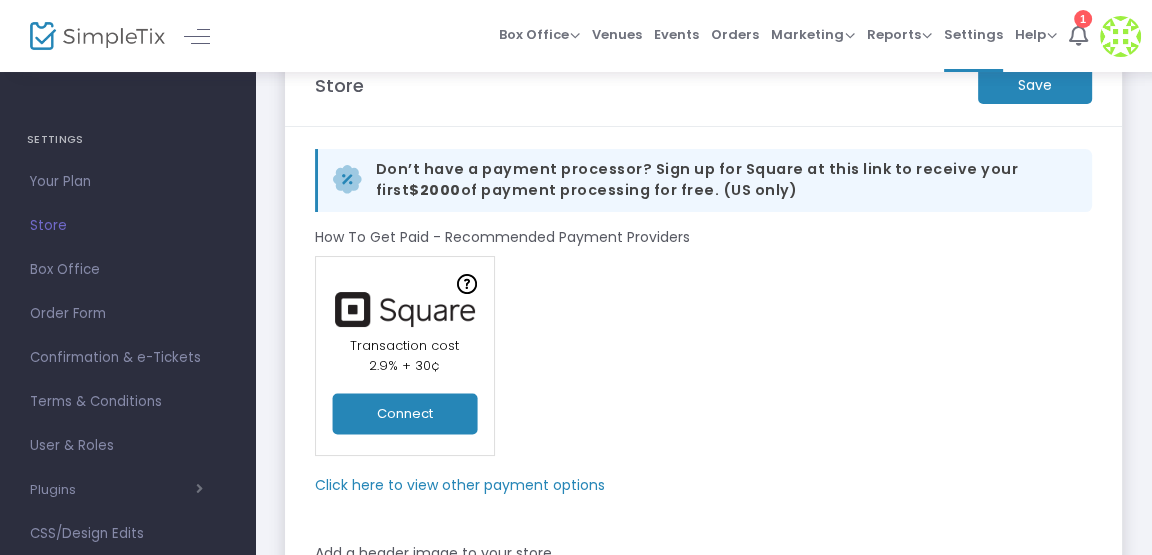 click on "Connect" 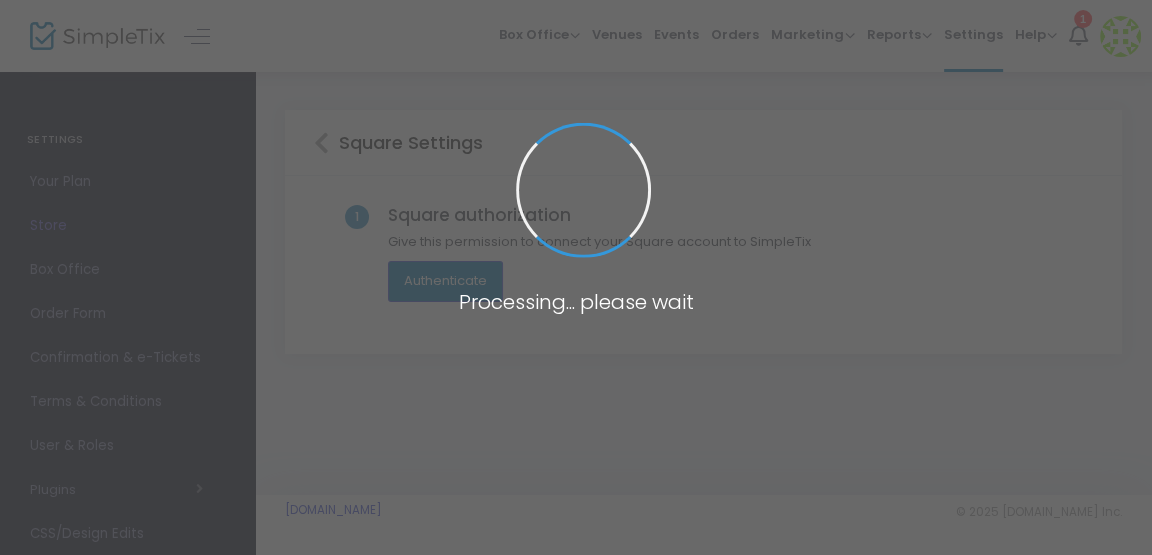 scroll, scrollTop: 0, scrollLeft: 0, axis: both 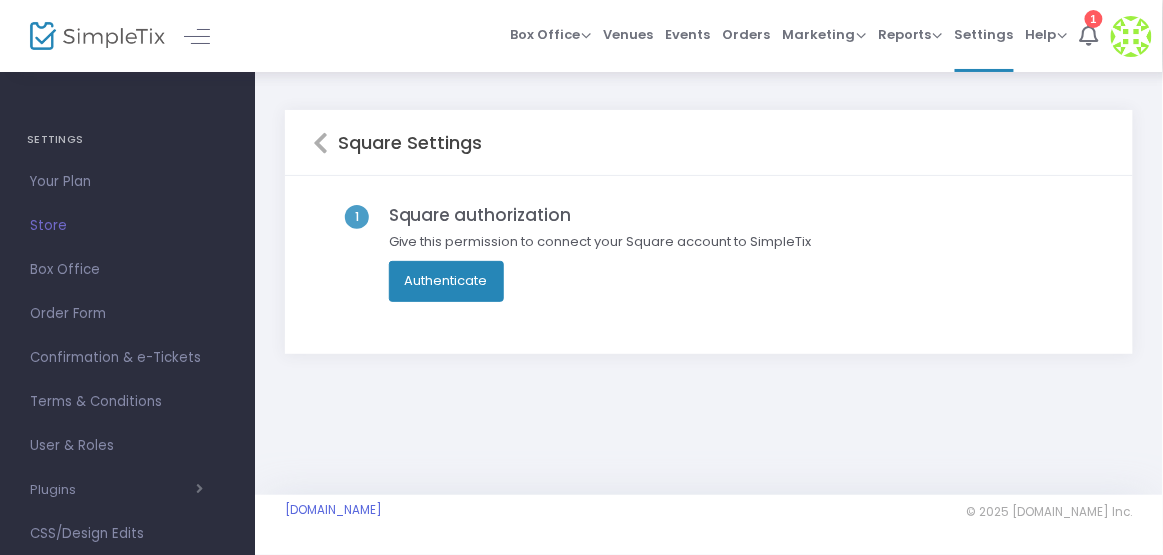 click on "Authenticate" 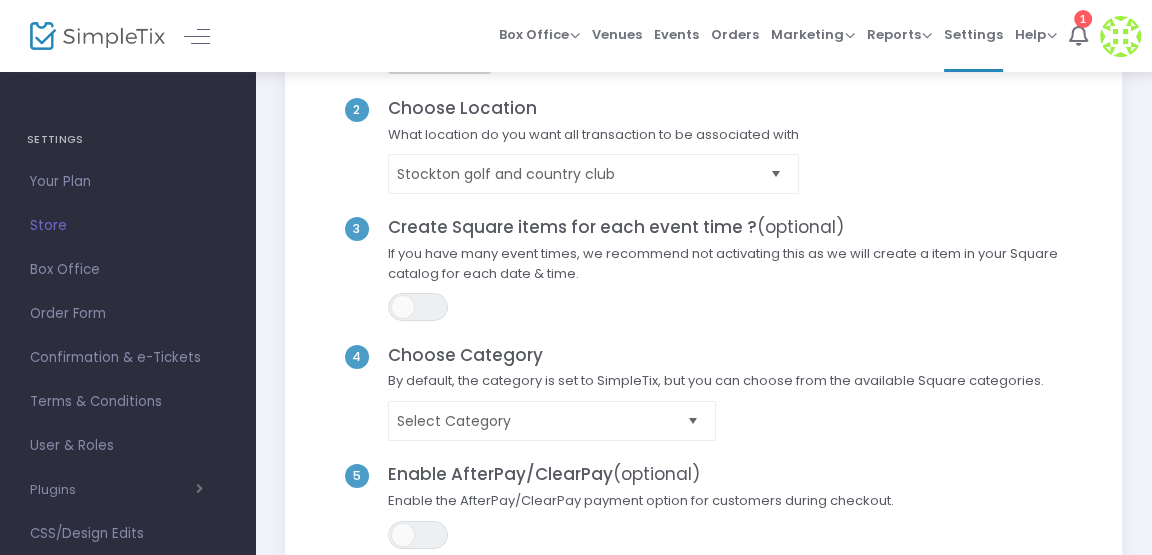 scroll, scrollTop: 220, scrollLeft: 0, axis: vertical 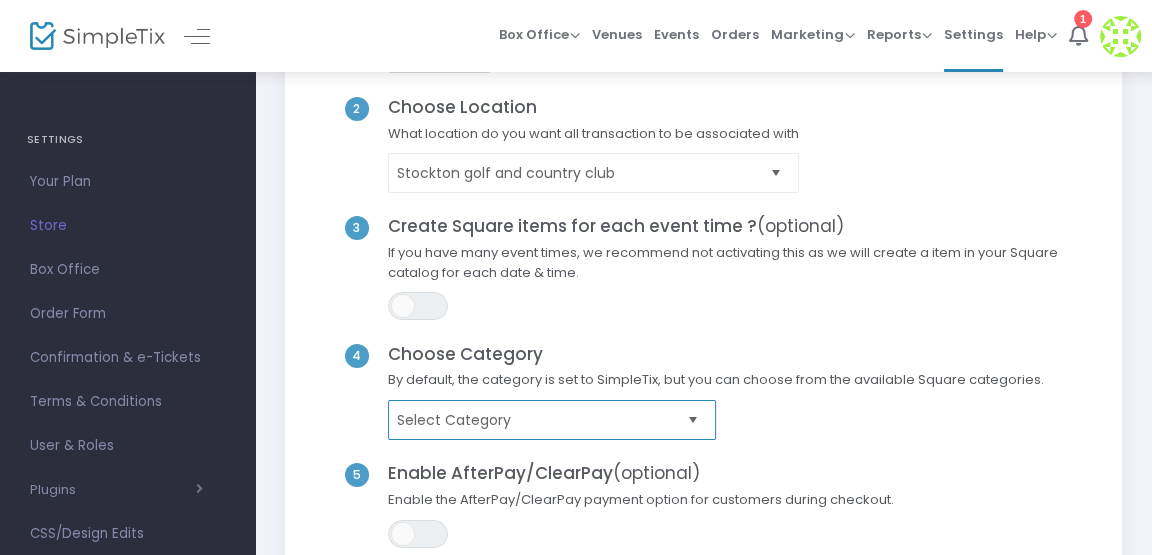 click on "Select Category" at bounding box center (538, 420) 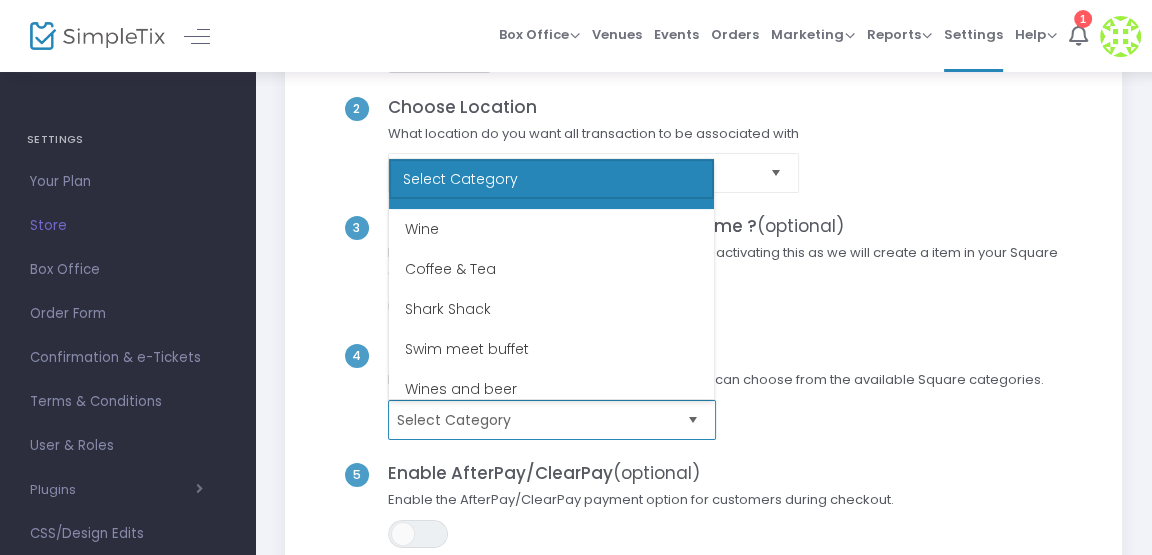 scroll, scrollTop: 148, scrollLeft: 0, axis: vertical 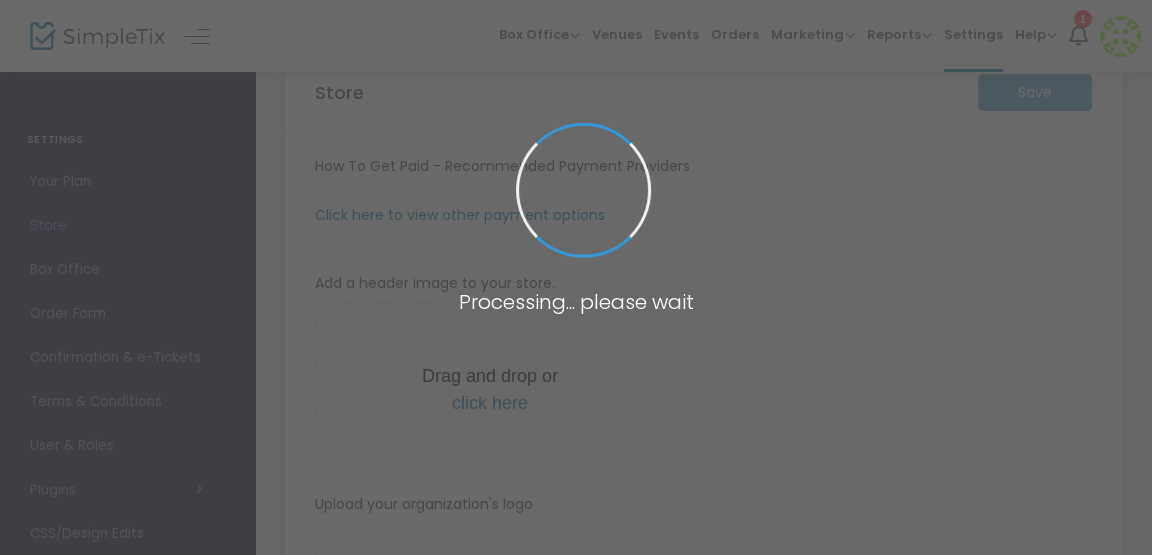 type on "[URL]" 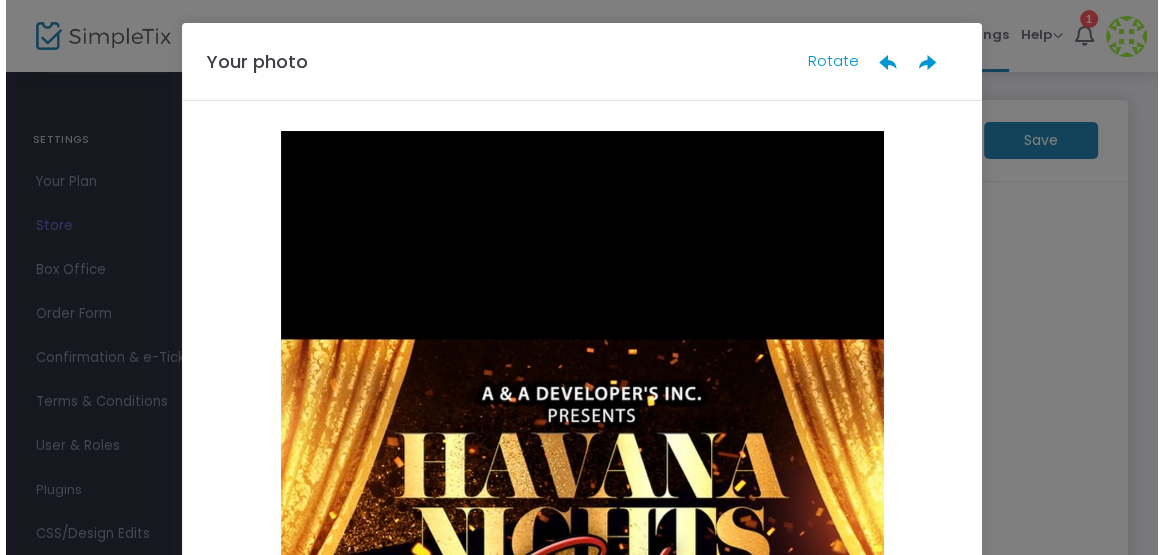 scroll, scrollTop: 0, scrollLeft: 0, axis: both 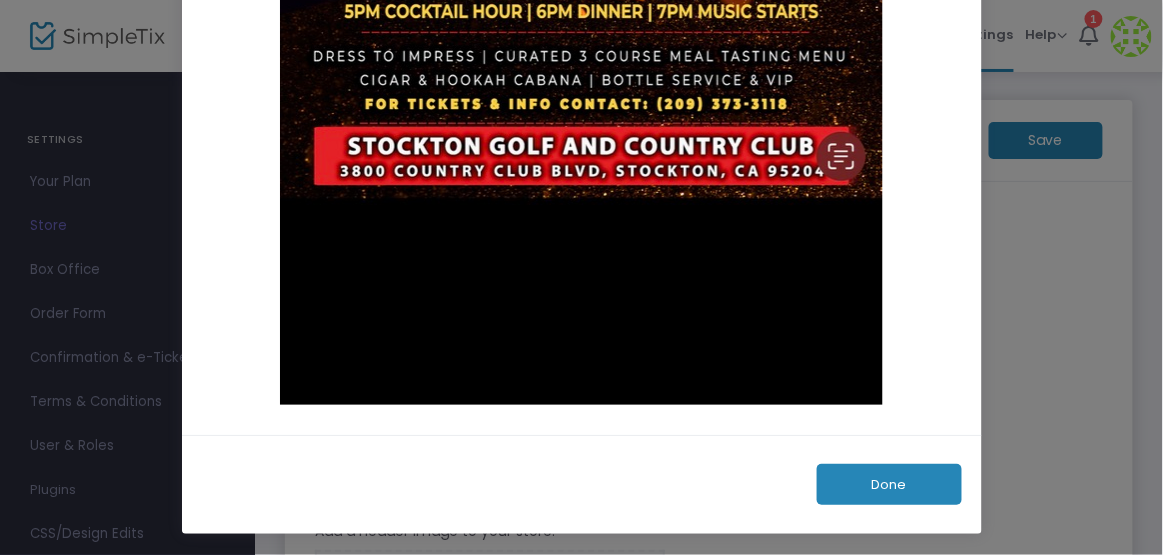 click on "Done" 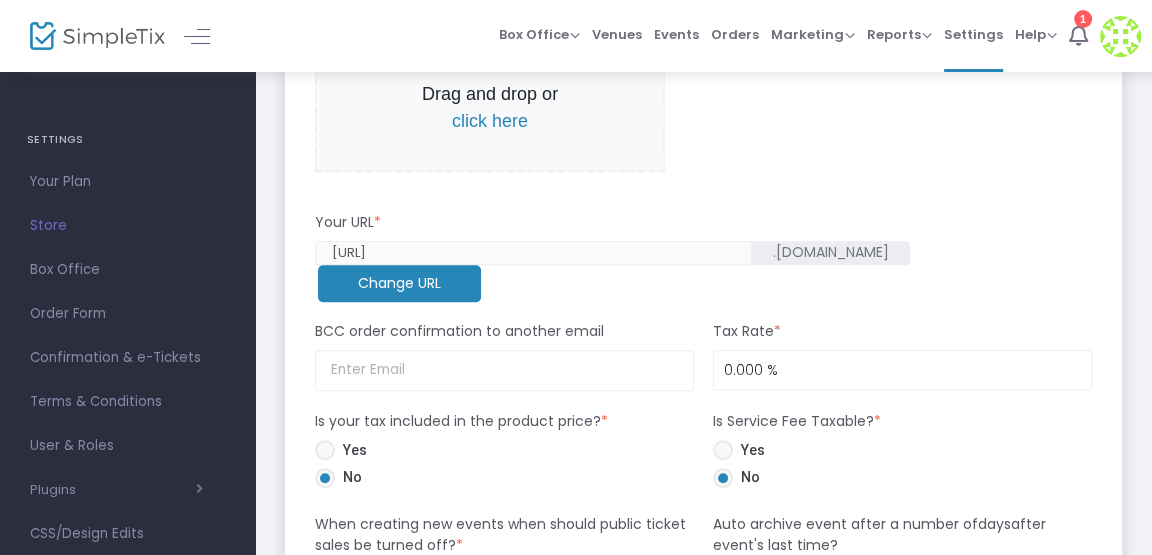 scroll, scrollTop: 1364, scrollLeft: 0, axis: vertical 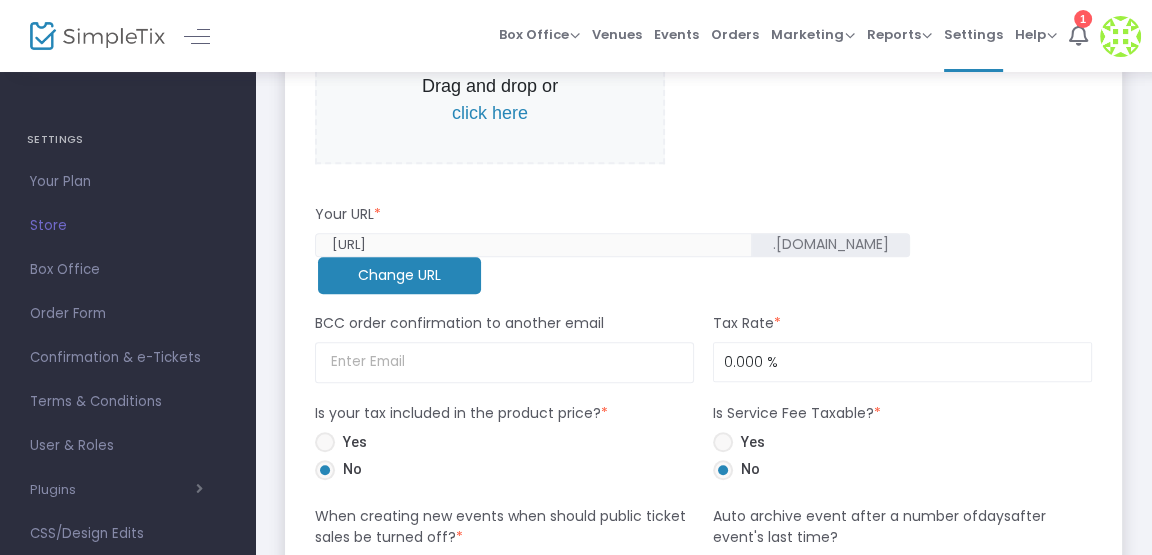 click on ".[DOMAIN_NAME]" 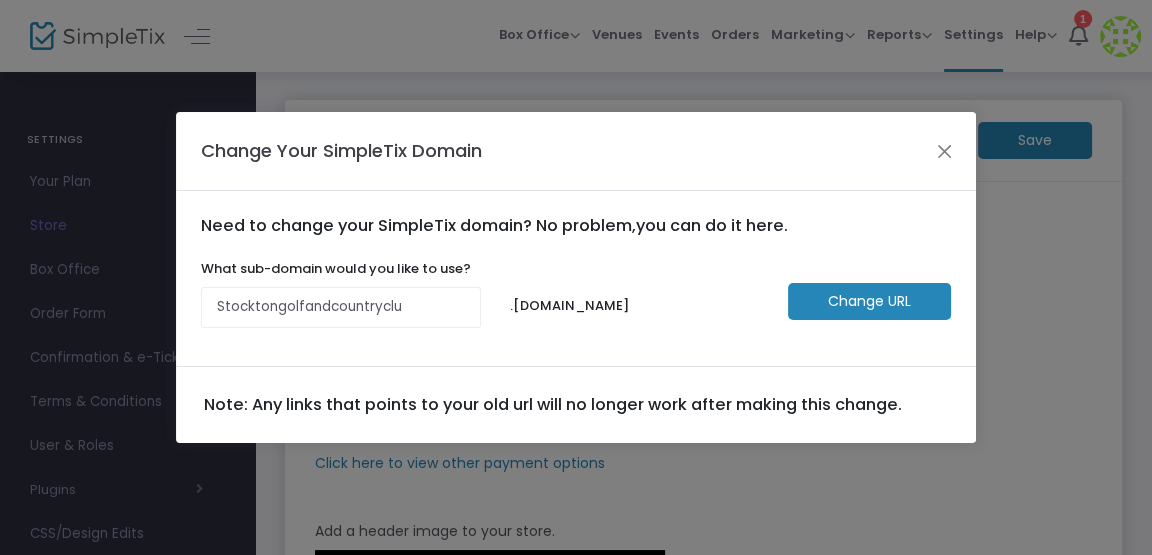 scroll, scrollTop: 0, scrollLeft: 0, axis: both 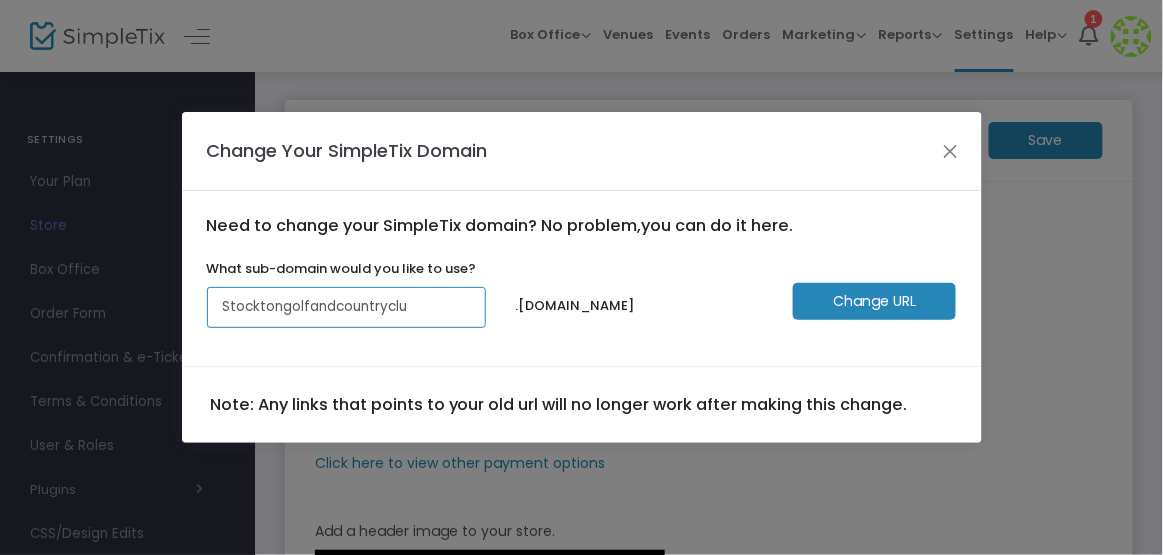 click on "Stocktongolfandcountryclu" 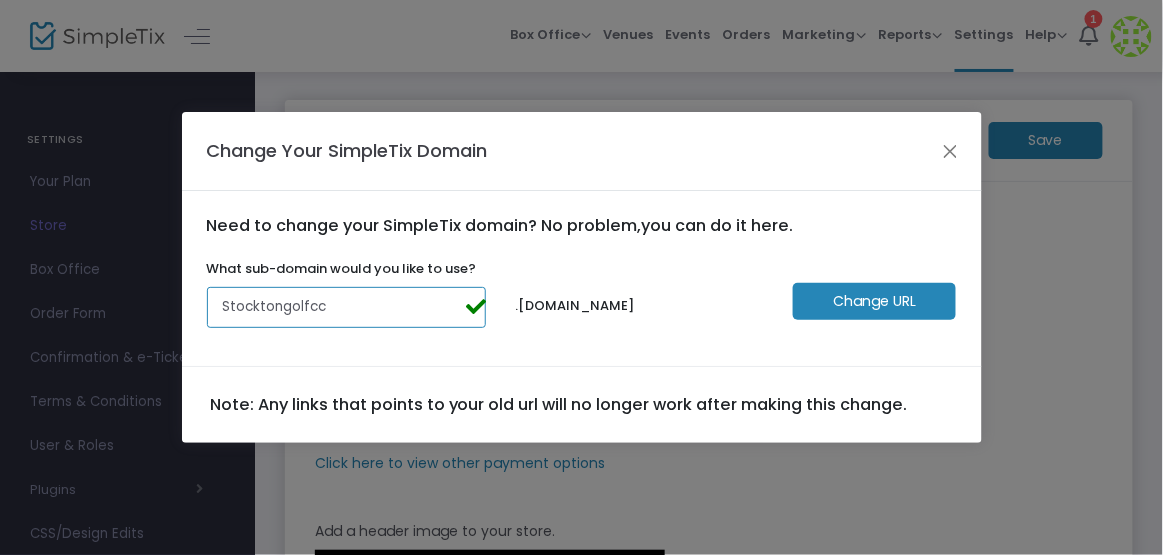 type on "Stocktongolfcc" 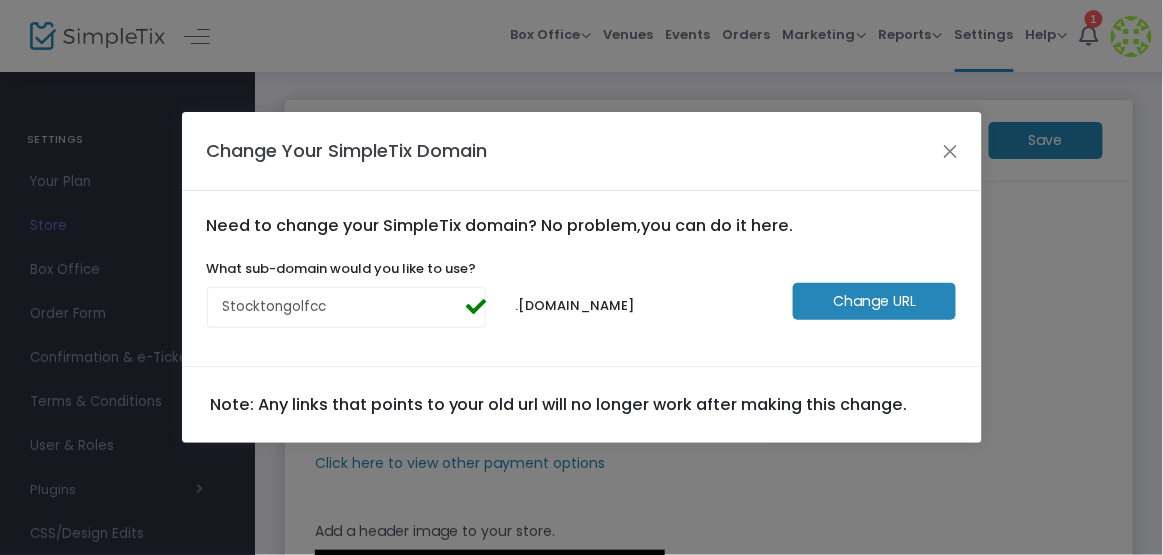 click on ".[DOMAIN_NAME]" 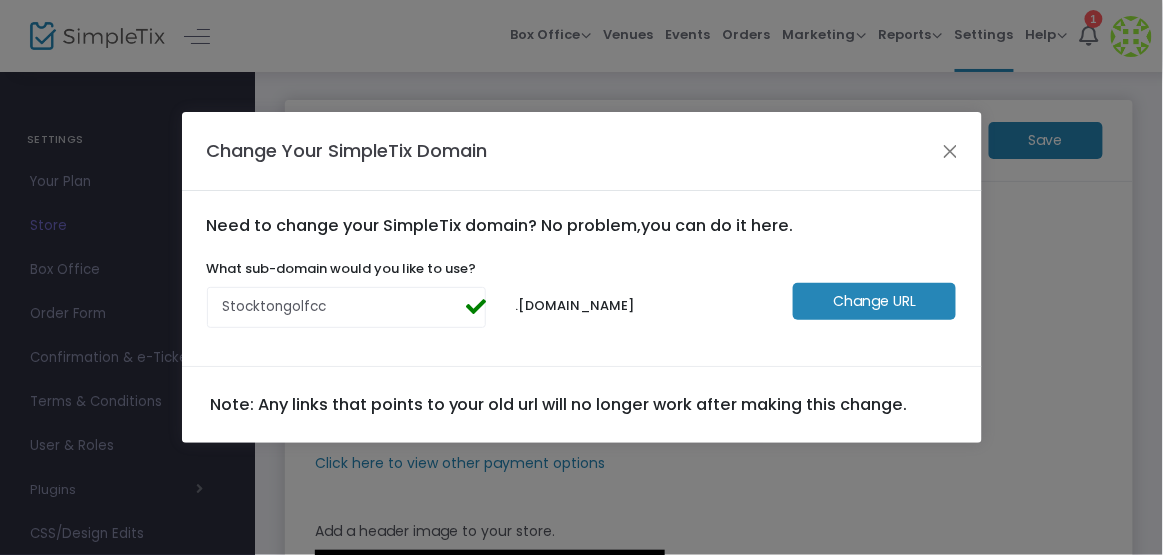click on ".[DOMAIN_NAME]" 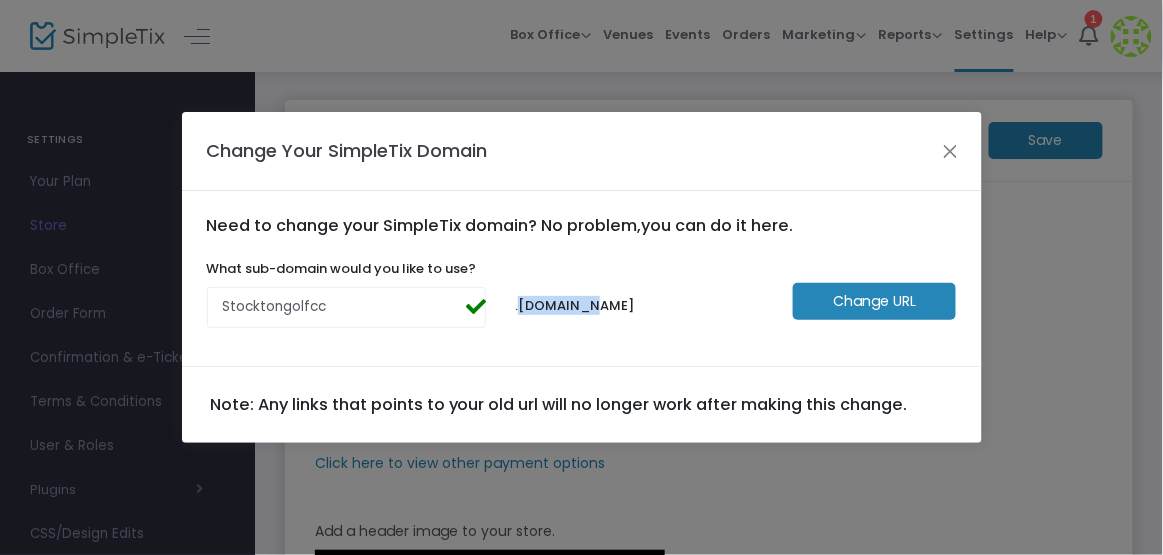 click on ".[DOMAIN_NAME]" 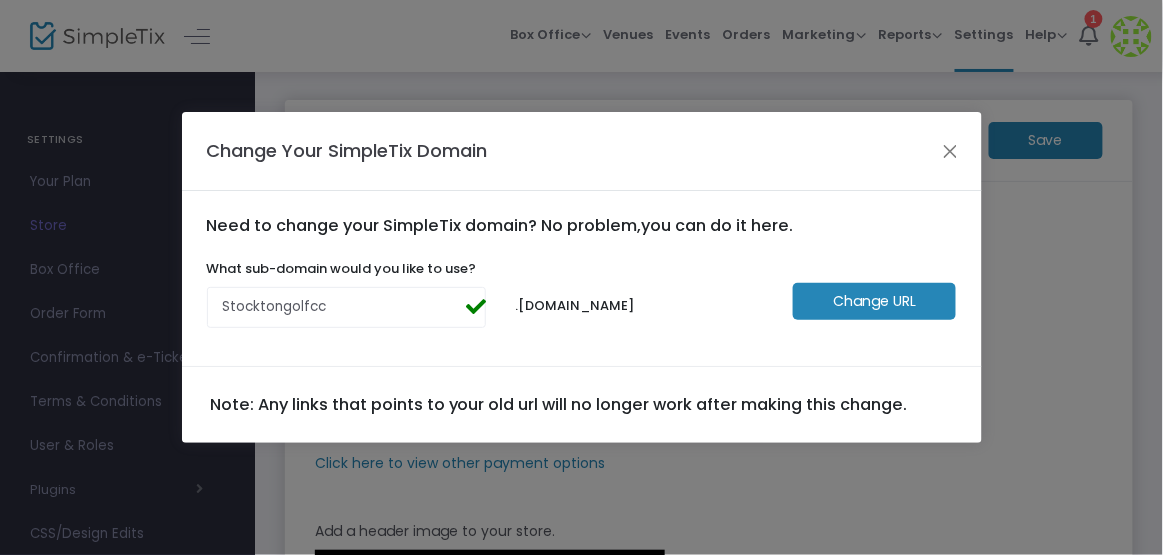 click on "Change URL" 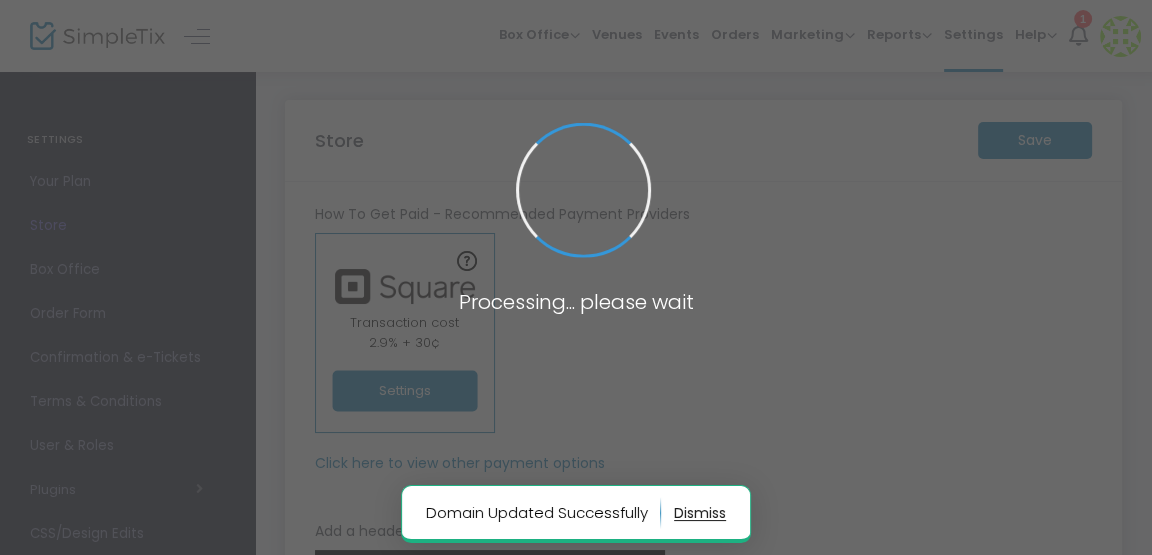 type on "[URL]" 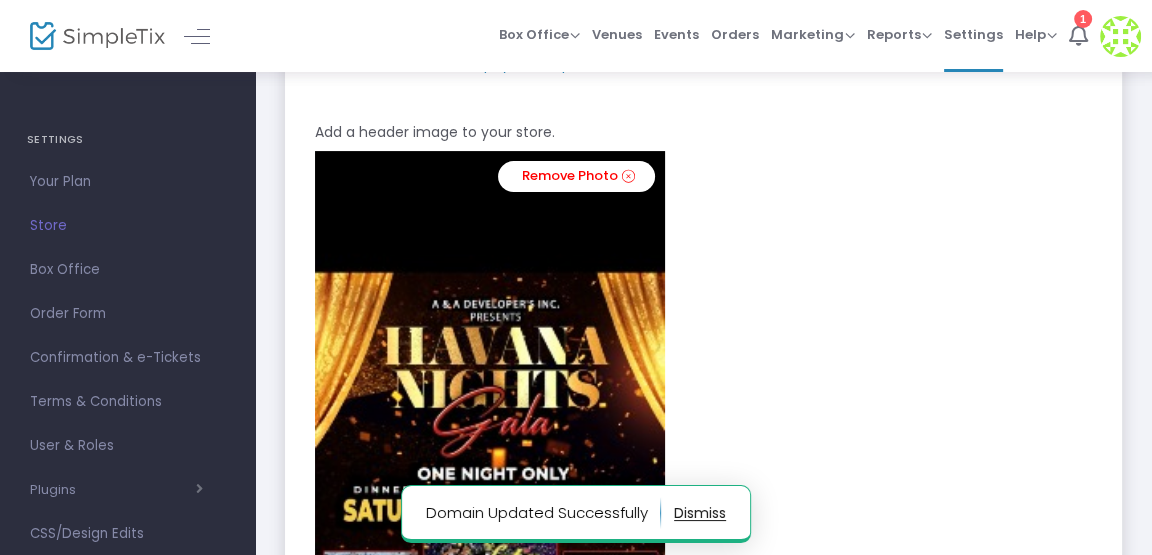 scroll, scrollTop: 405, scrollLeft: 0, axis: vertical 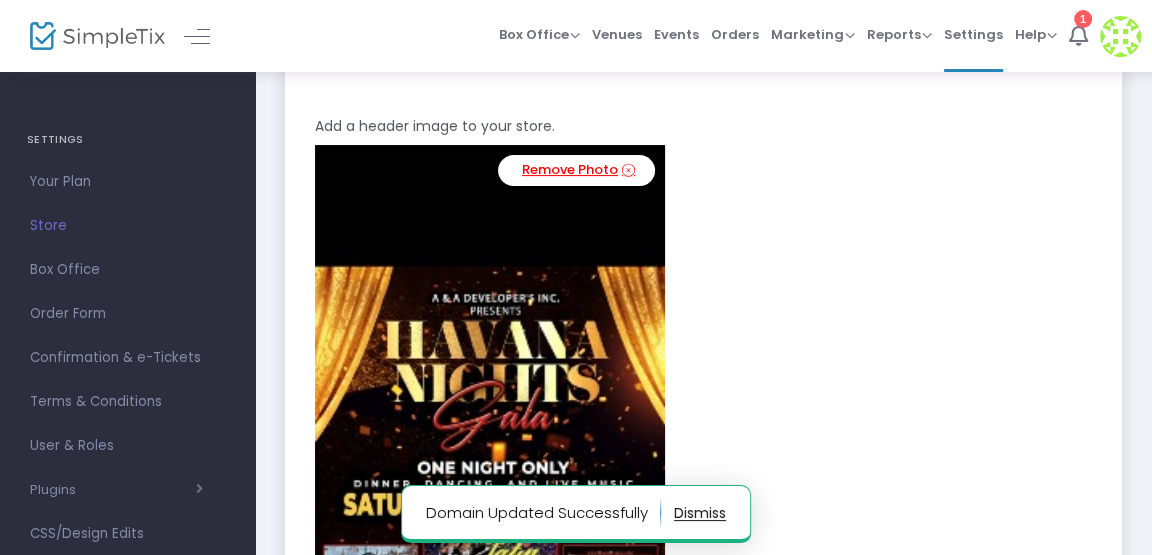 click on "Remove Photo" at bounding box center (576, 170) 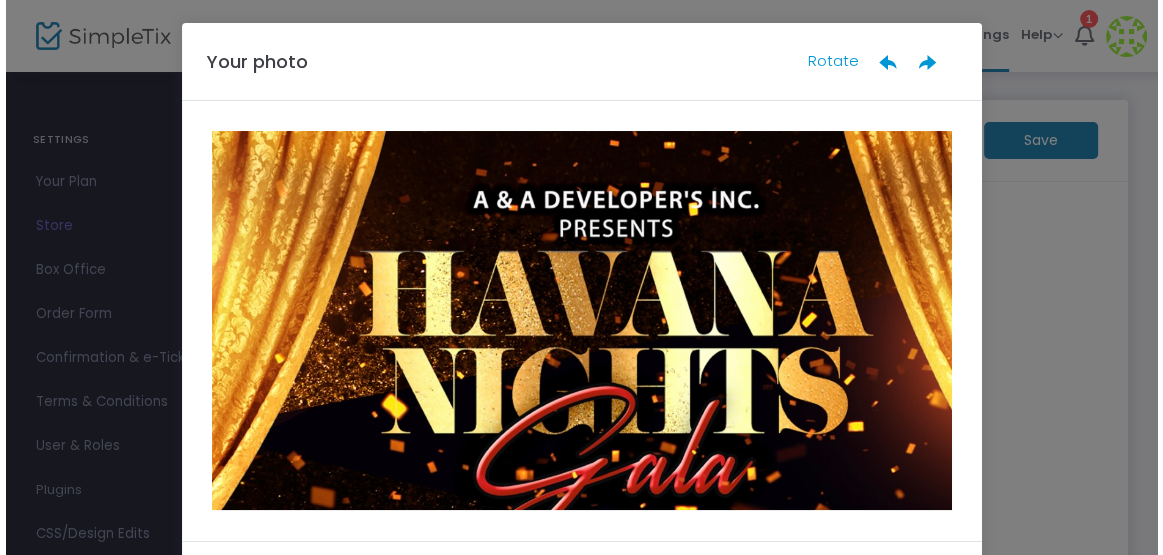 scroll, scrollTop: 0, scrollLeft: 0, axis: both 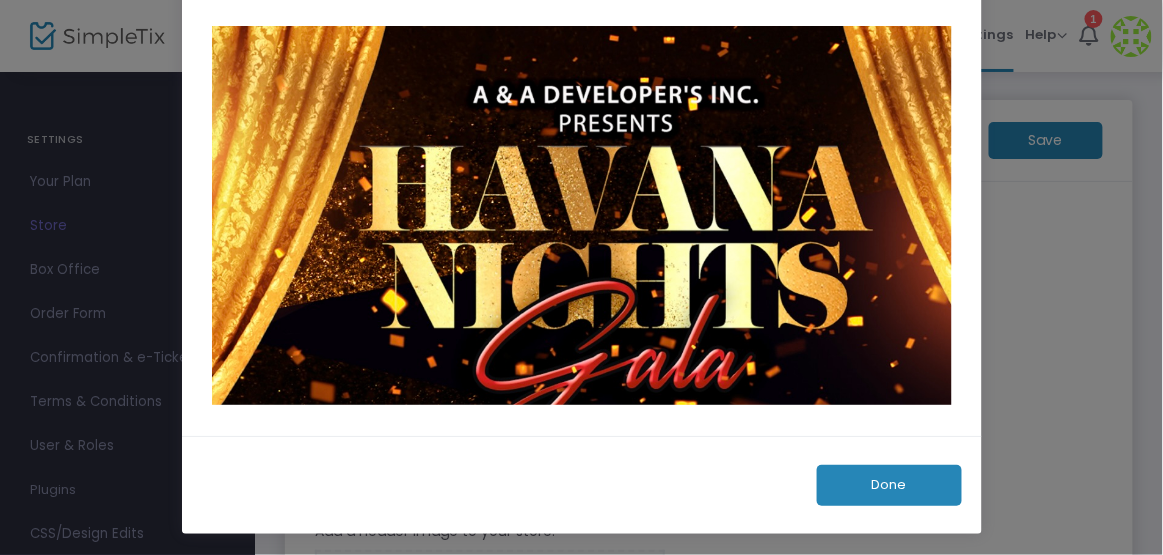 click on "Done" 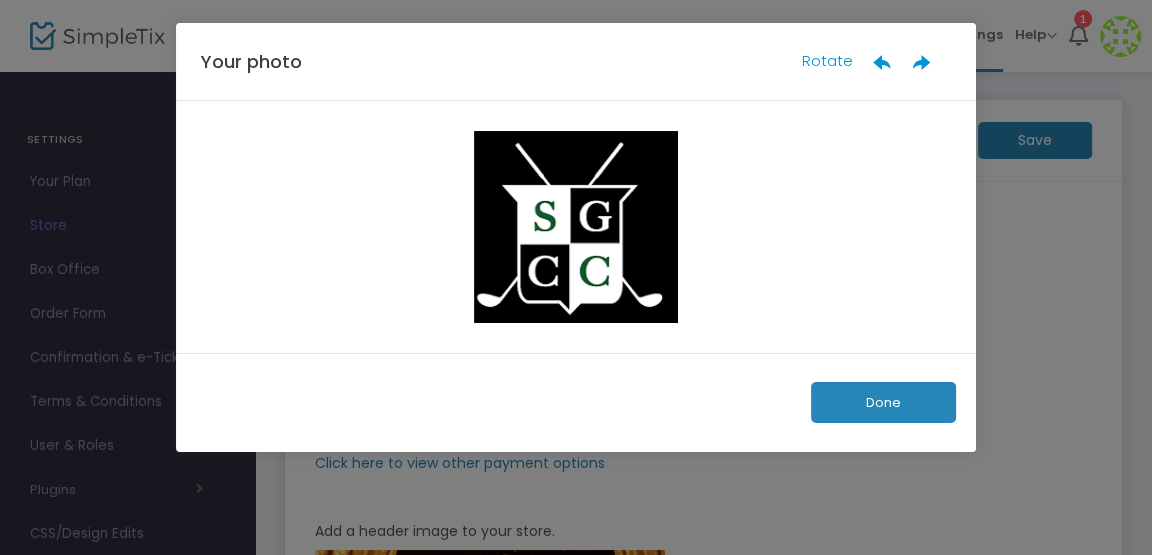 scroll, scrollTop: 0, scrollLeft: 0, axis: both 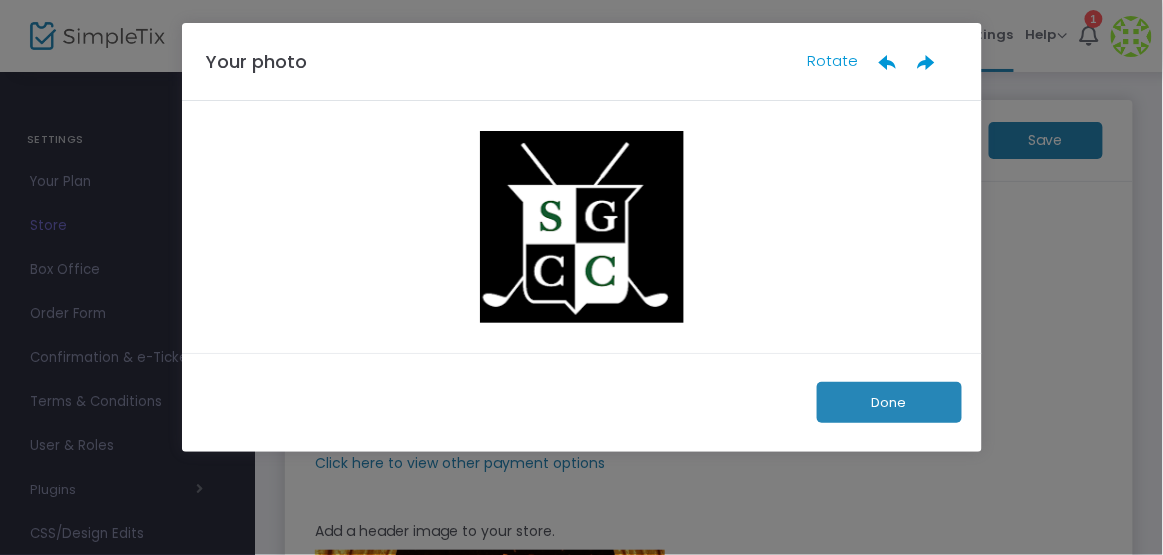 click on "Done" 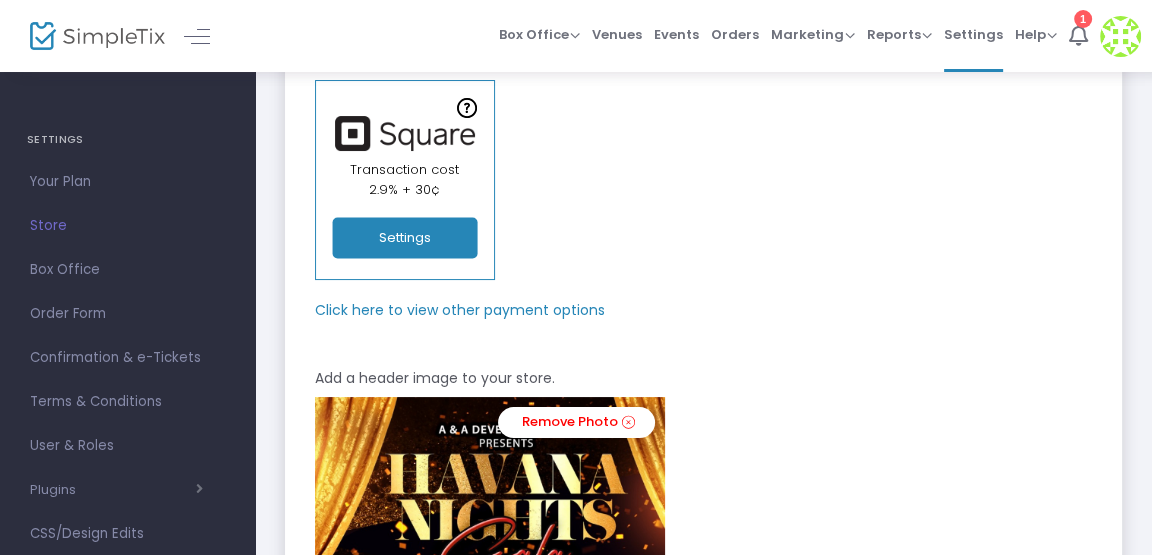 scroll, scrollTop: 0, scrollLeft: 0, axis: both 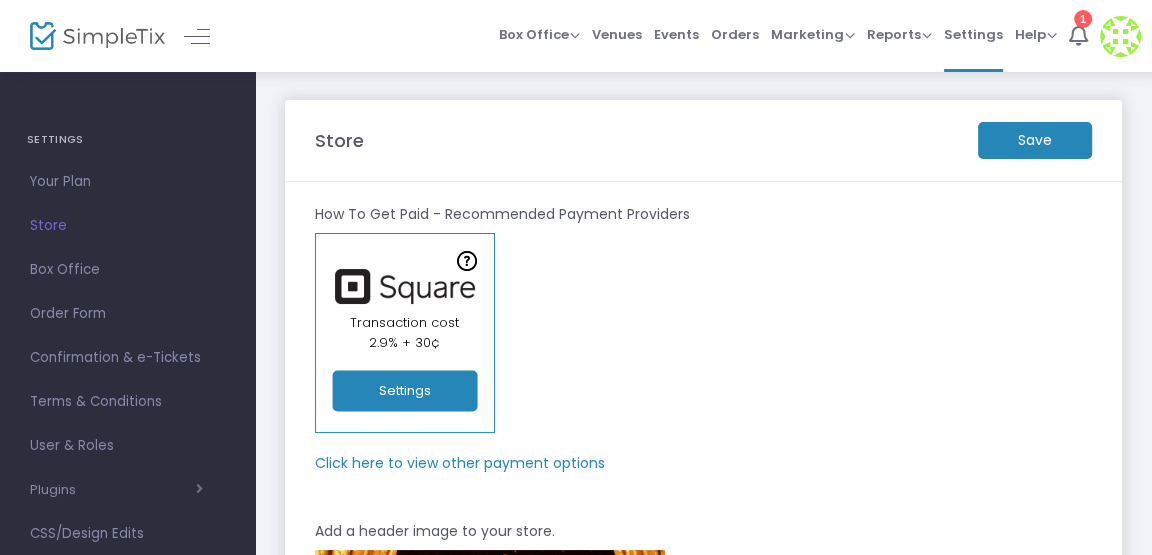 click on "Save" 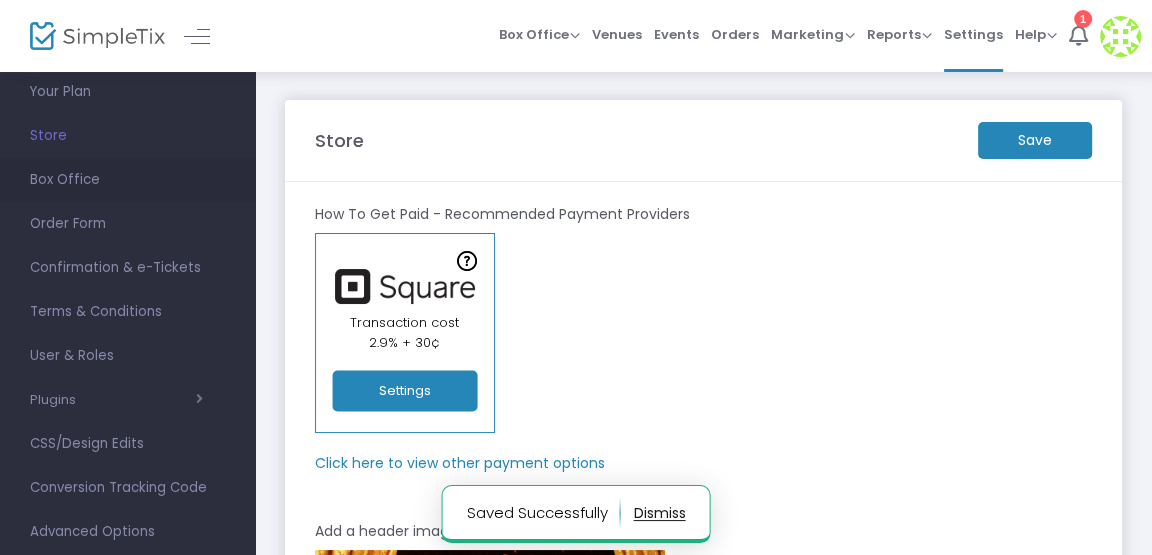 scroll, scrollTop: 0, scrollLeft: 0, axis: both 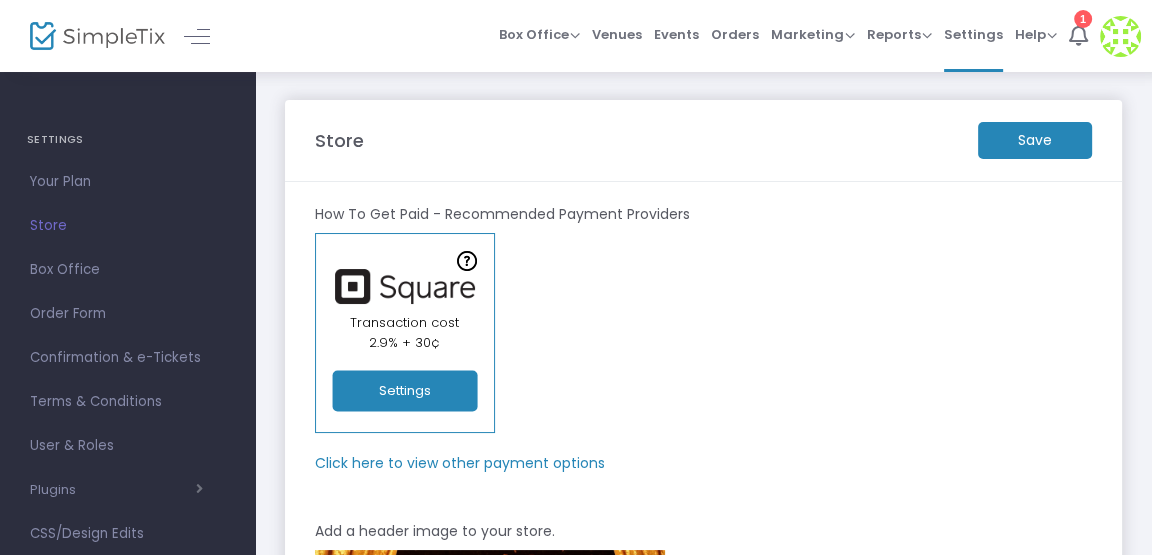 click on "Save" 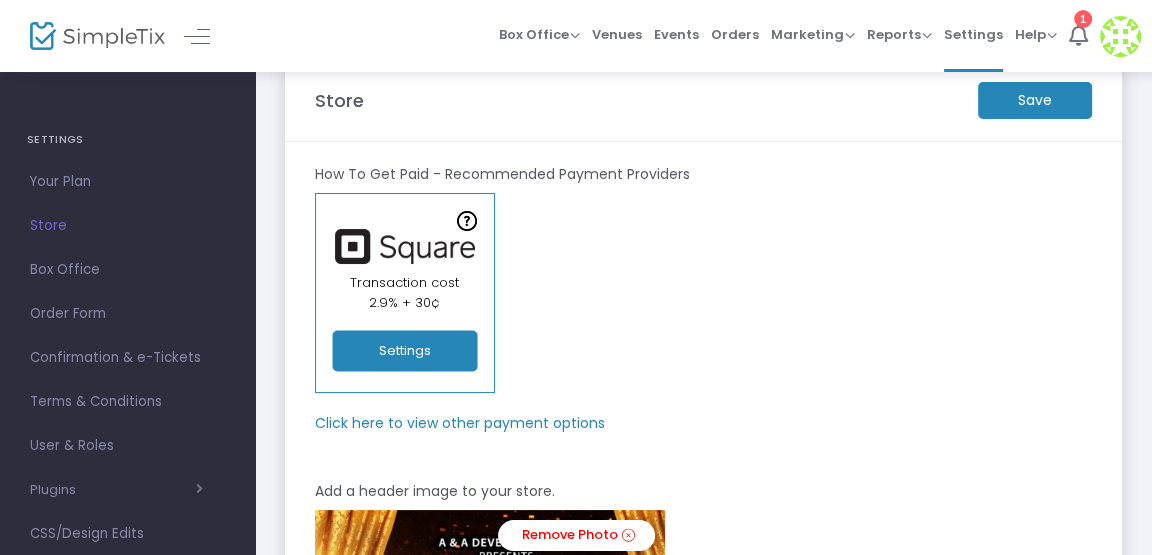 scroll, scrollTop: 0, scrollLeft: 0, axis: both 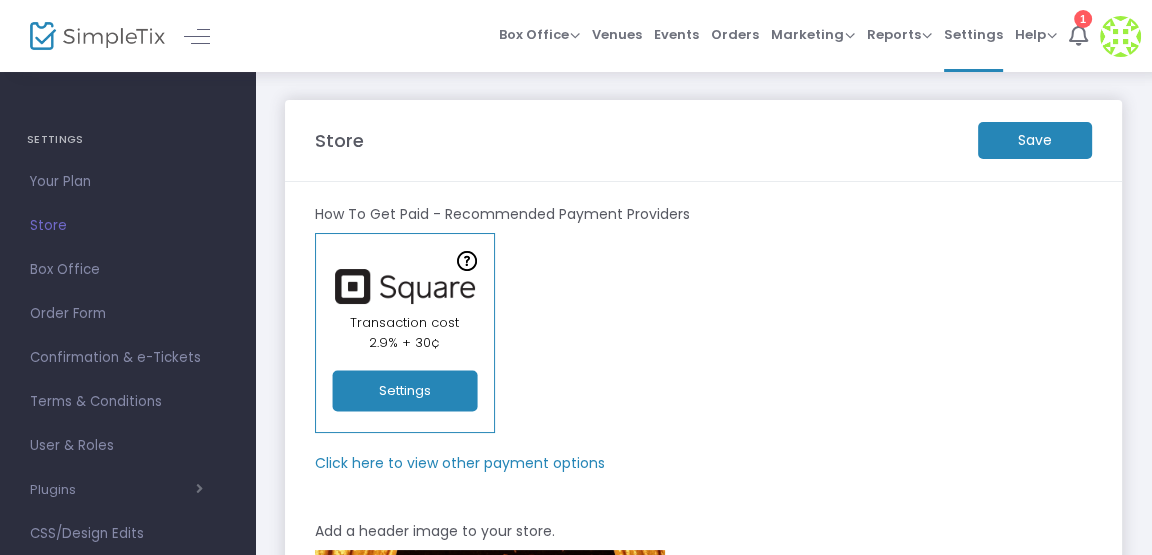 click on "Store" at bounding box center [127, 226] 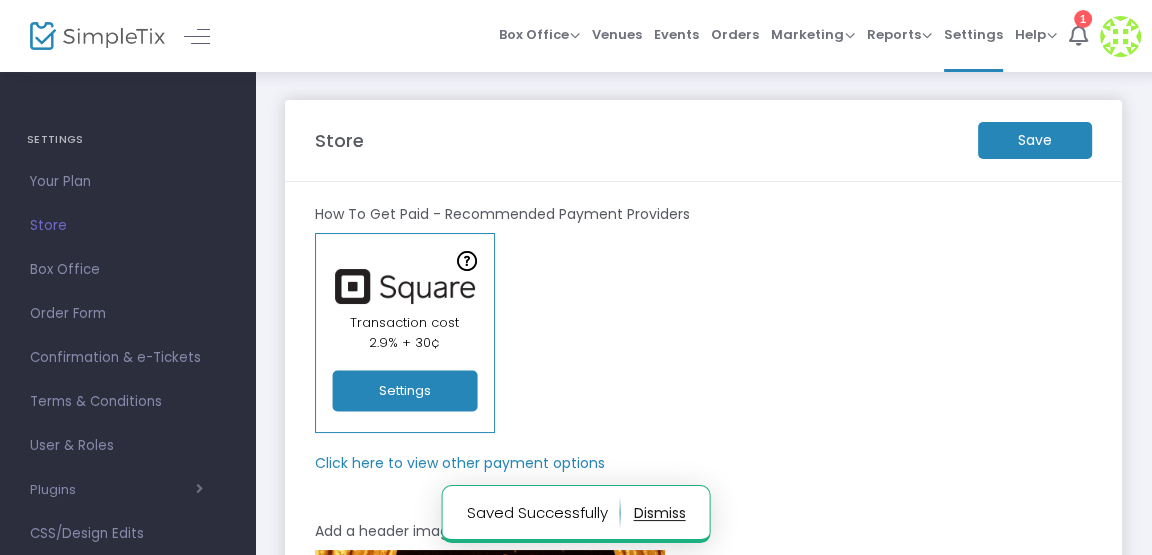 click on "Store" at bounding box center [127, 226] 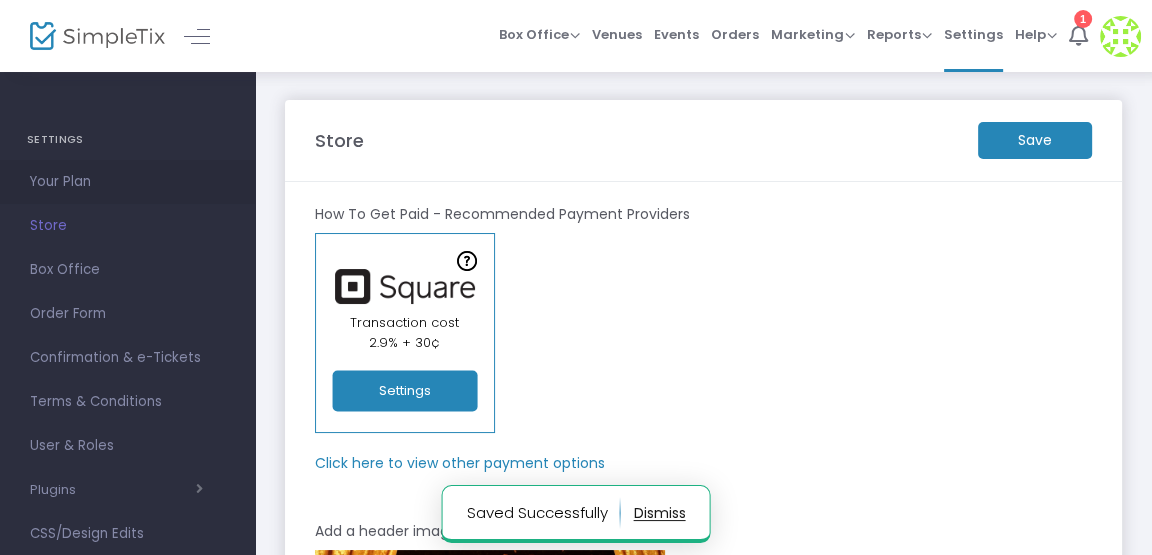 click on "Your Plan" at bounding box center [127, 182] 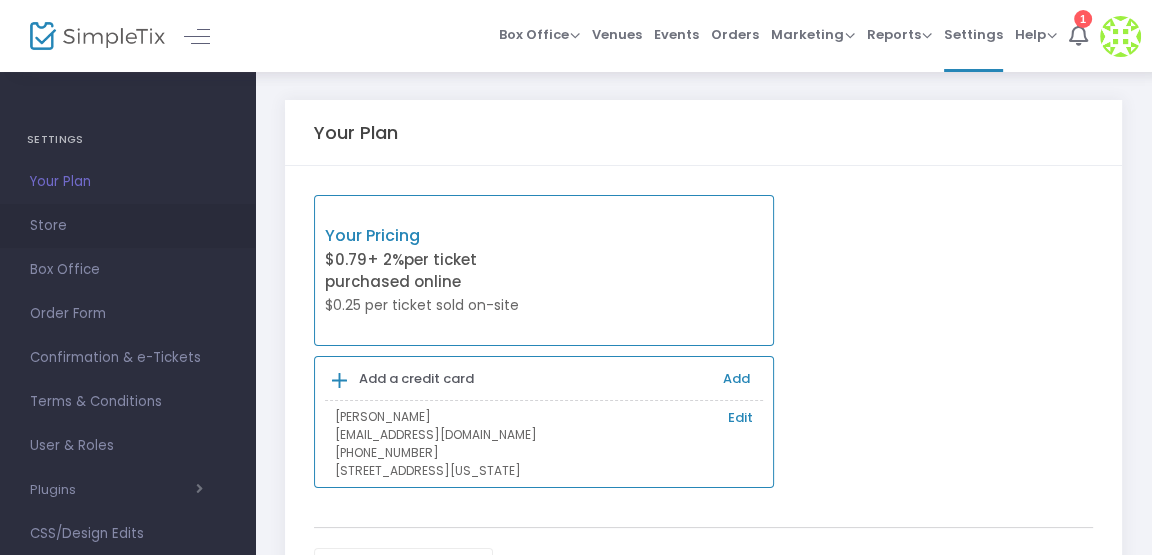 click on "Store" at bounding box center [127, 226] 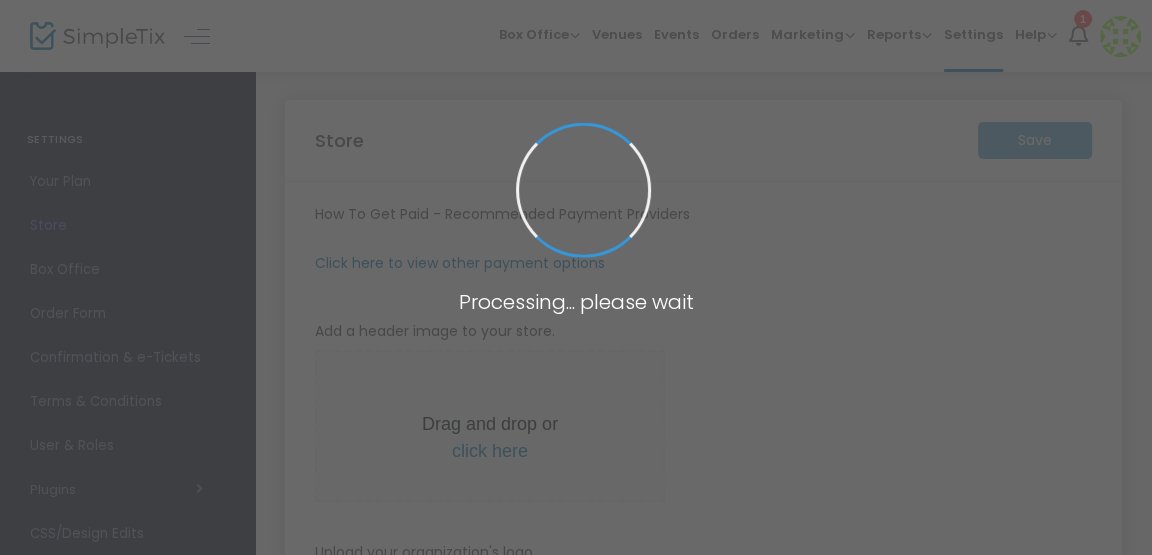 type on "[URL]" 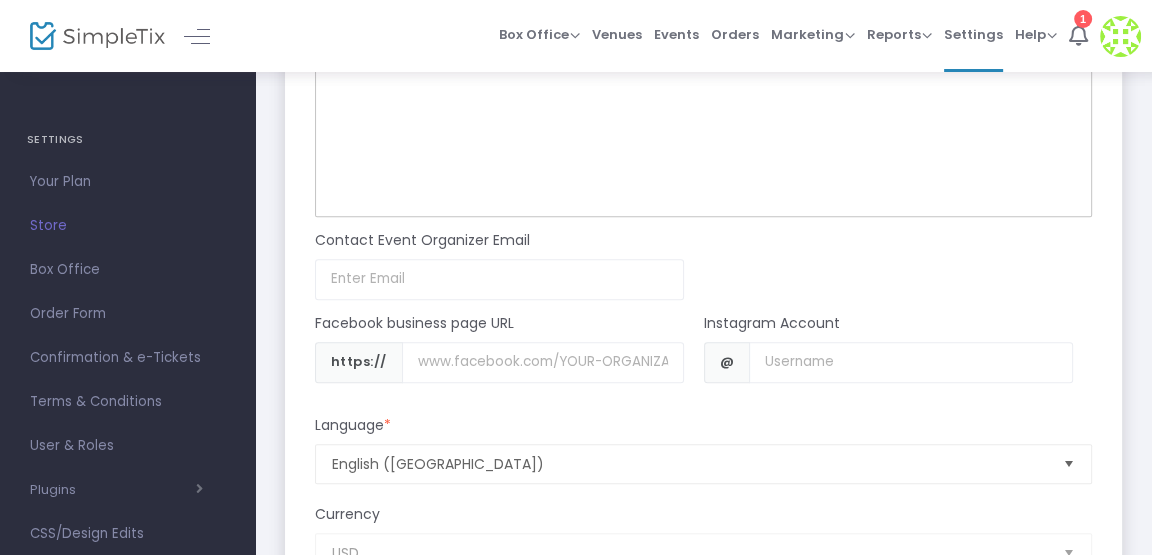 scroll, scrollTop: 1814, scrollLeft: 0, axis: vertical 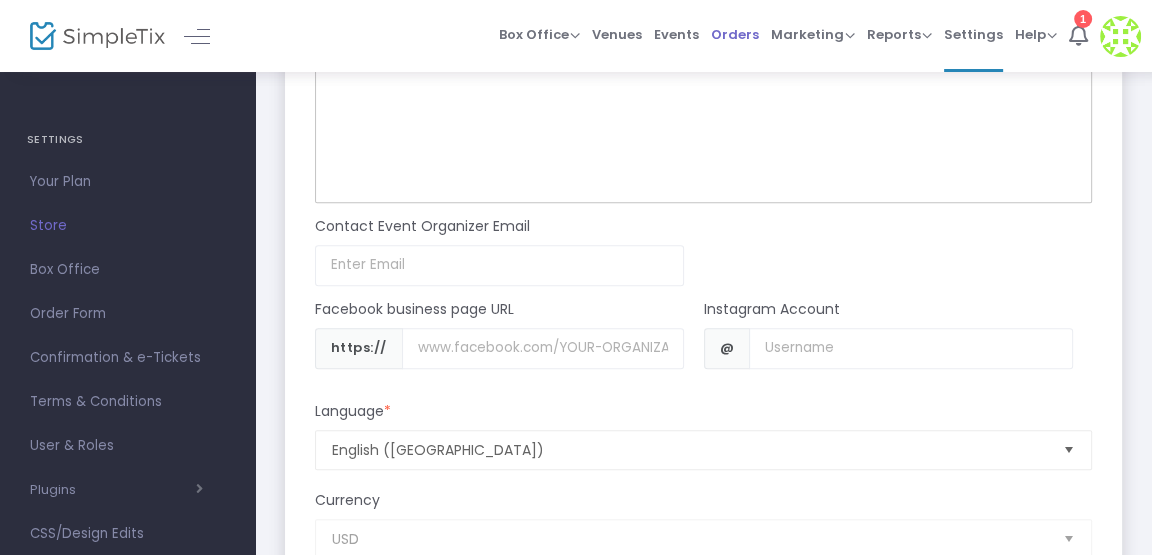 click on "Orders" at bounding box center (735, 34) 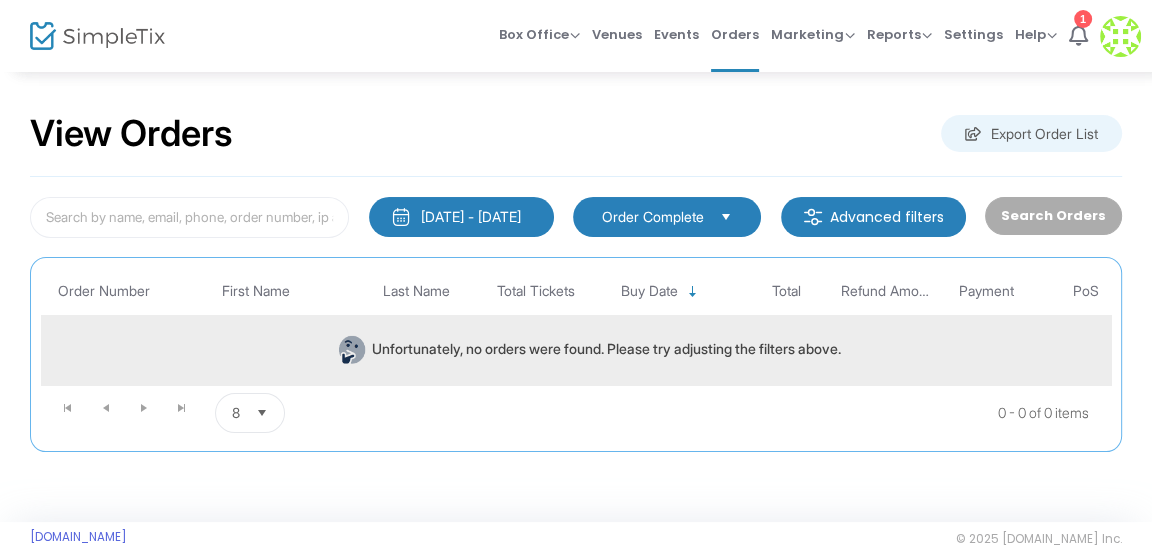 scroll, scrollTop: 6, scrollLeft: 0, axis: vertical 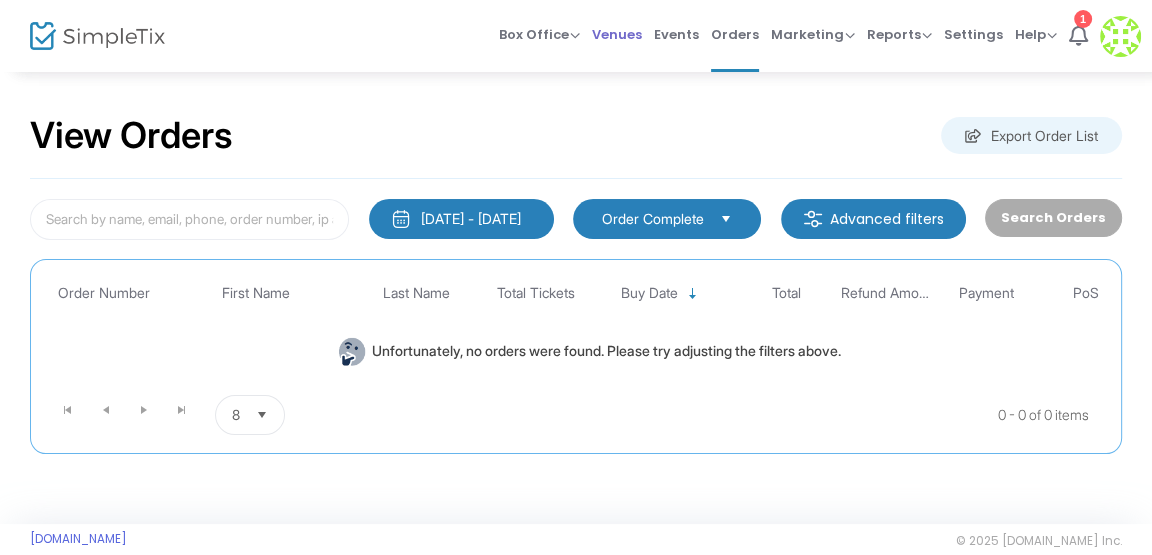 click on "Venues" at bounding box center [617, 34] 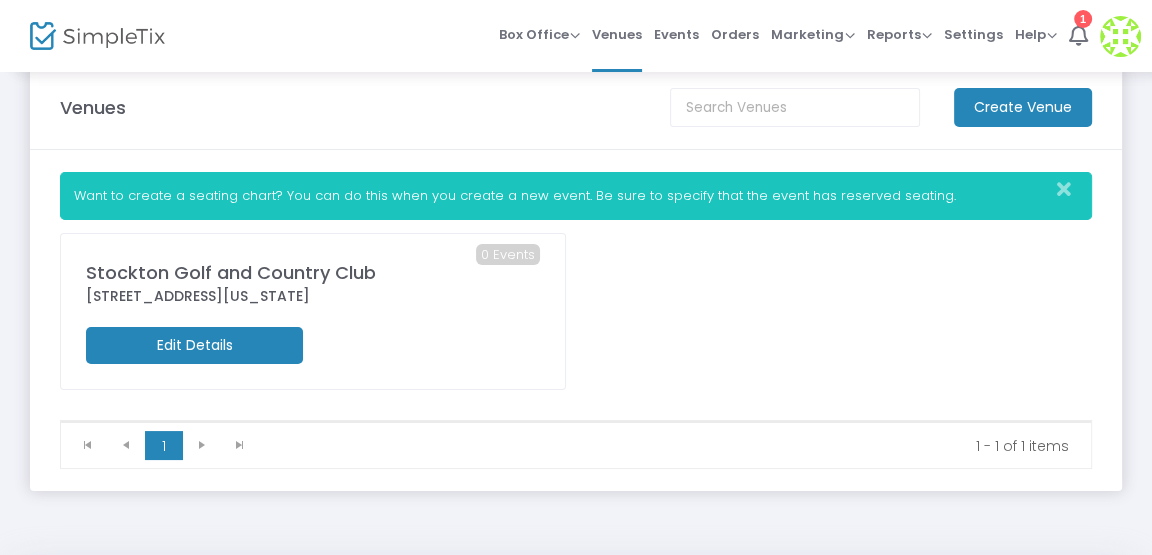 scroll, scrollTop: 0, scrollLeft: 0, axis: both 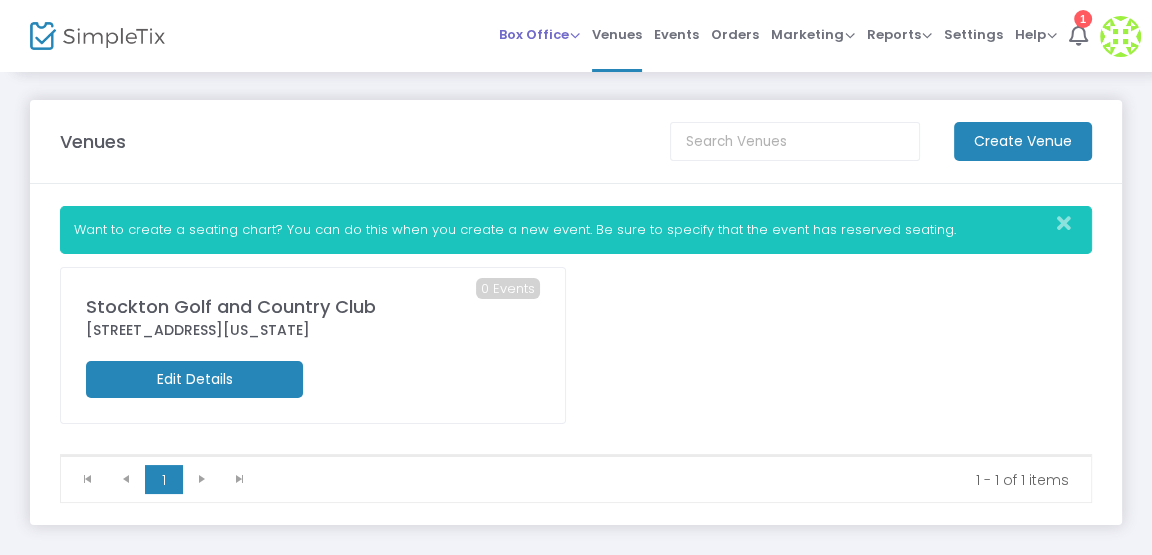 click on "Box Office" at bounding box center (539, 34) 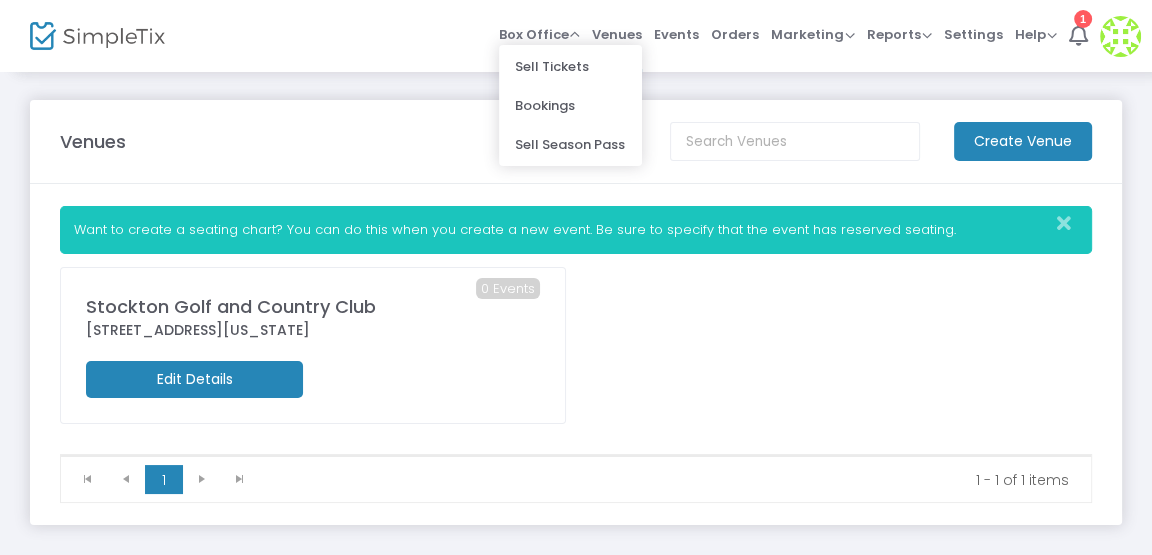 click on "Box Office   Sell Tickets   Bookings   Sell Season Pass   Venues   Memberships   Events   Orders   Marketing   Promo Codes   Quantity Discounts   Affiliate   Reports   Analytics   Sales Reports   Download   Settings   Help   View Docs   Contact Support  1  [PERSON_NAME]   [EMAIL_ADDRESS][DOMAIN_NAME]   Role: OWNER   Section   Your Profile   Create a site for a new organization  Logout" at bounding box center (703, 36) 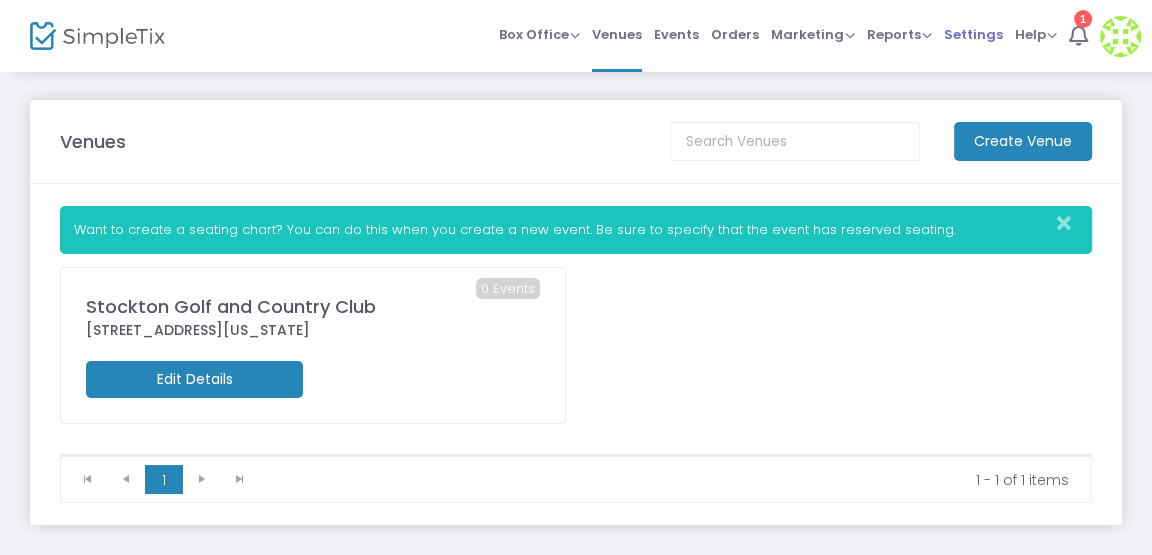 click on "Settings" at bounding box center (973, 34) 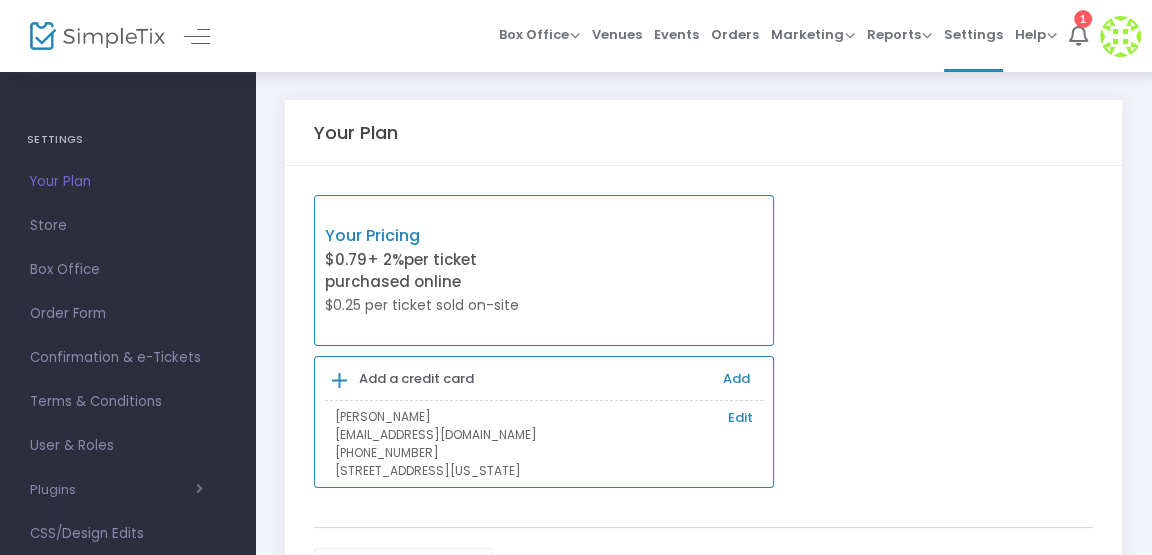 click on "Your Plan" at bounding box center (127, 182) 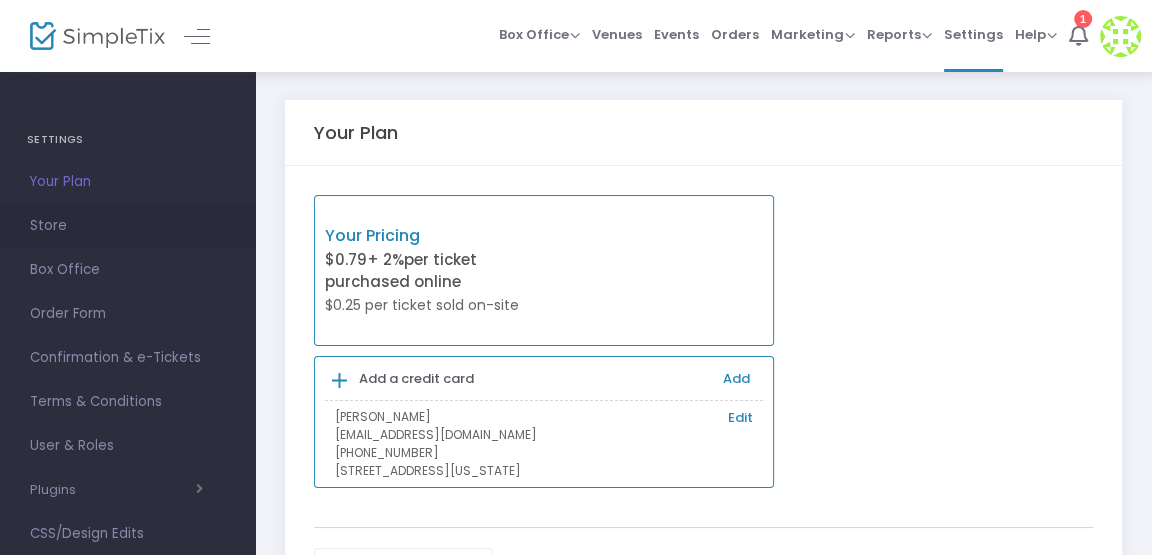 click on "Store" at bounding box center [127, 226] 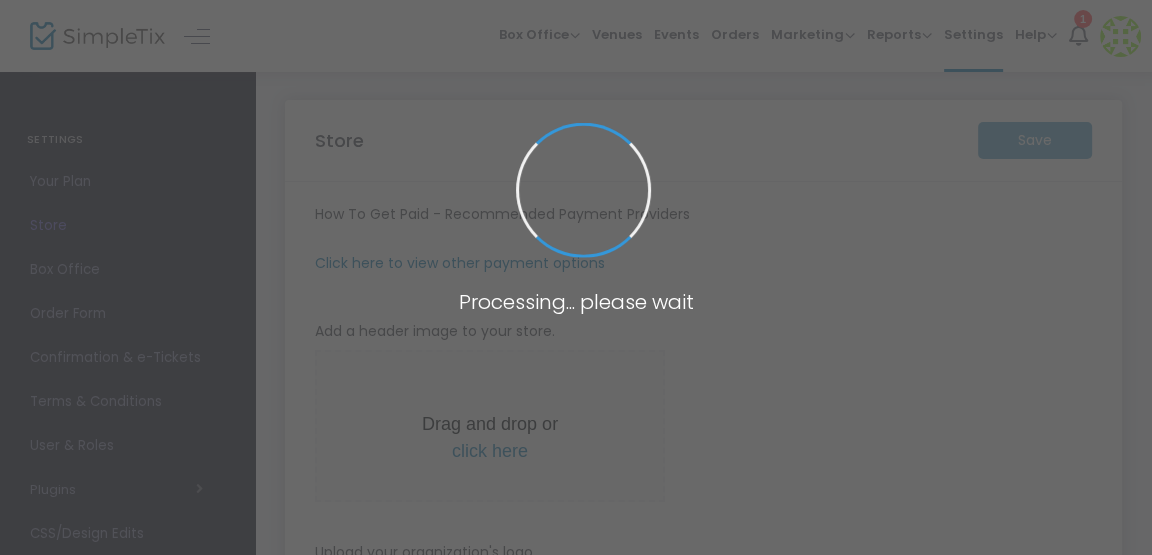 type on "[URL]" 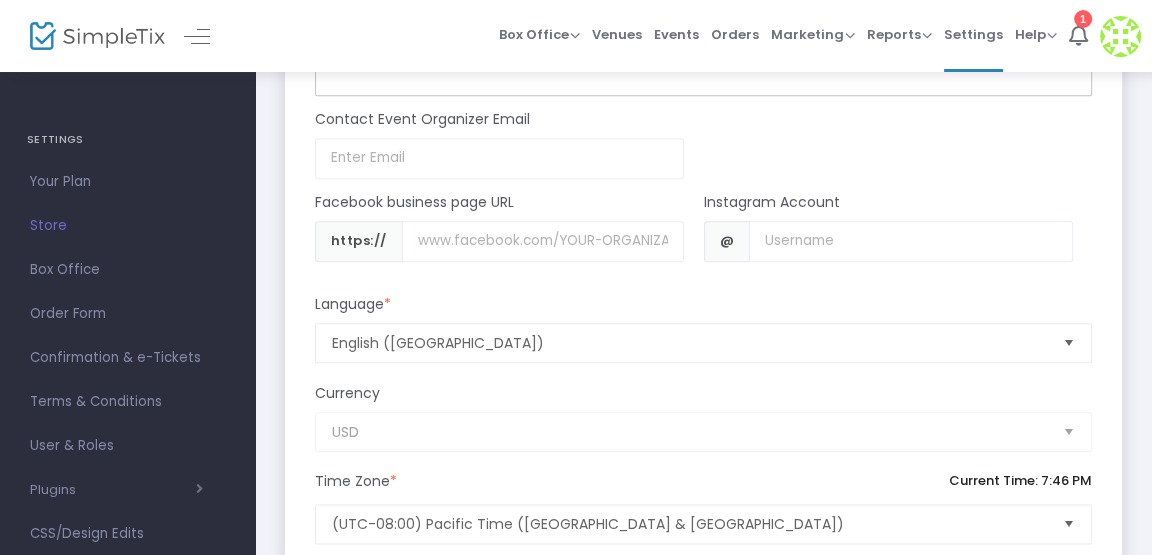 scroll, scrollTop: 1956, scrollLeft: 0, axis: vertical 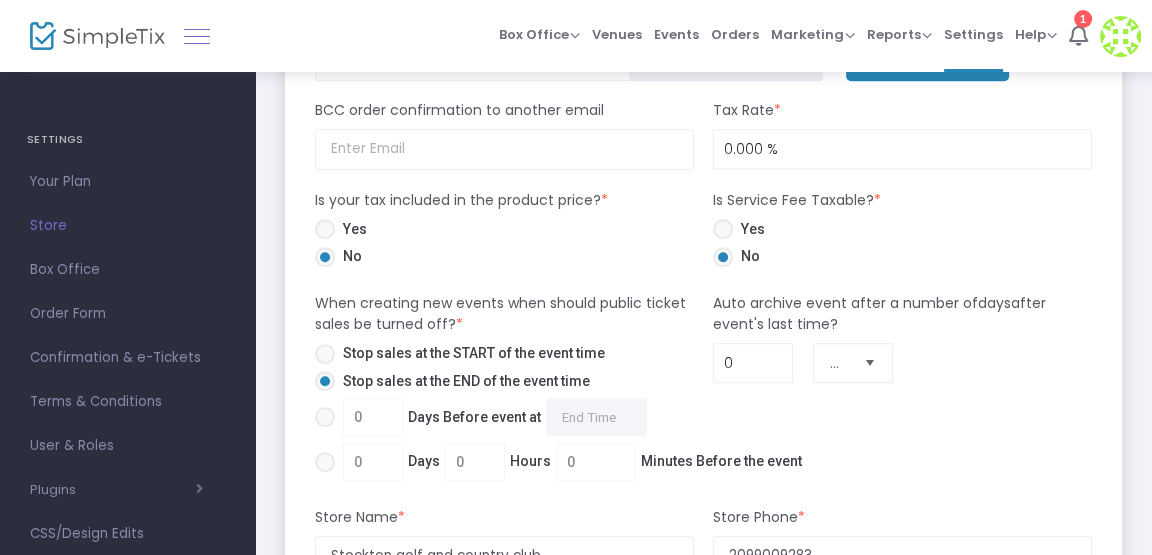 click at bounding box center (197, 36) 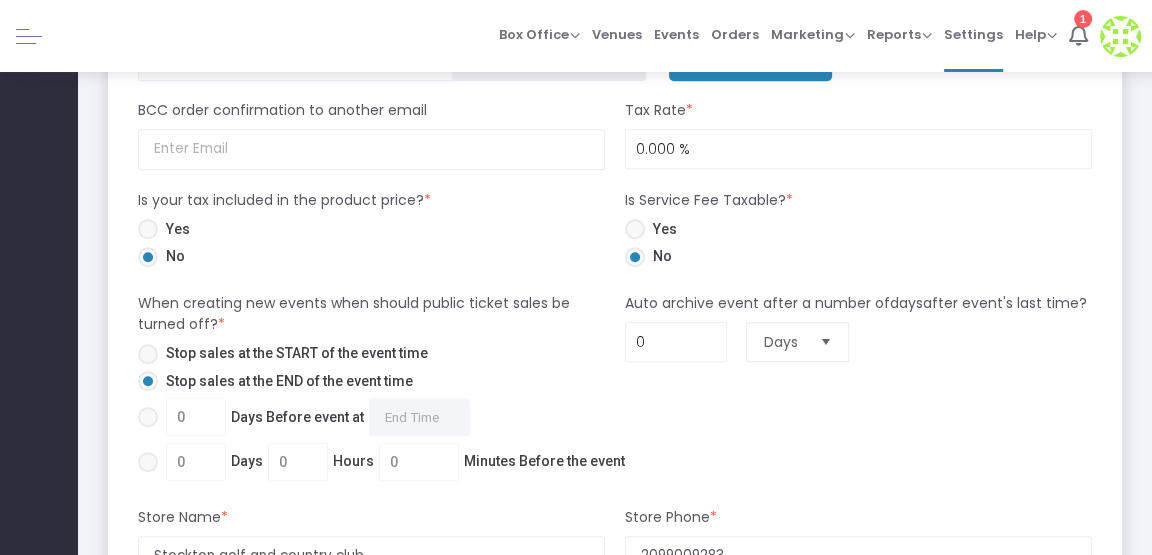 click at bounding box center (29, 36) 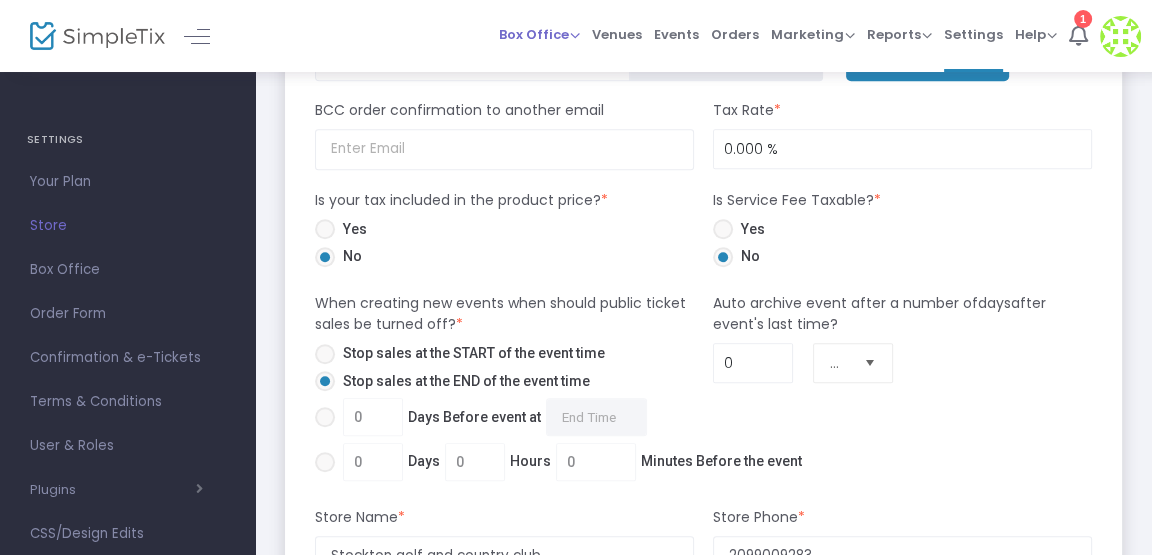 click on "Box Office   Sell Tickets   Bookings   Sell Season Pass" at bounding box center (539, 35) 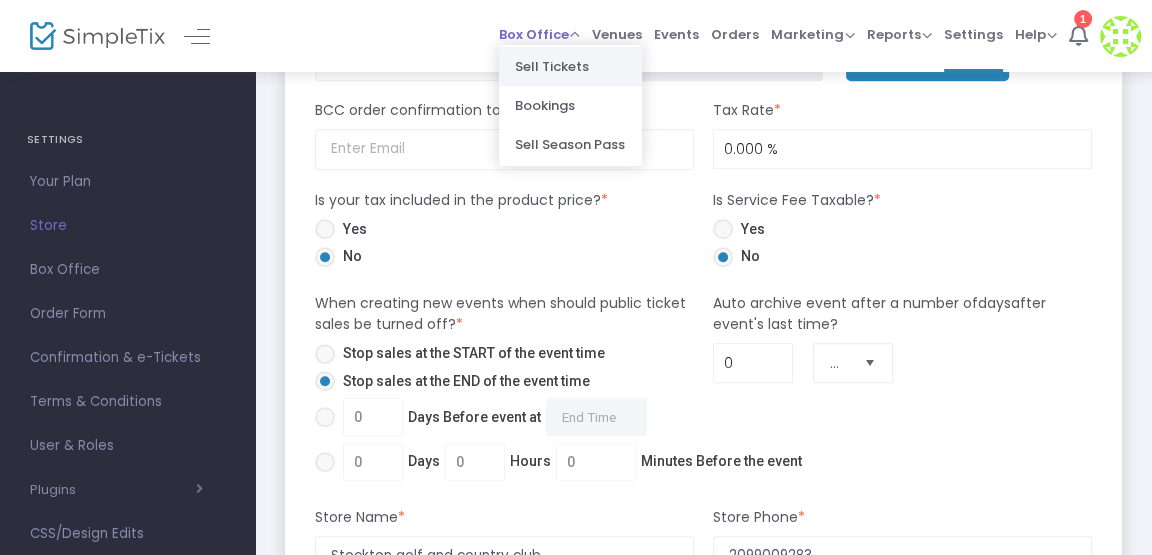 click on "Sell Tickets" at bounding box center (570, 66) 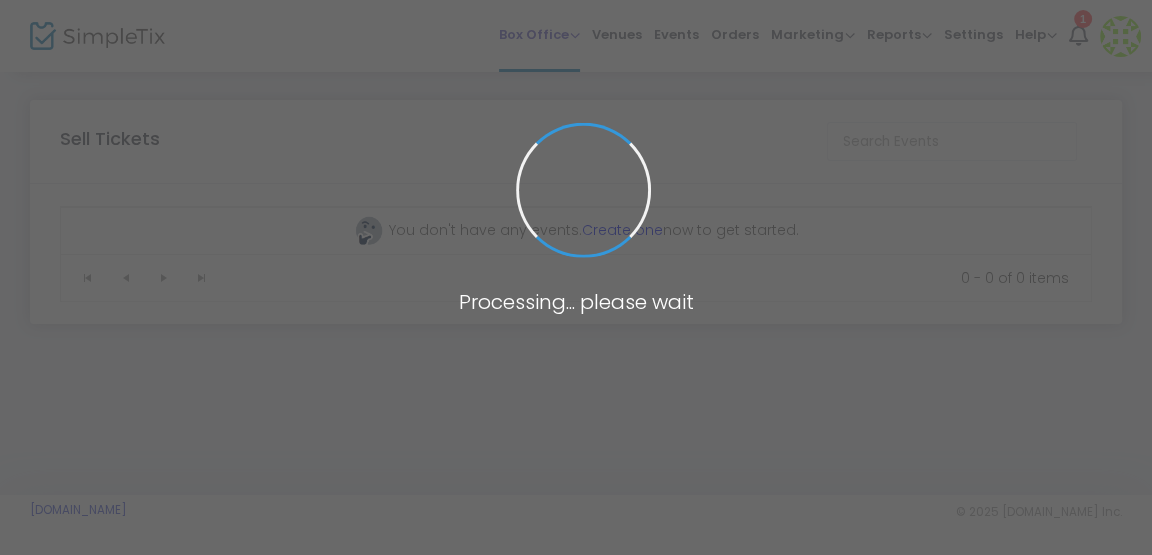 scroll, scrollTop: 0, scrollLeft: 0, axis: both 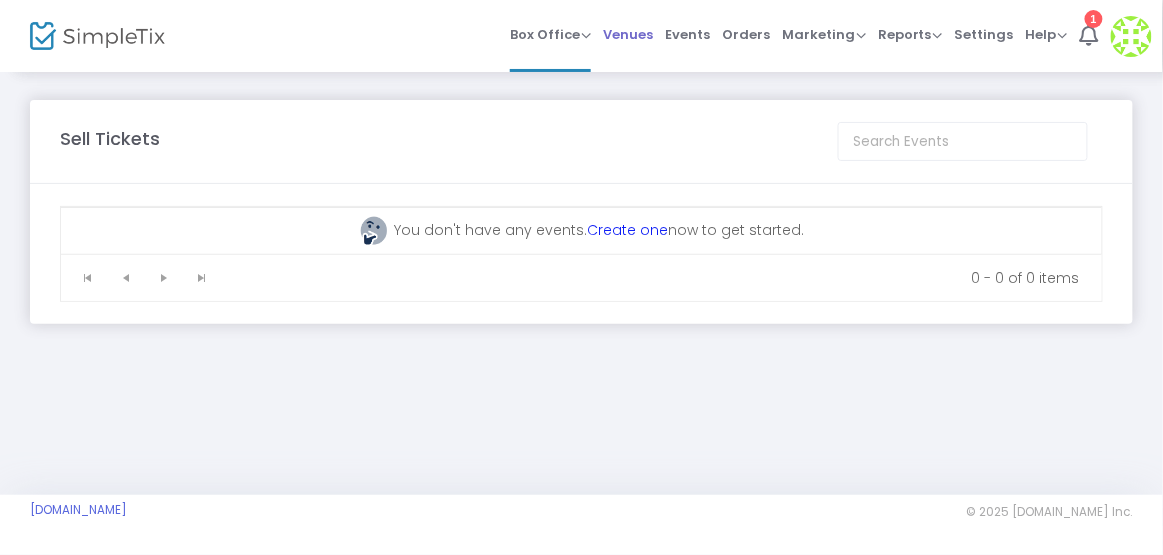 click on "Venues" at bounding box center (628, 34) 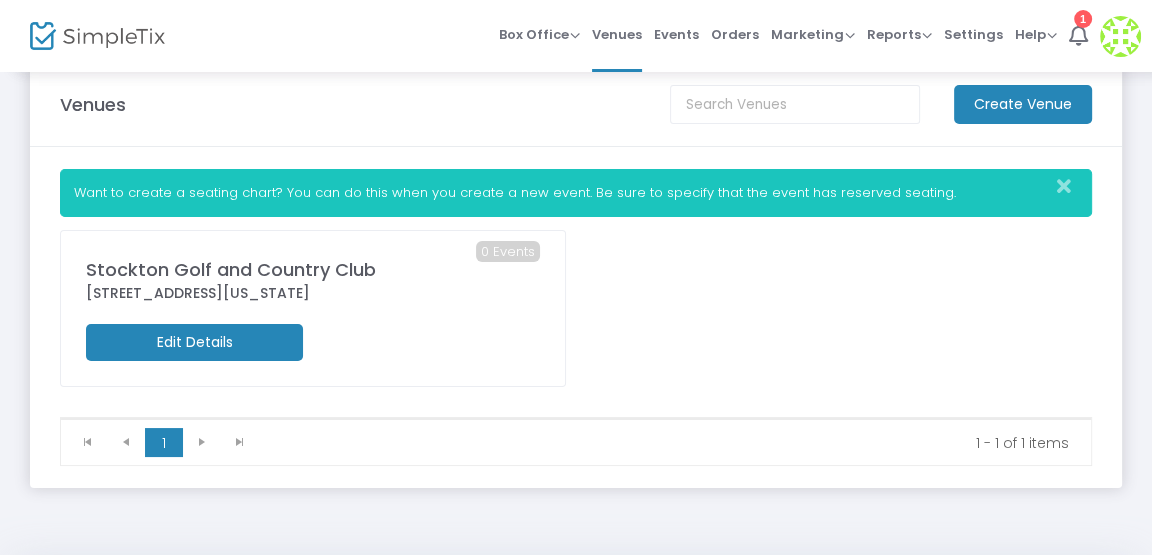 scroll, scrollTop: 0, scrollLeft: 0, axis: both 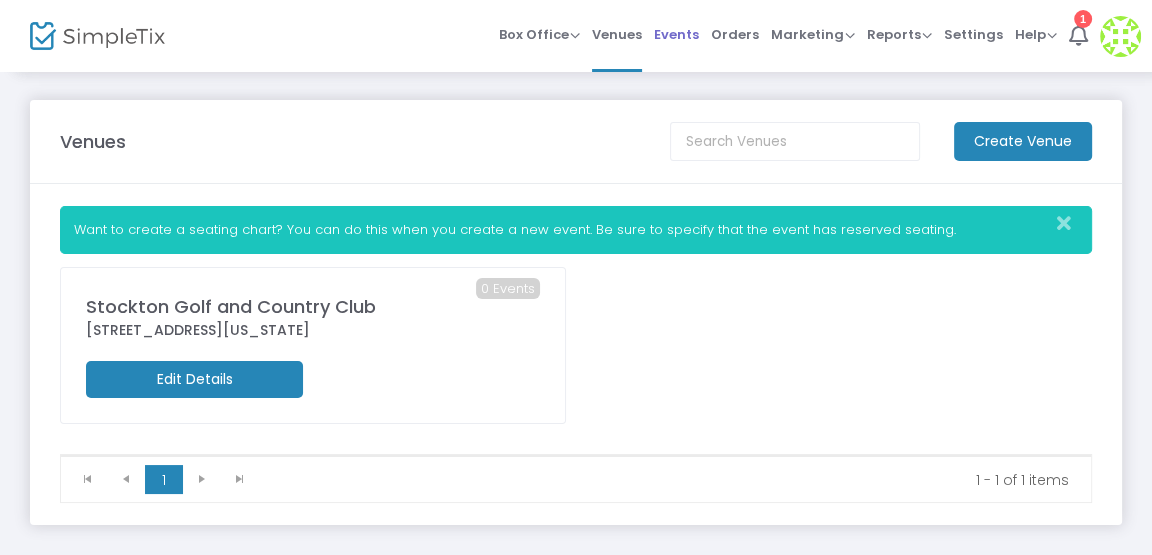 click on "Events" at bounding box center (676, 34) 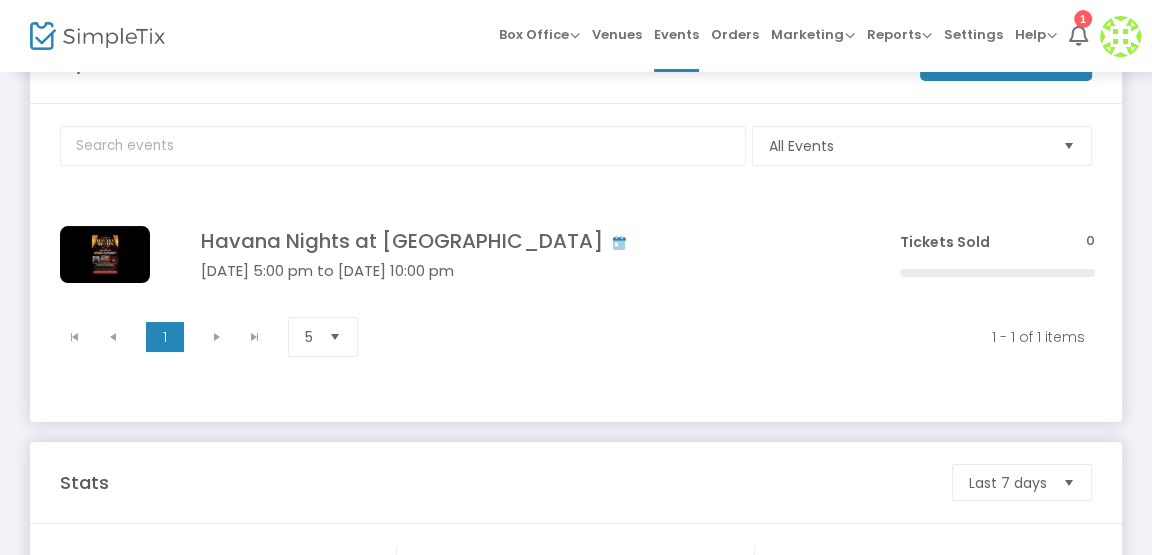 scroll, scrollTop: 0, scrollLeft: 0, axis: both 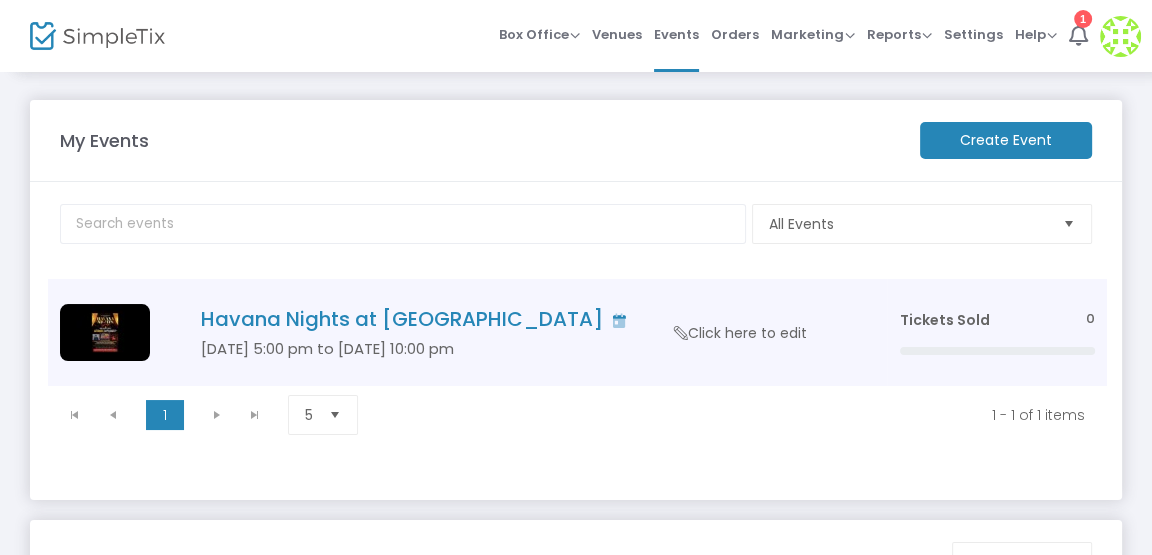 click on "Havana Nights at [GEOGRAPHIC_DATA]" 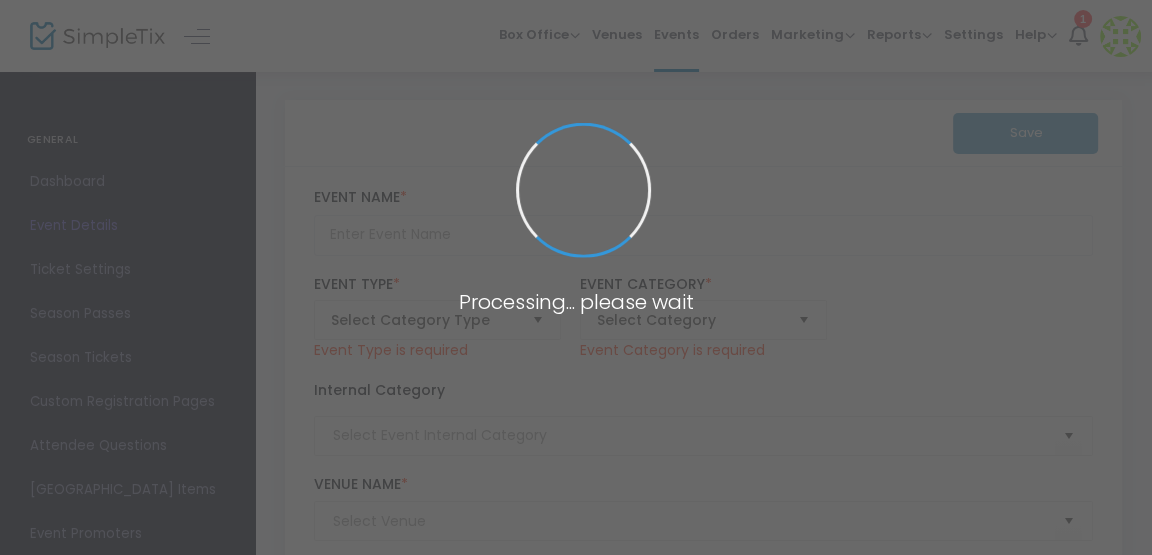 type on "Havana Nights at [GEOGRAPHIC_DATA]" 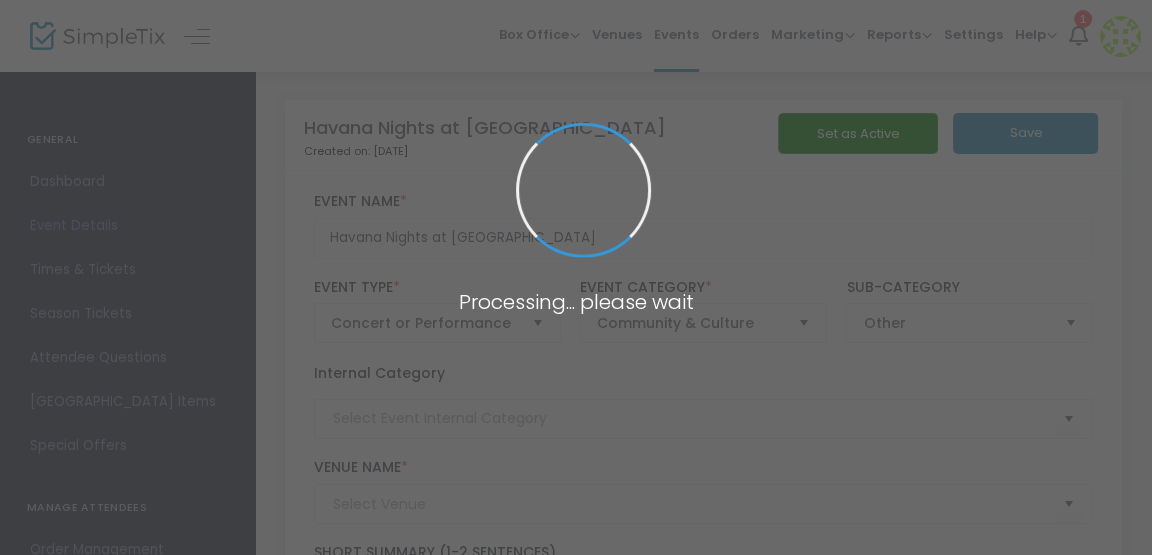 type on "Stockton Golf and Country Club" 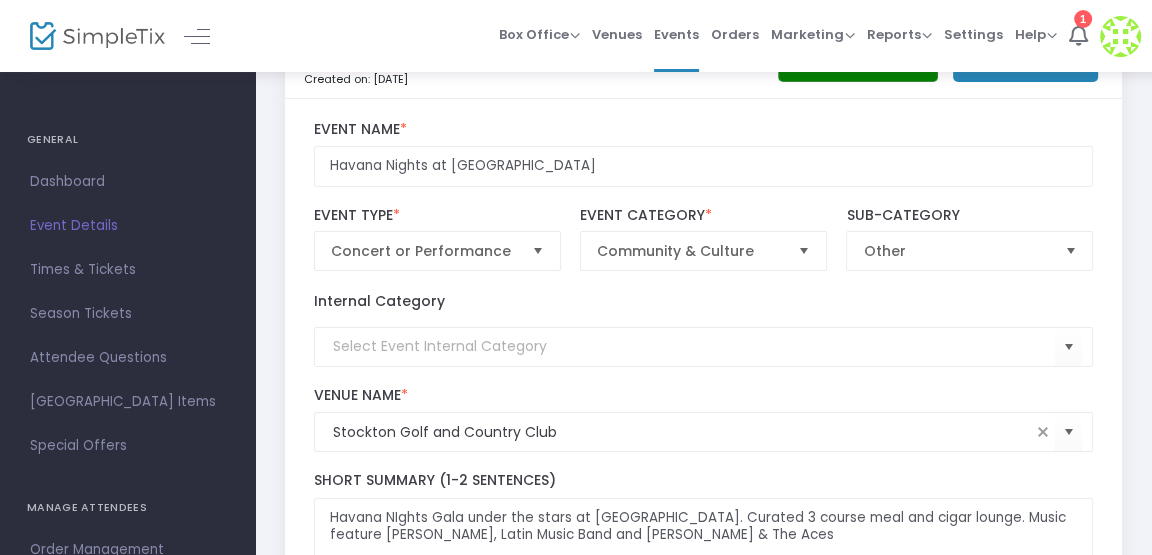 scroll, scrollTop: 0, scrollLeft: 0, axis: both 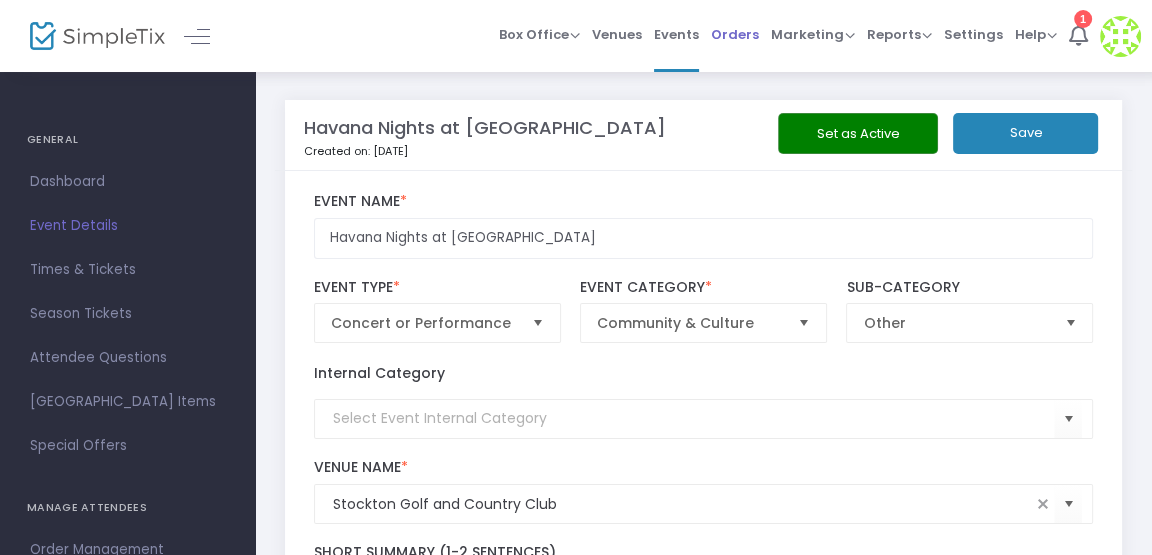 click on "Orders" at bounding box center (735, 34) 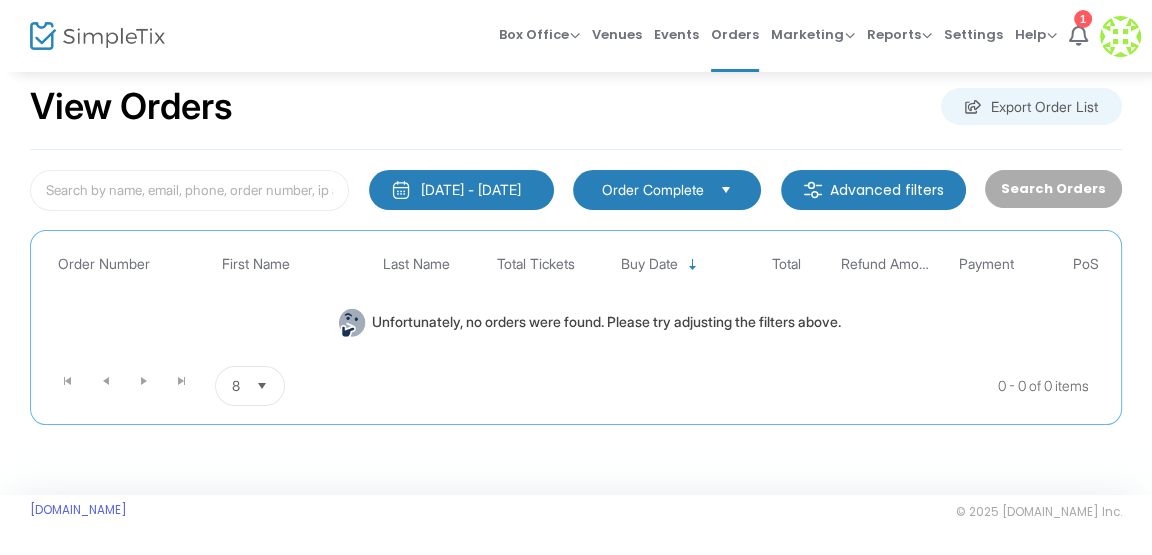 scroll, scrollTop: 0, scrollLeft: 0, axis: both 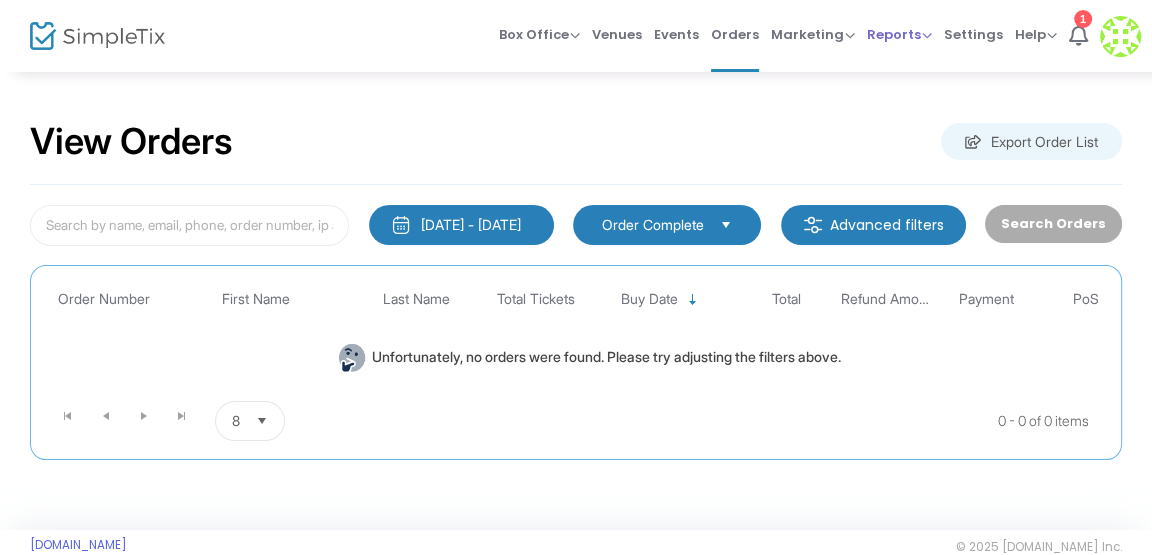 click on "Reports" at bounding box center [899, 34] 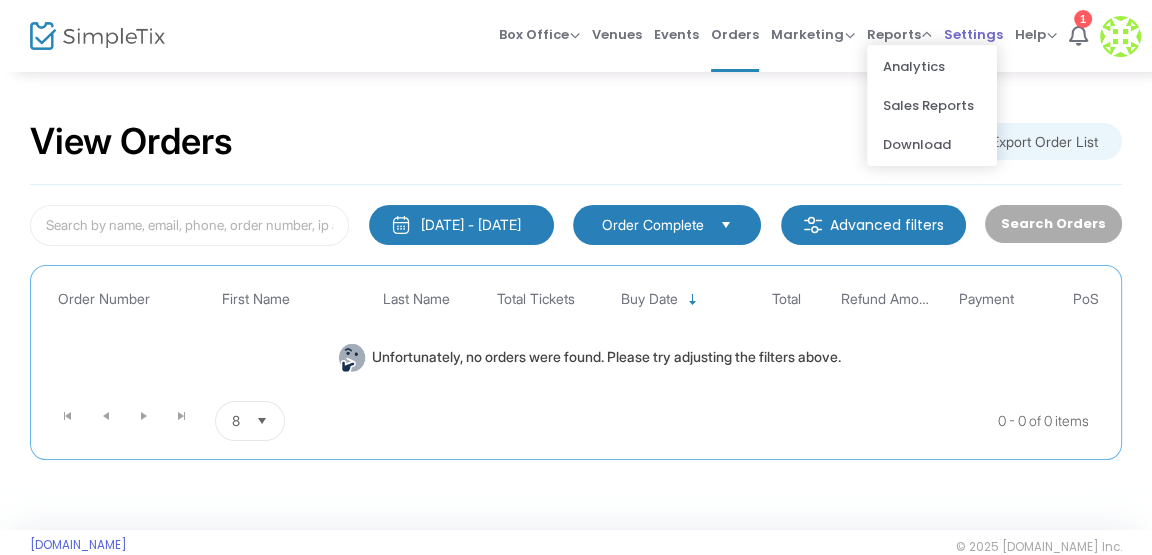 click on "Settings" at bounding box center [973, 34] 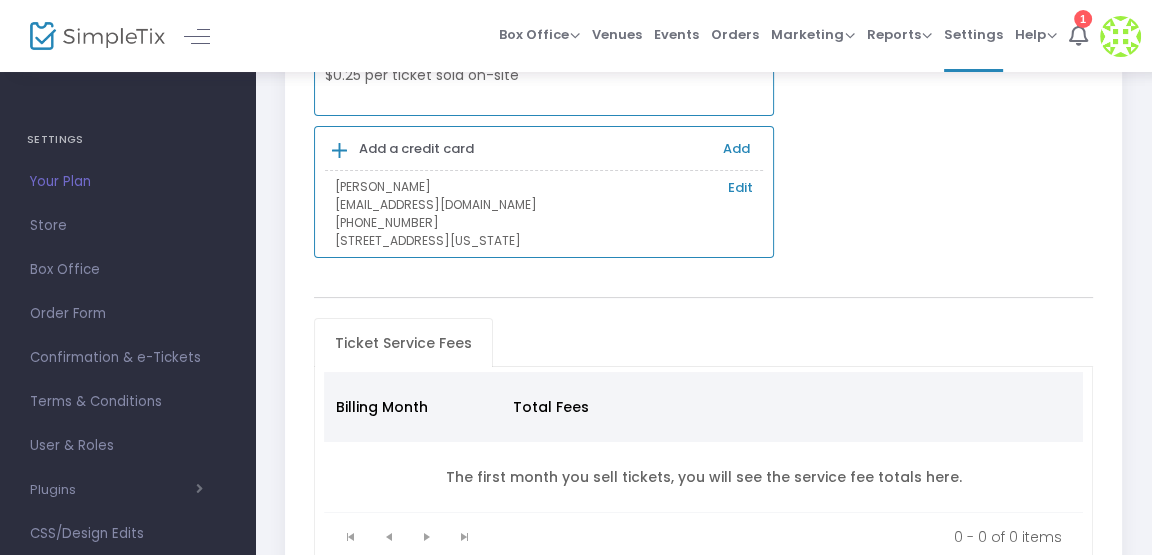 scroll, scrollTop: 0, scrollLeft: 0, axis: both 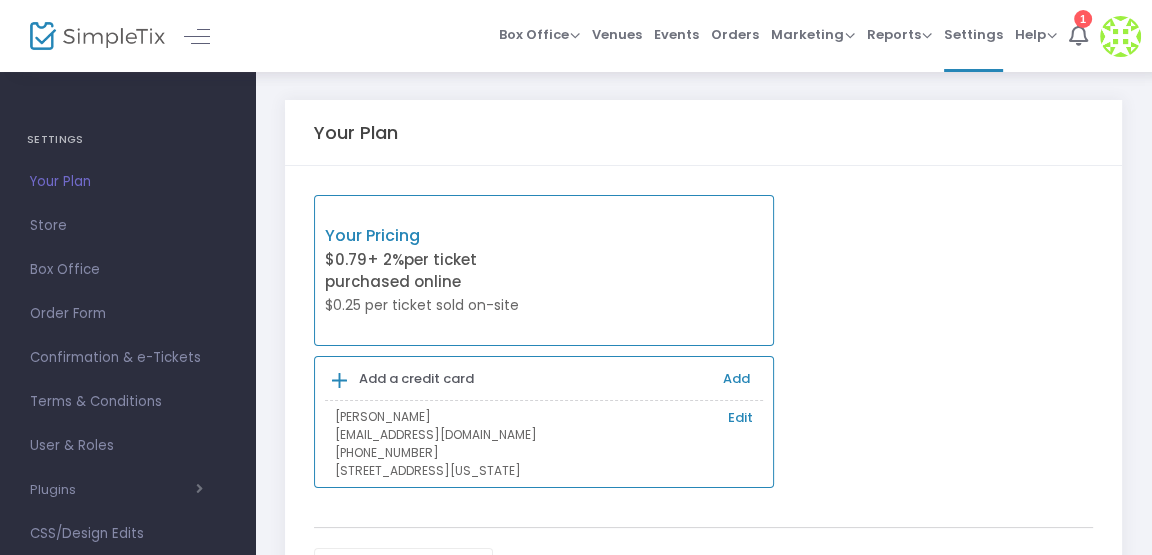 click on "Your Plan" at bounding box center [127, 182] 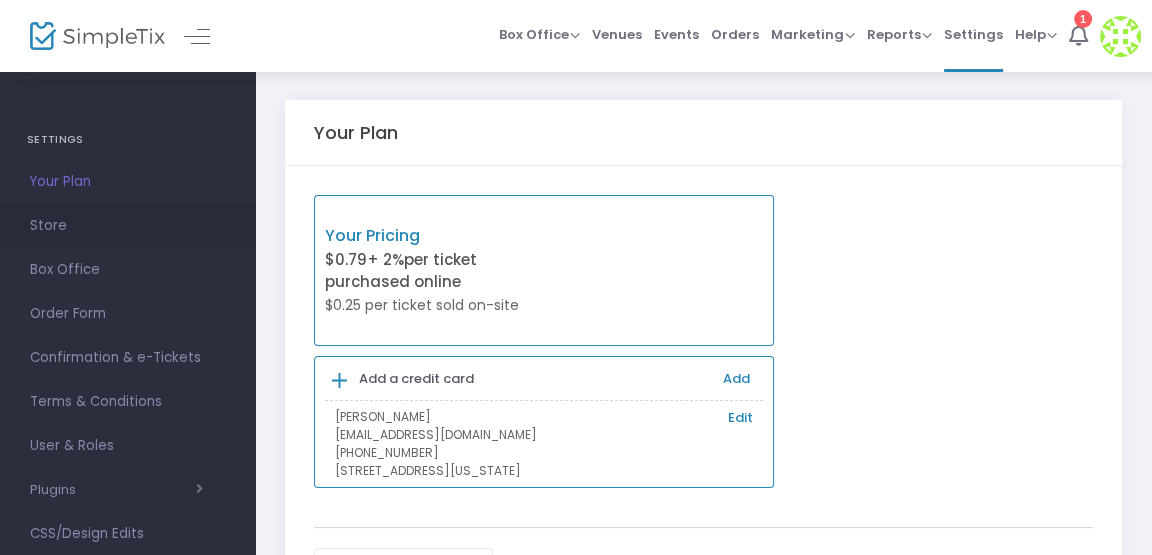 click on "Store" at bounding box center (127, 226) 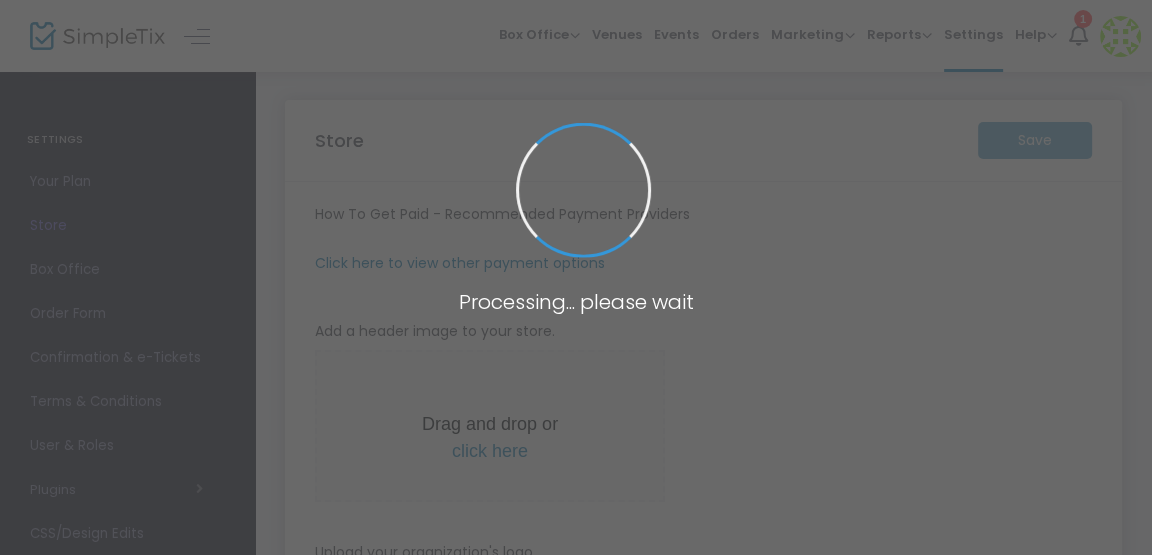 type on "[URL]" 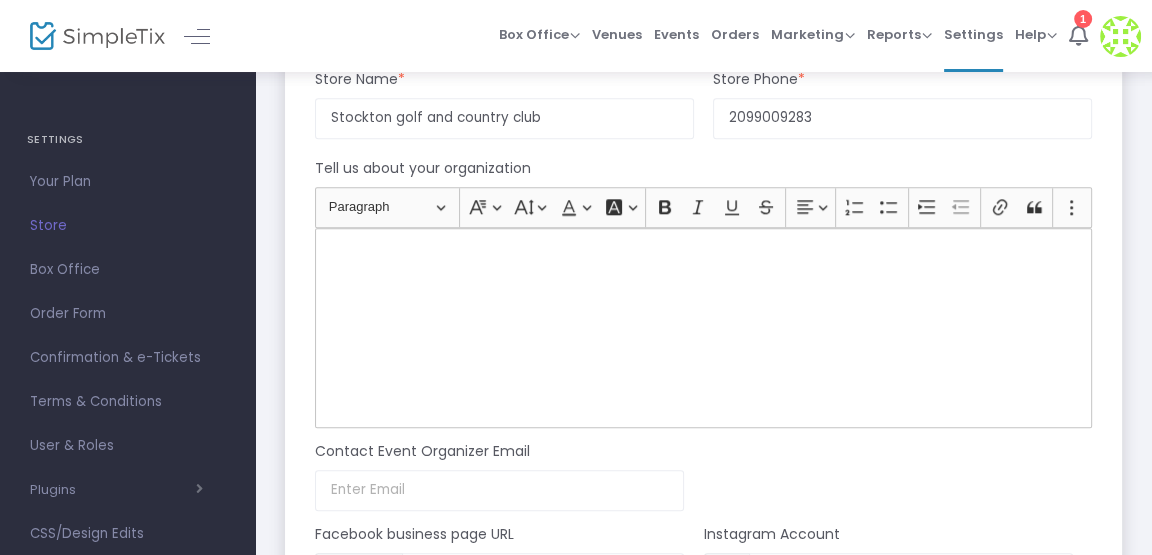 scroll, scrollTop: 1604, scrollLeft: 0, axis: vertical 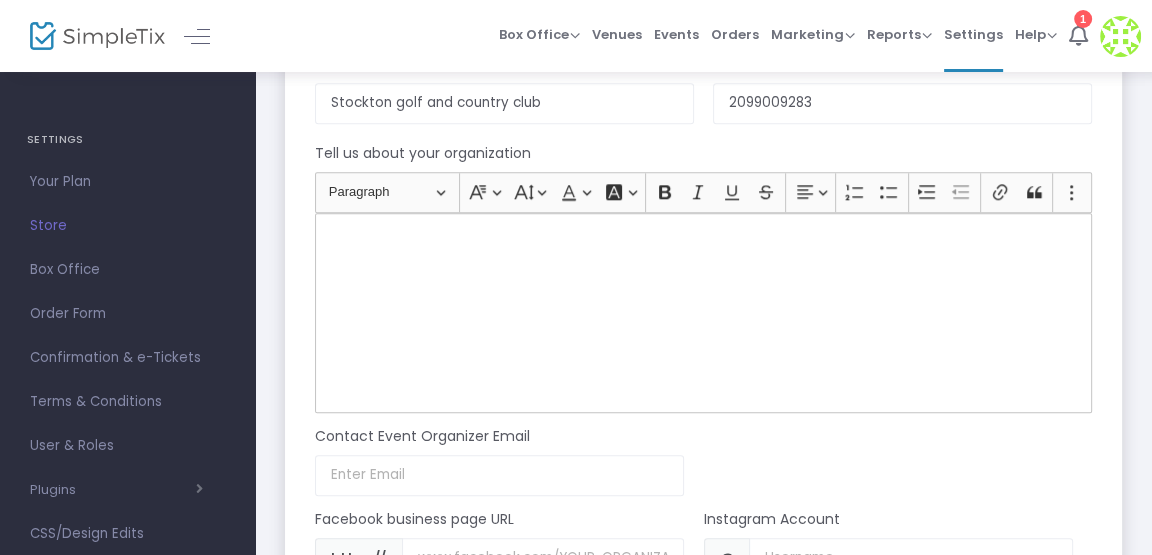 click on "Store" at bounding box center [127, 226] 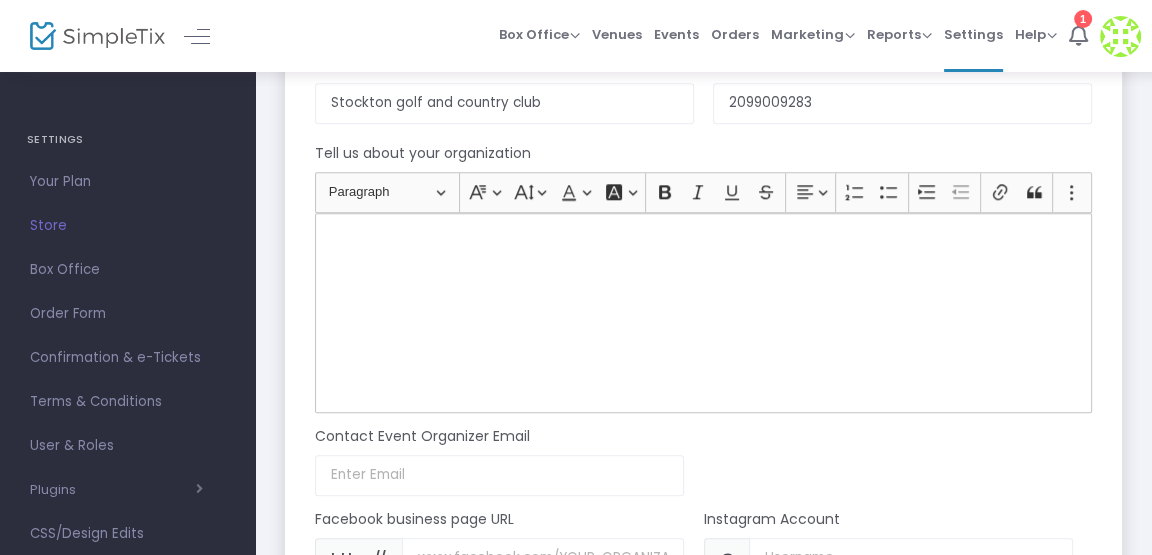 click on "Store" at bounding box center (127, 226) 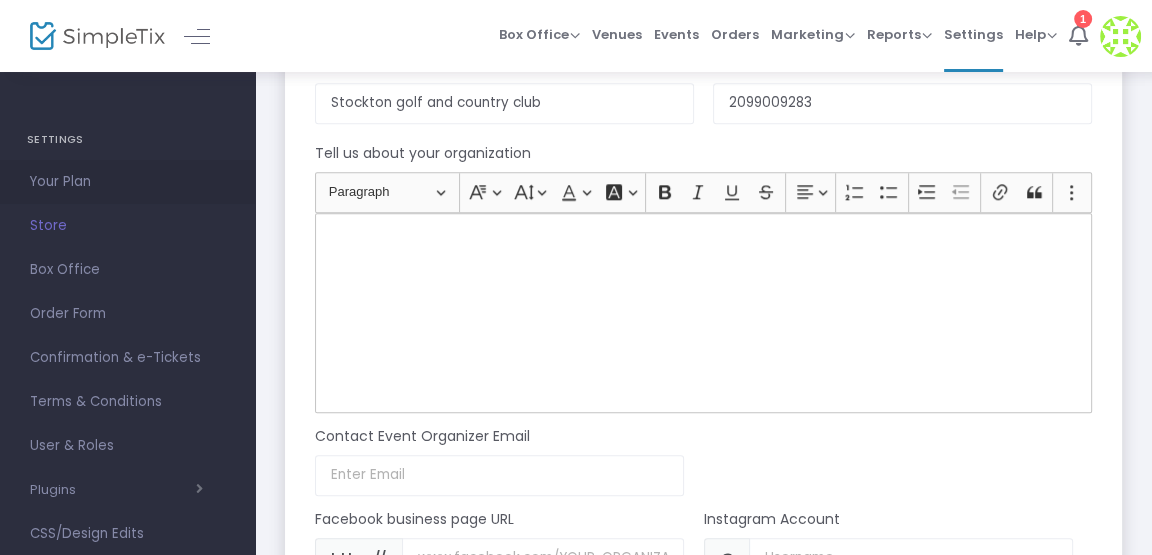 click on "Your Plan" at bounding box center (127, 182) 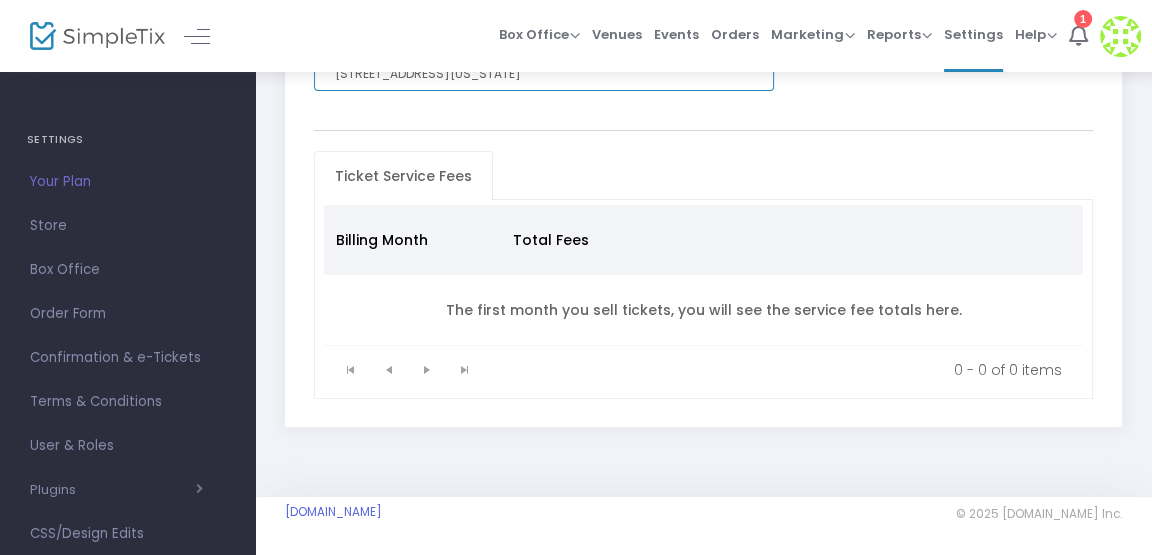 scroll, scrollTop: 0, scrollLeft: 0, axis: both 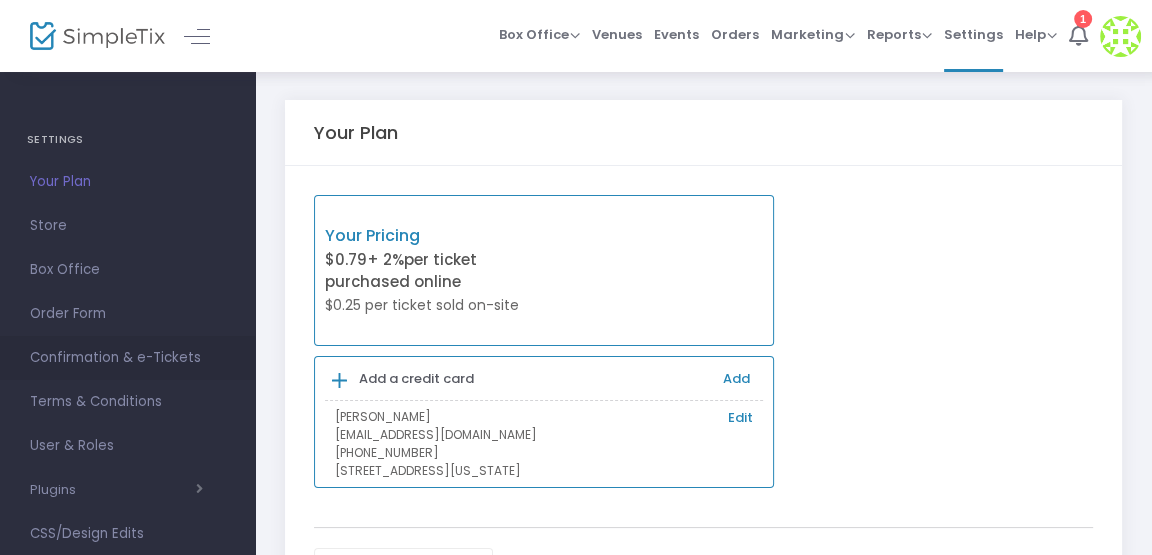 click on "Confirmation & e-Tickets" at bounding box center (127, 358) 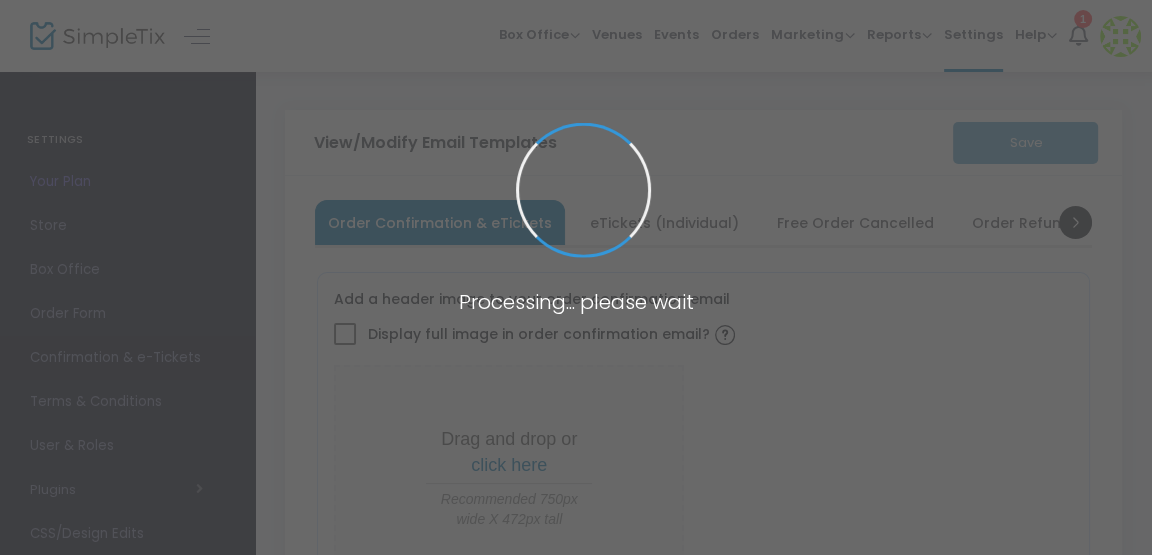 type on "[EMAIL_ADDRESS][DOMAIN_NAME]" 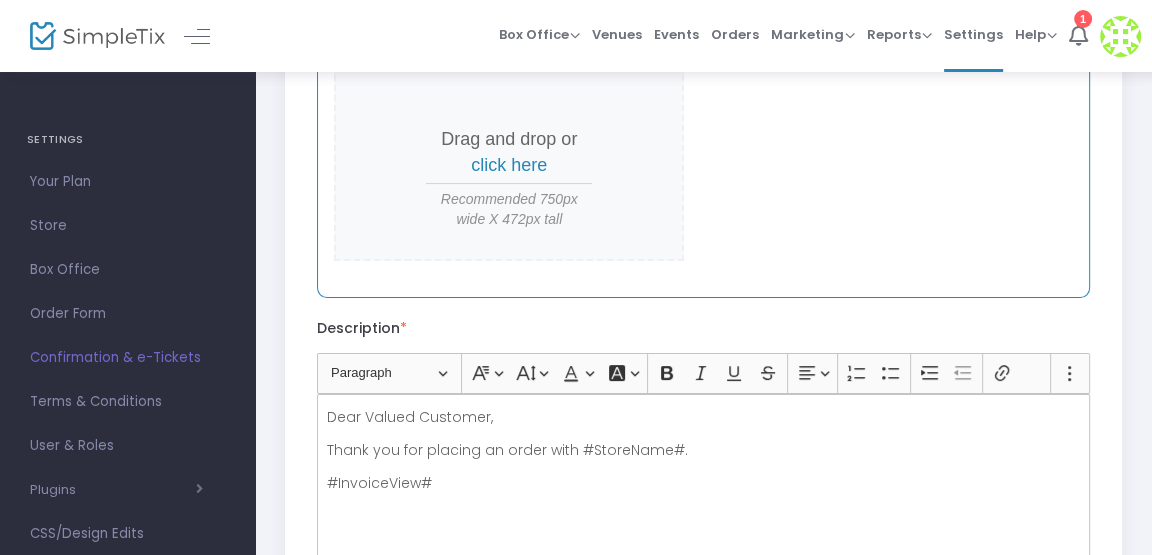 scroll, scrollTop: 0, scrollLeft: 0, axis: both 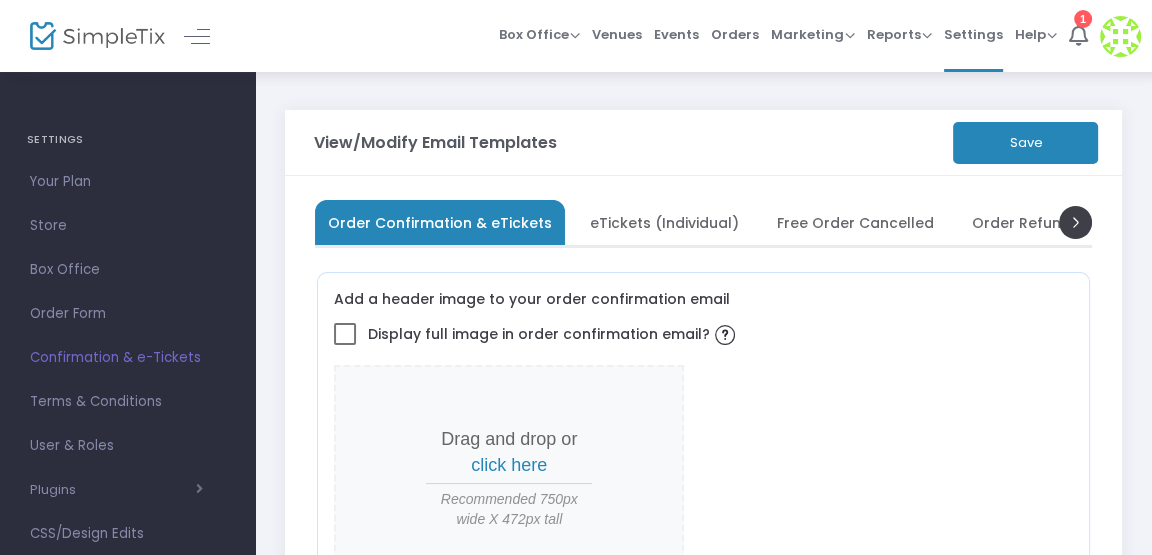 click on "eTickets (Individual)" at bounding box center [664, 222] 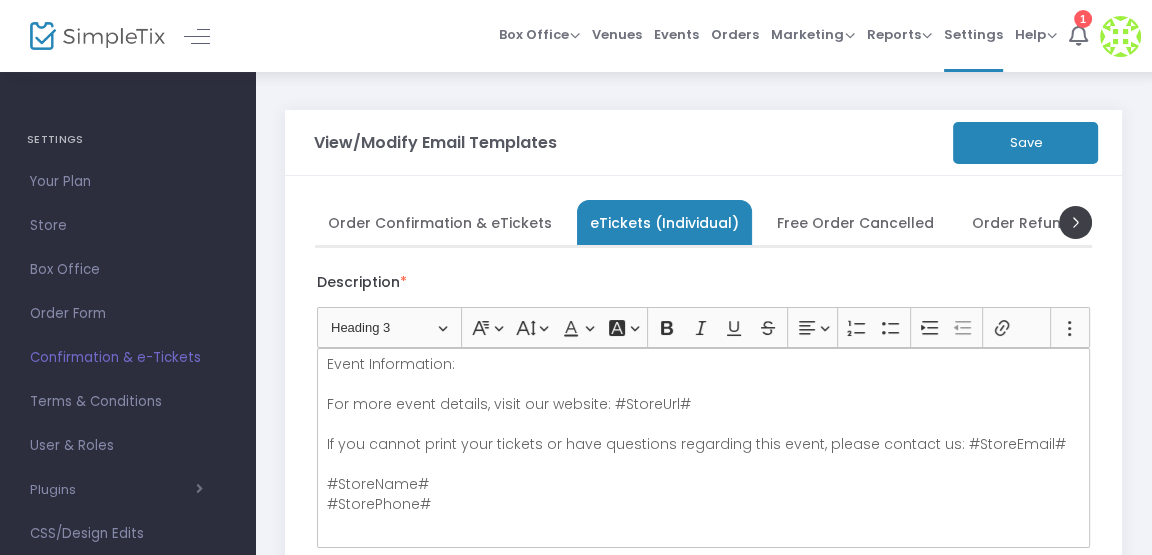 scroll, scrollTop: 0, scrollLeft: 0, axis: both 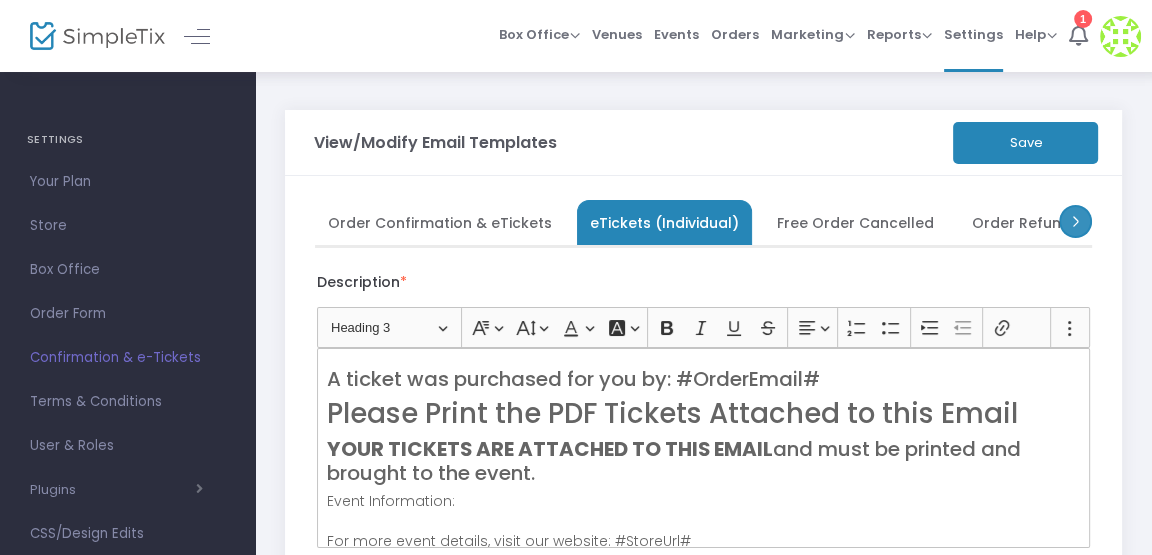 click 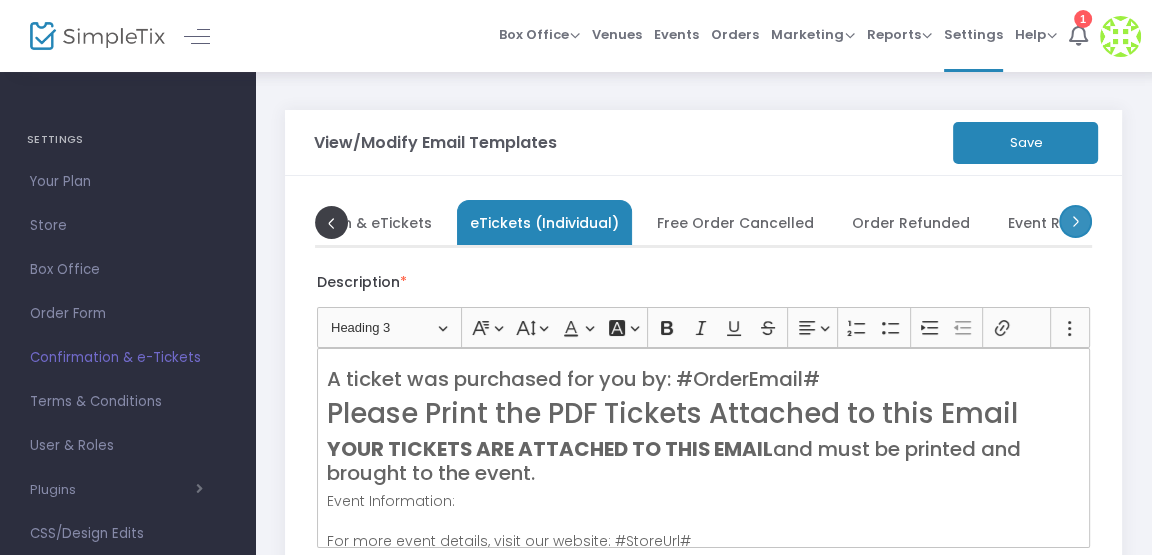 scroll, scrollTop: 0, scrollLeft: 200, axis: horizontal 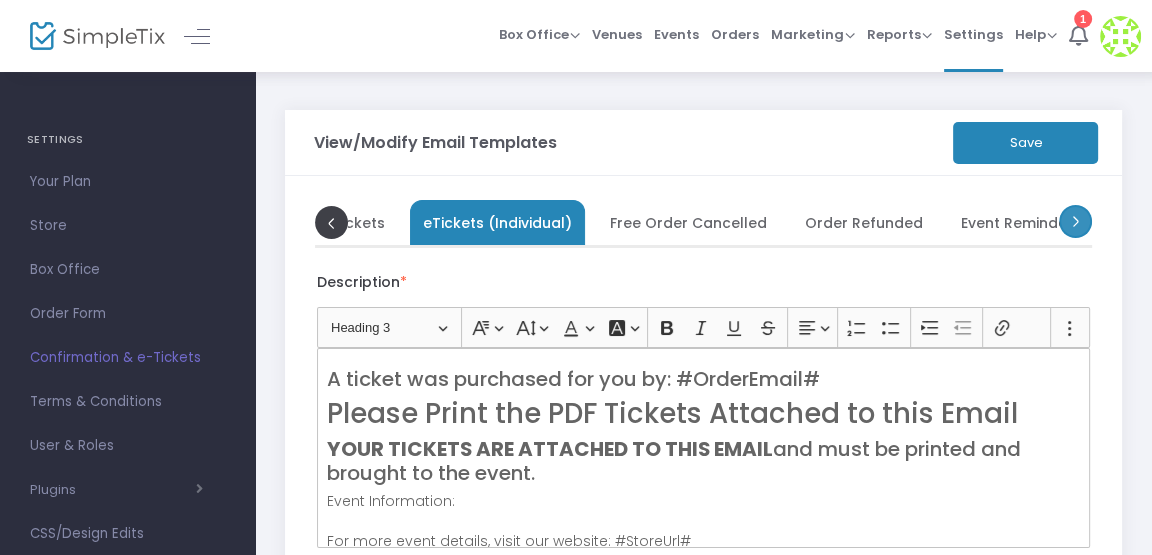 click 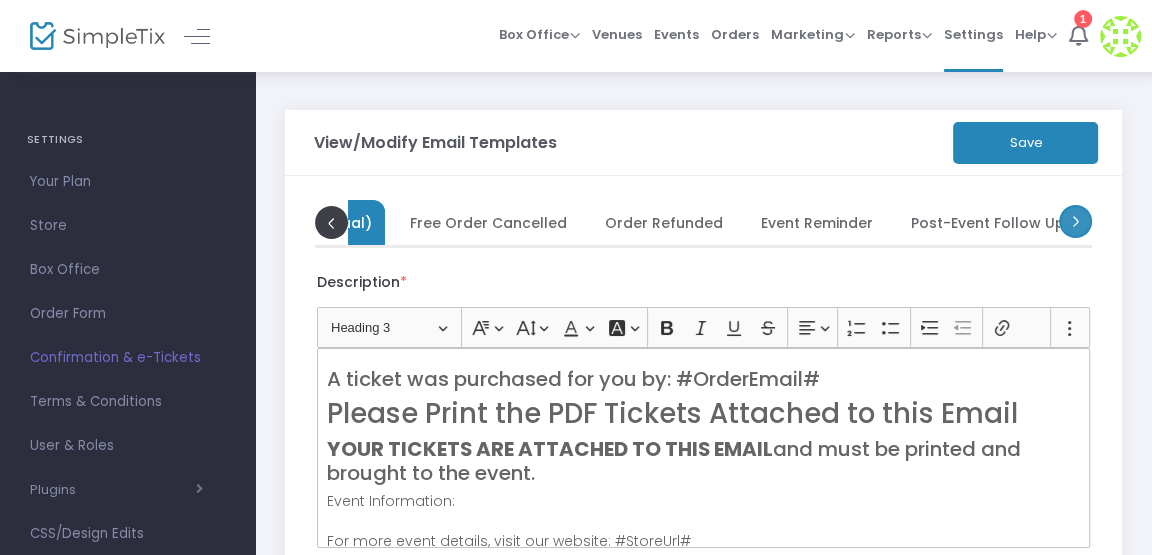 click 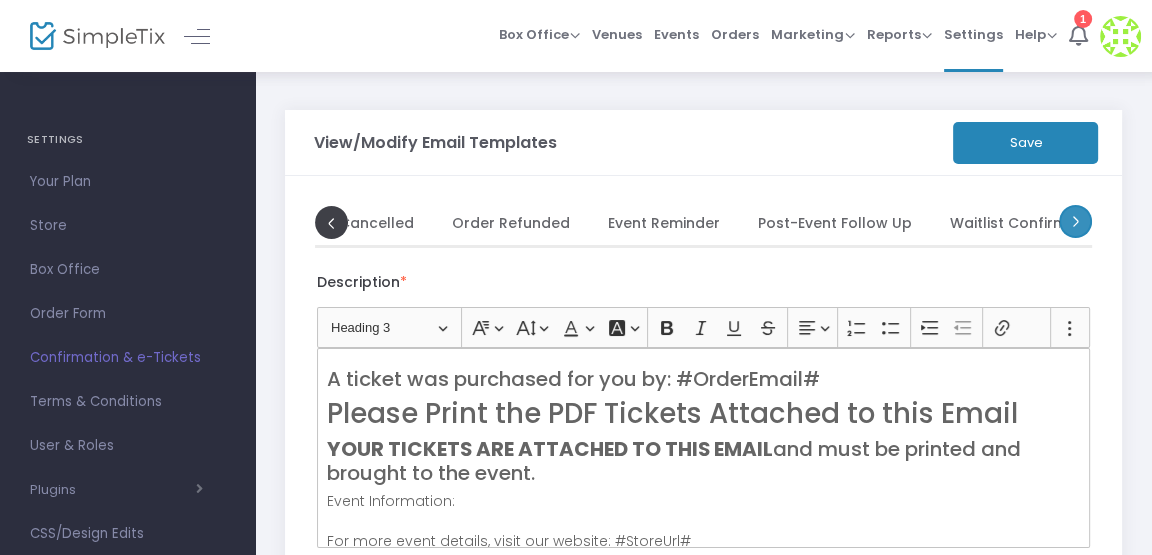 scroll, scrollTop: 0, scrollLeft: 600, axis: horizontal 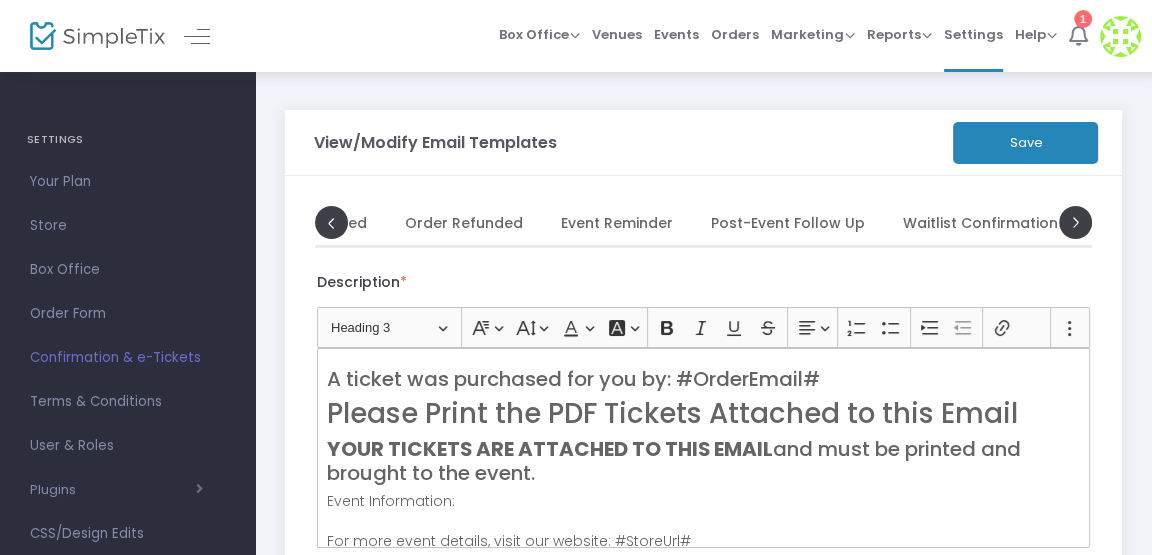 click at bounding box center [1078, 35] 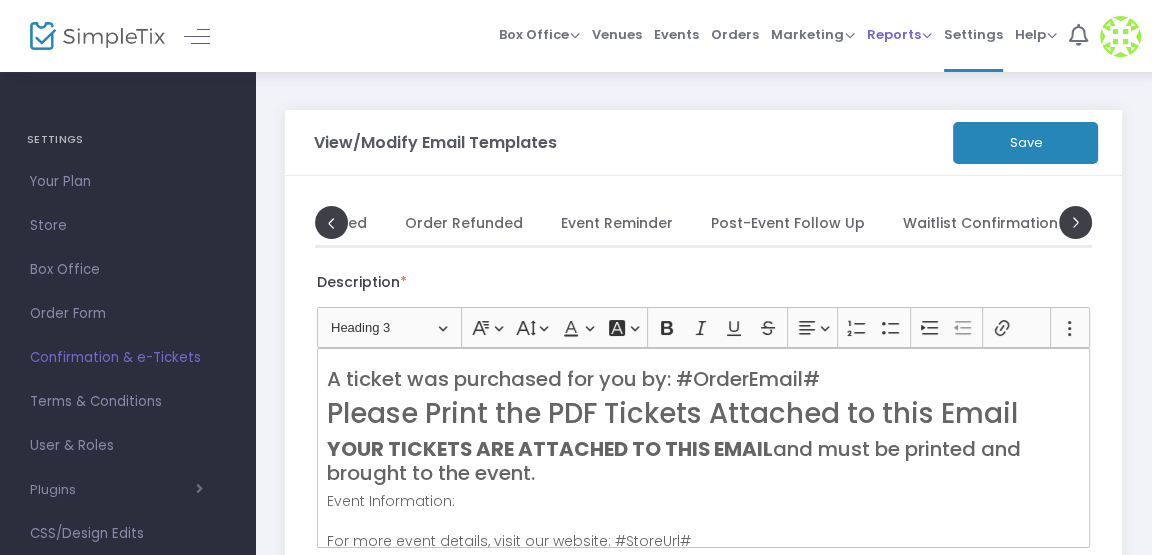 click on "Reports" at bounding box center [899, 34] 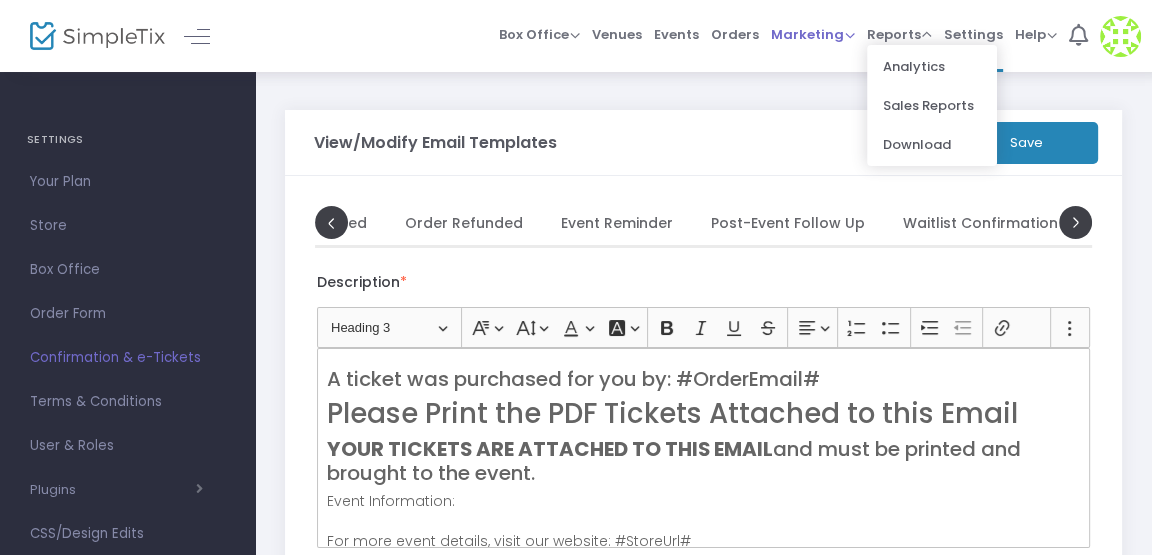 click on "Marketing" at bounding box center [813, 34] 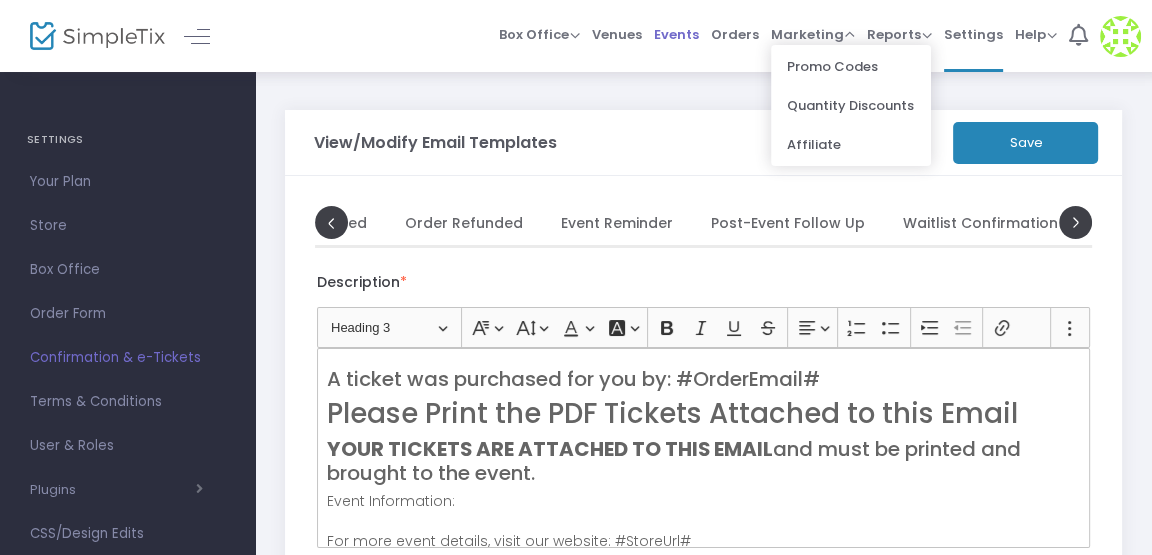 click on "Events" at bounding box center (676, 34) 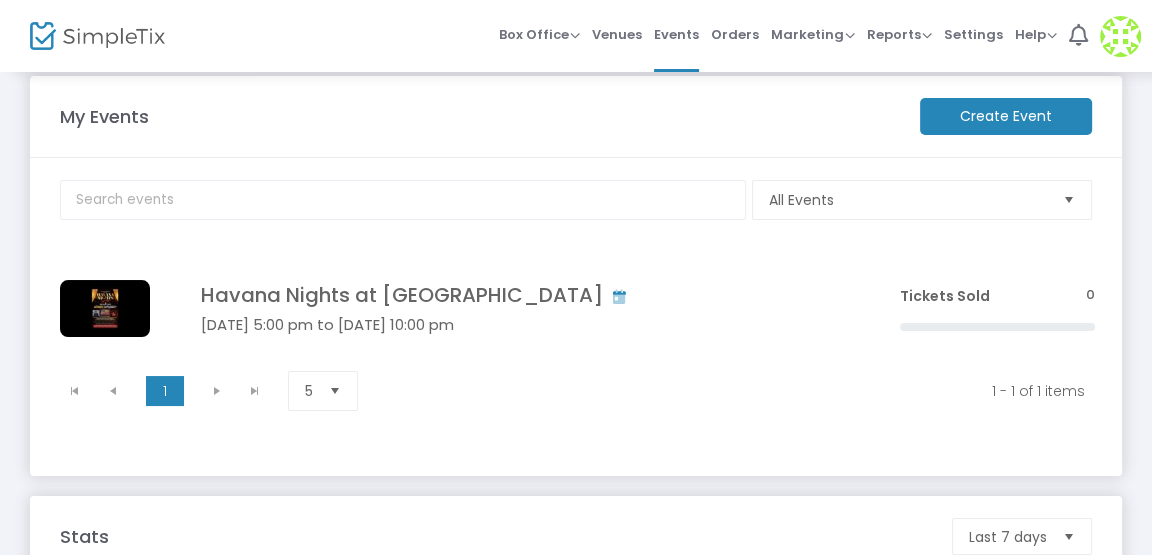 scroll, scrollTop: 28, scrollLeft: 0, axis: vertical 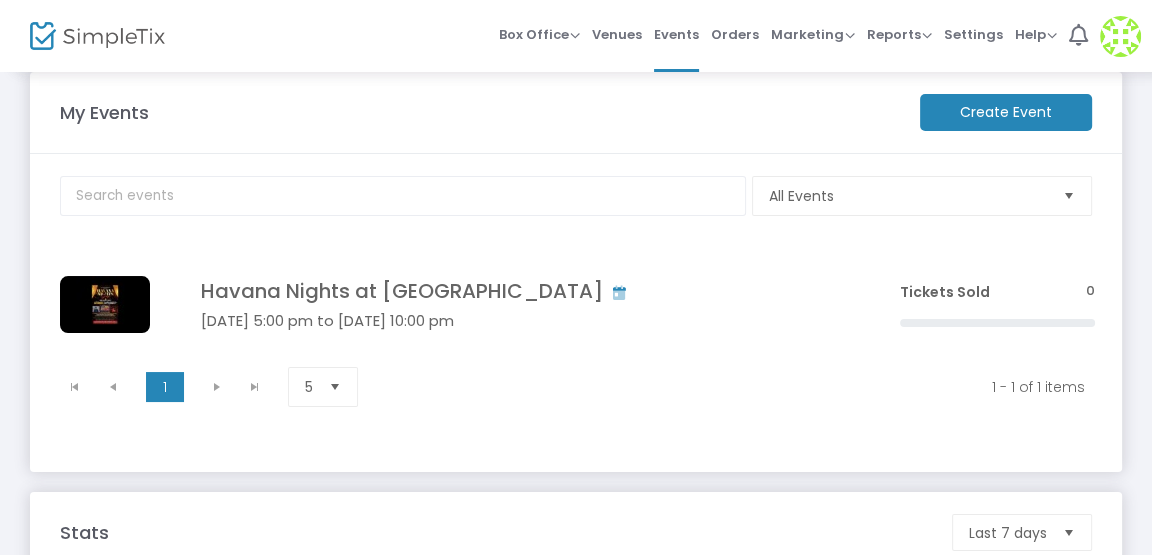 click 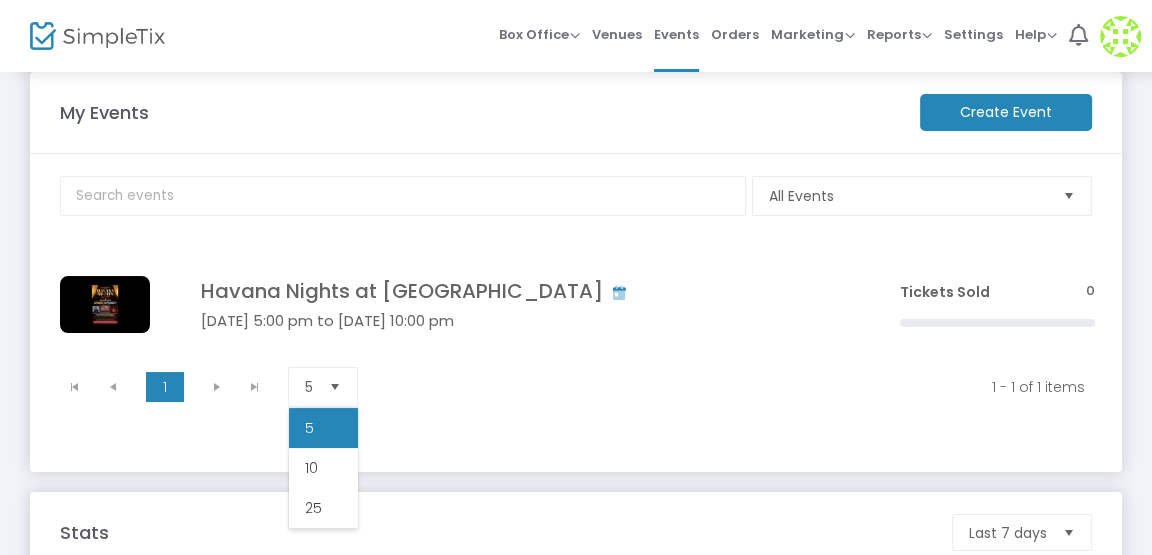 click on "1   1  1 - 1 of 1 items 5  items per page" 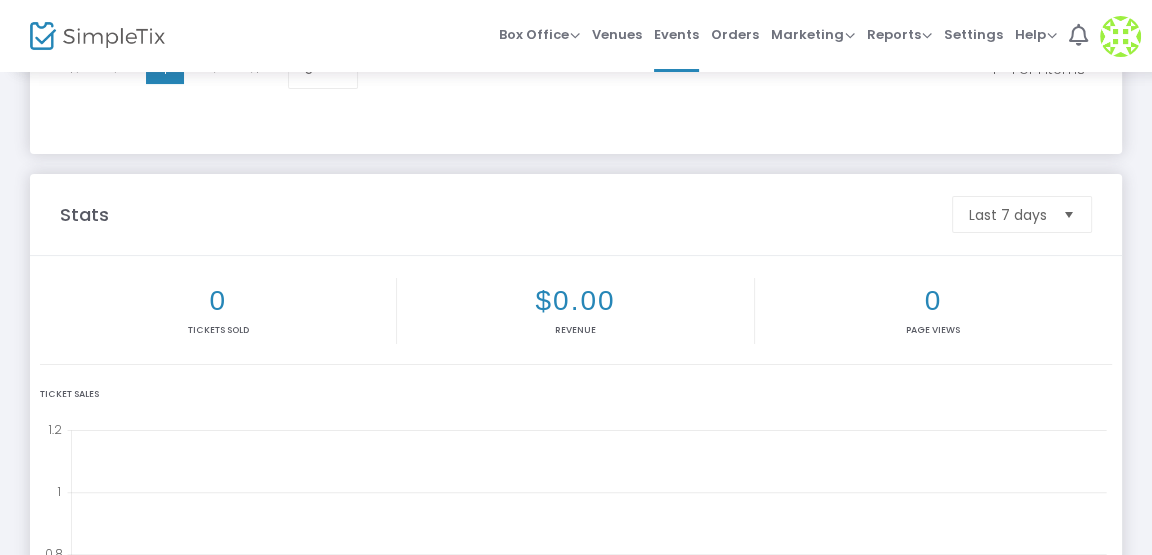 scroll, scrollTop: 0, scrollLeft: 0, axis: both 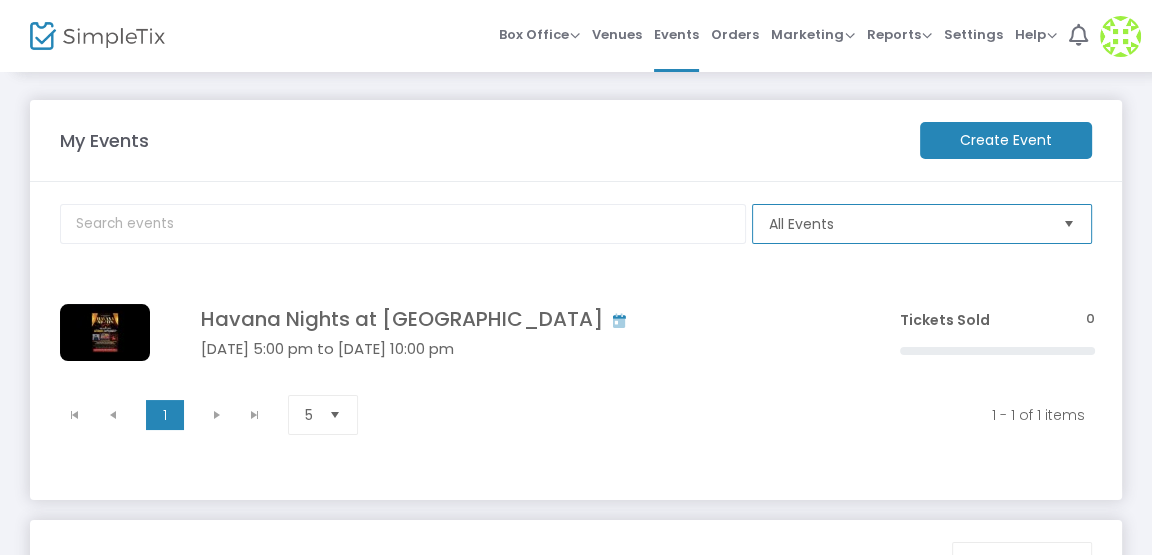 click on "All Events" at bounding box center (908, 224) 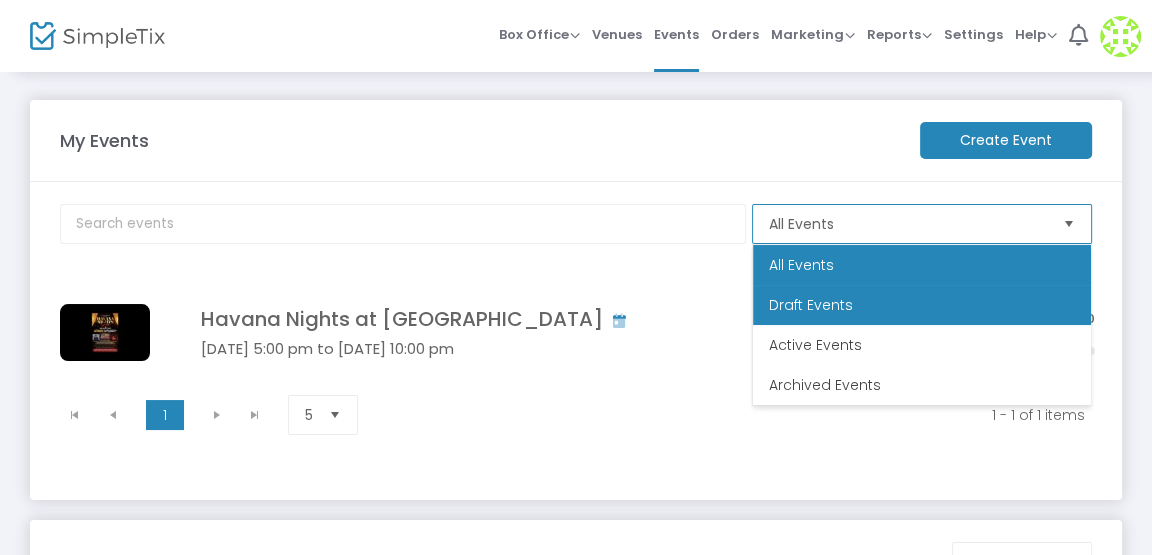 click on "Draft Events" at bounding box center (811, 305) 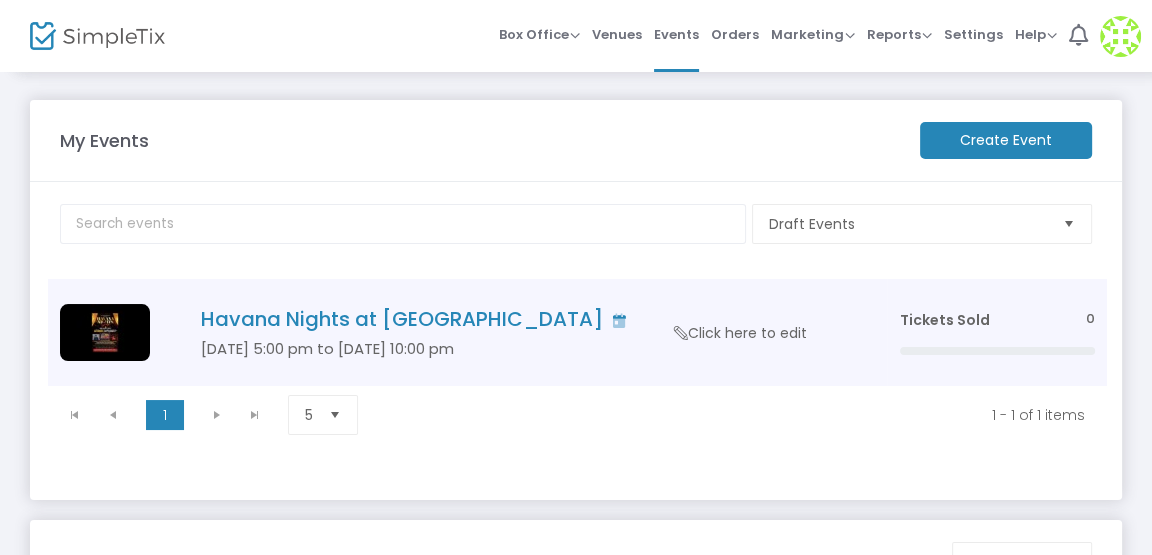 click on "Click here to edit" 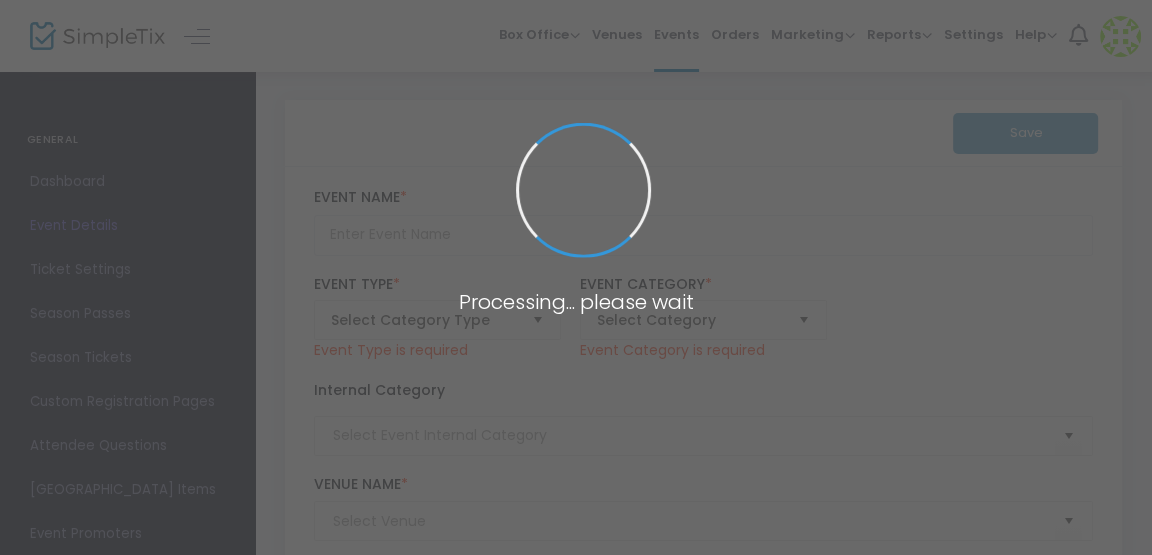 type on "Havana Nights at [GEOGRAPHIC_DATA]" 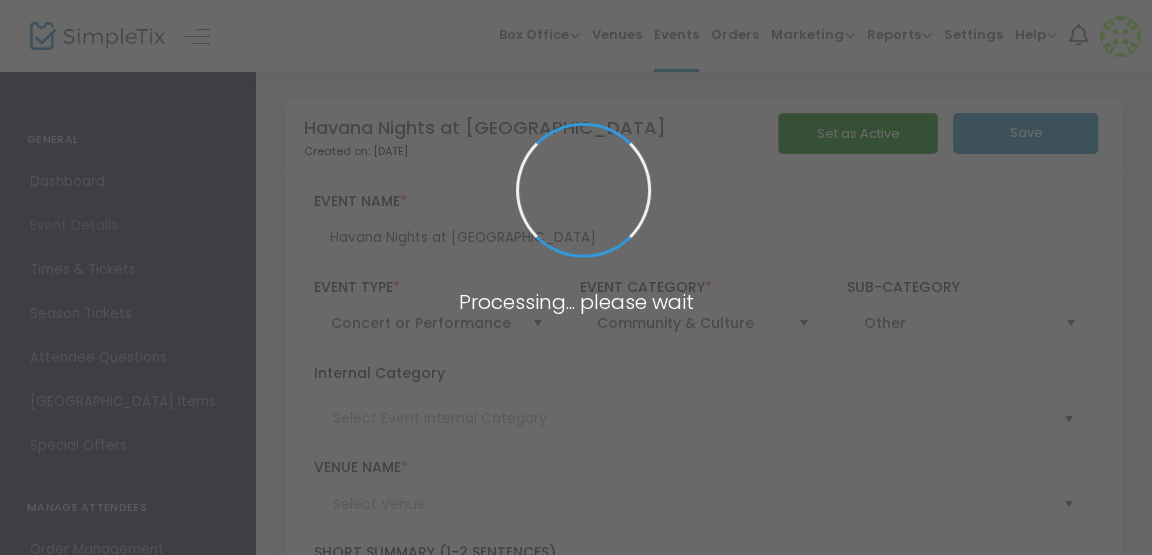 type on "Stockton Golf and Country Club" 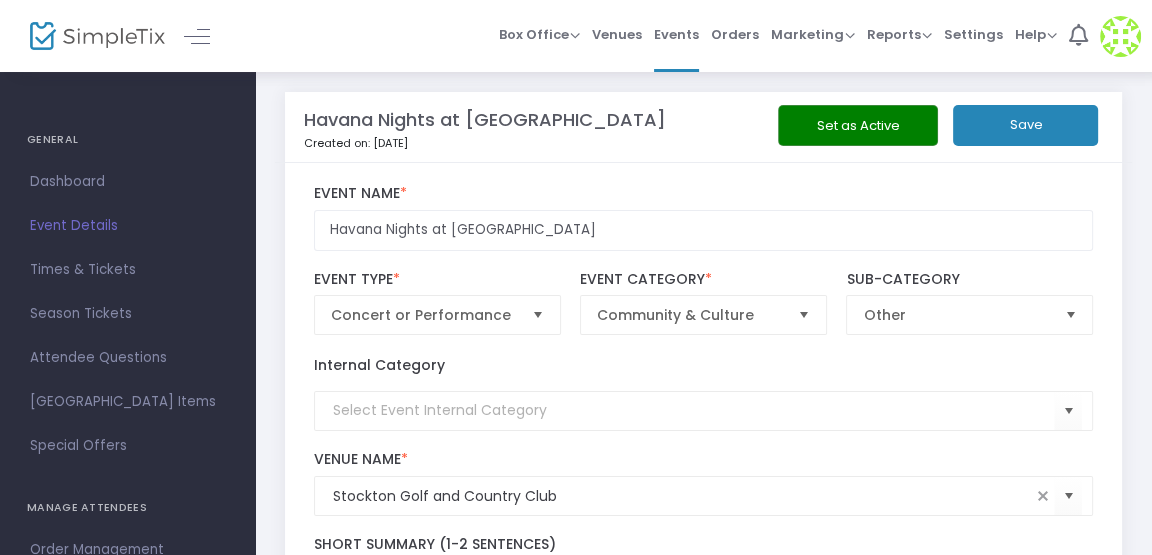 scroll, scrollTop: 11, scrollLeft: 0, axis: vertical 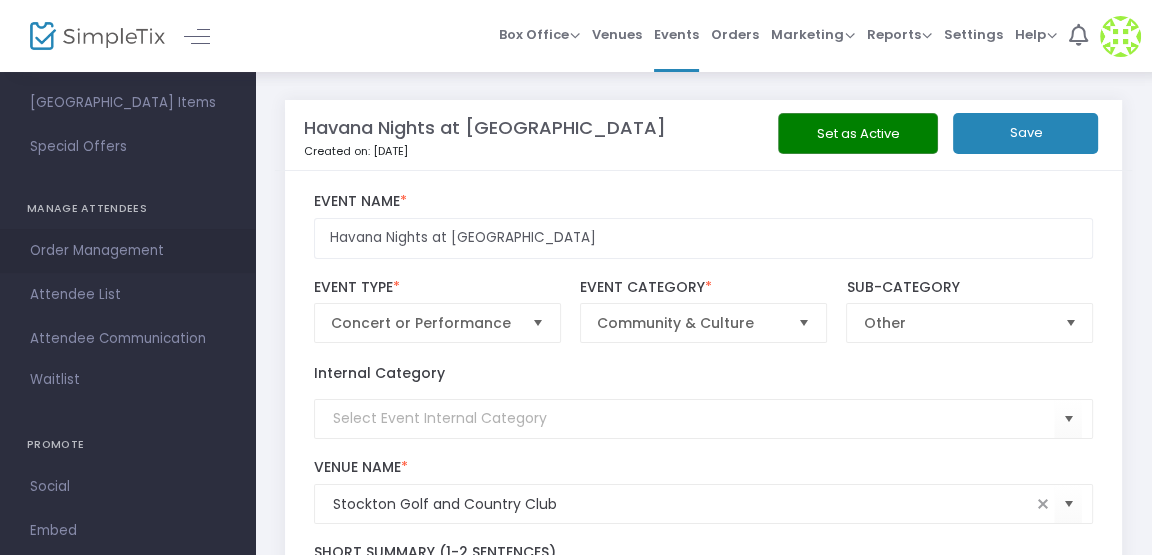 click on "Order Management" at bounding box center (127, 251) 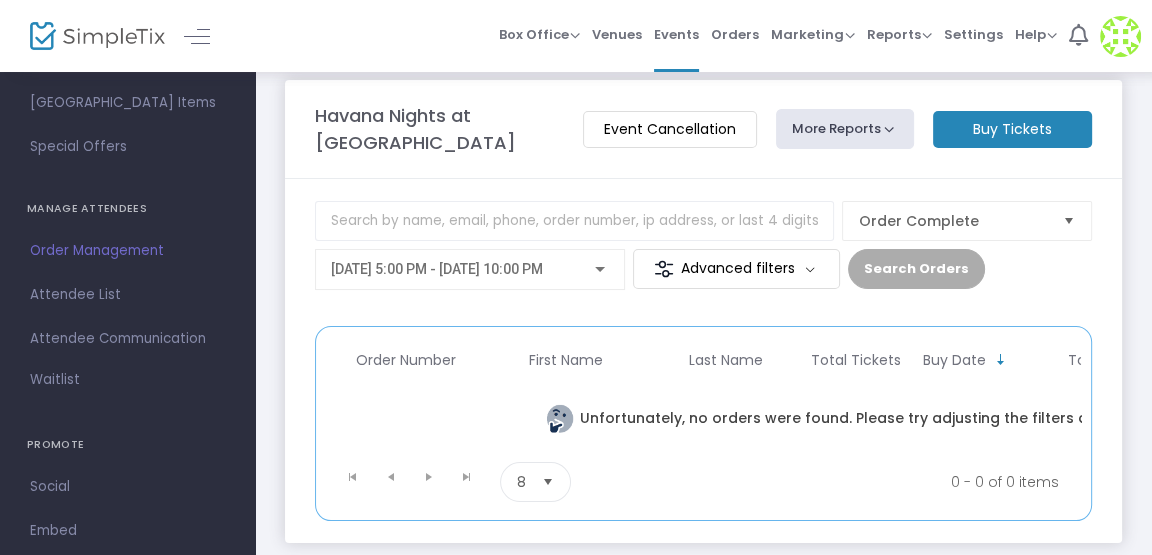 scroll, scrollTop: 0, scrollLeft: 0, axis: both 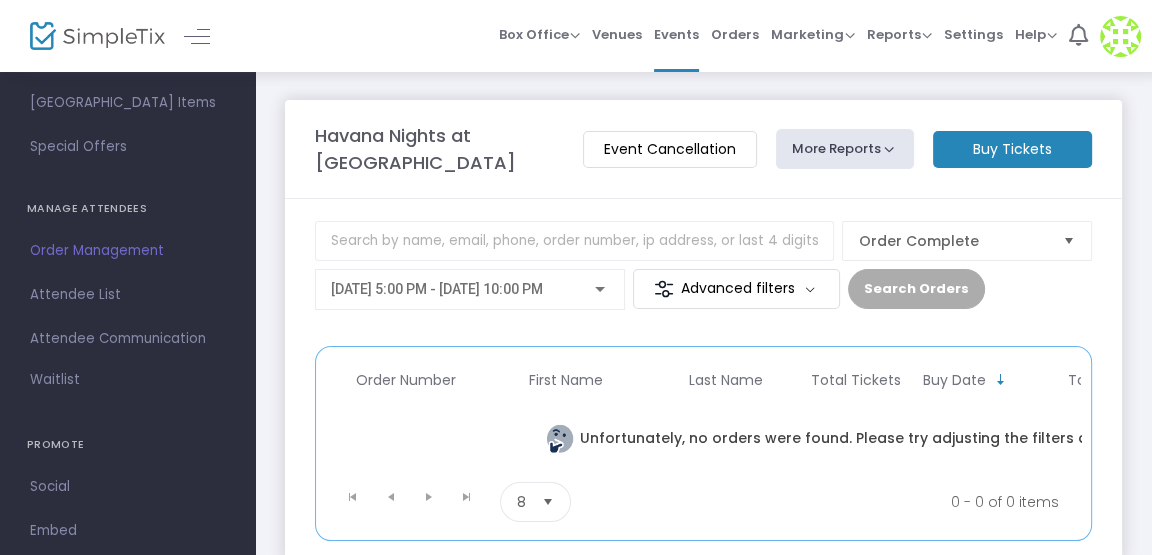 click on "Havana Nights at [GEOGRAPHIC_DATA]" 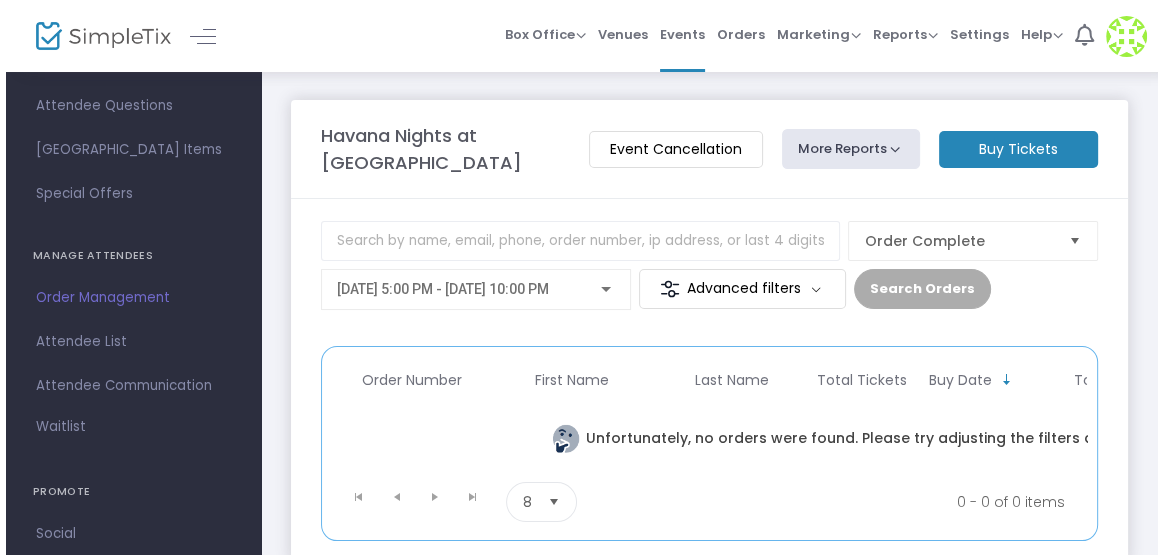 scroll, scrollTop: 245, scrollLeft: 0, axis: vertical 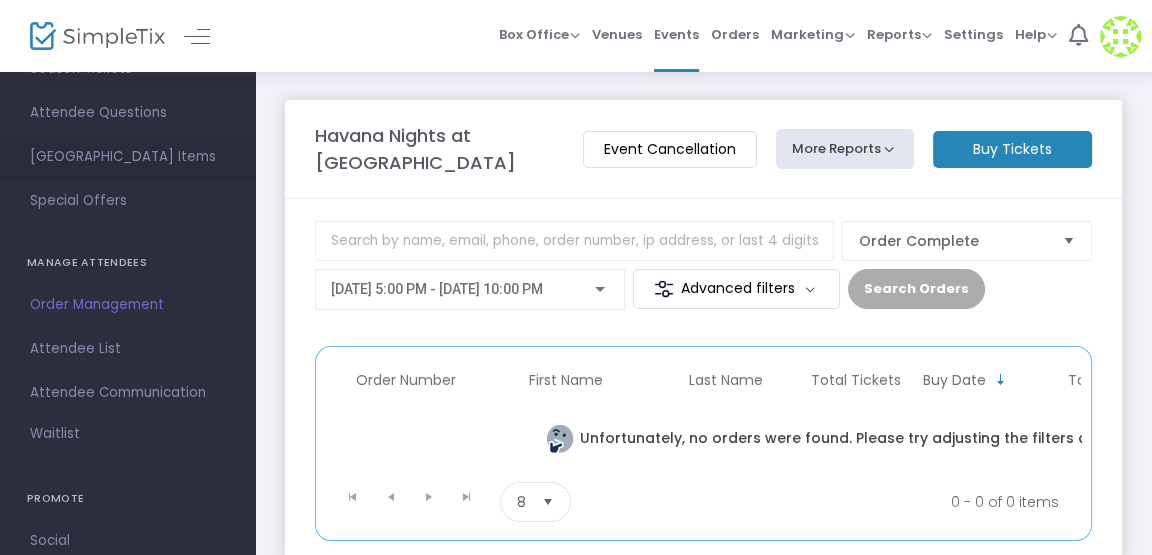 click on "[GEOGRAPHIC_DATA] Items" at bounding box center (127, 157) 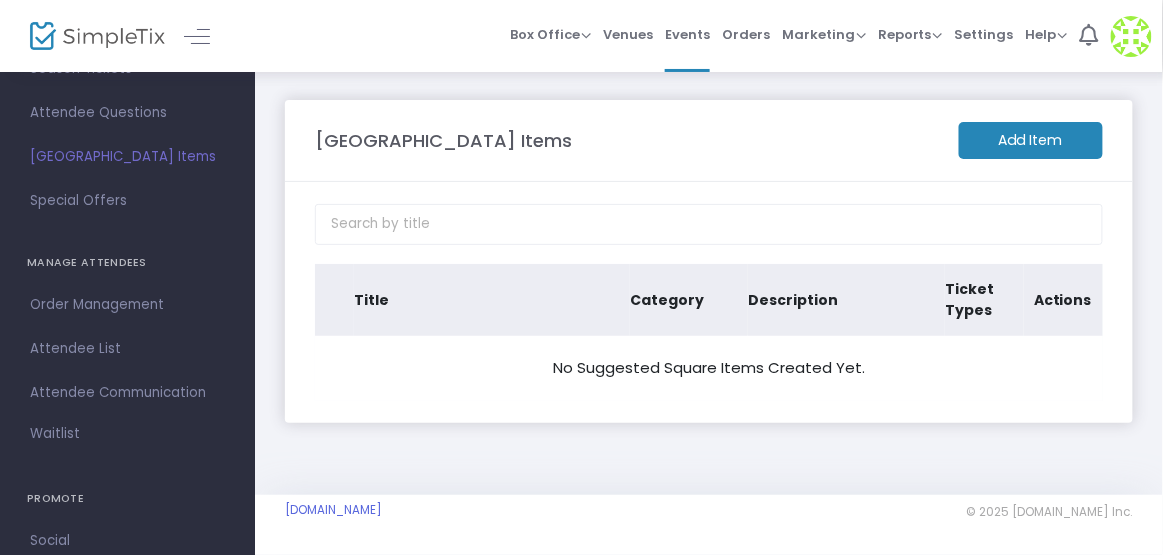 click on "[GEOGRAPHIC_DATA] Items" 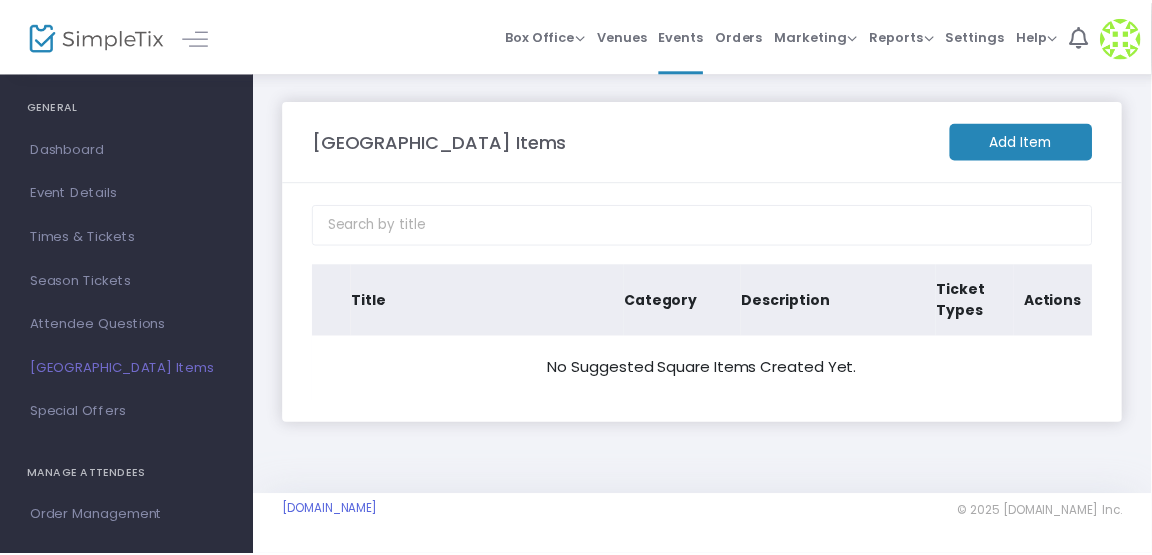 scroll, scrollTop: 3, scrollLeft: 0, axis: vertical 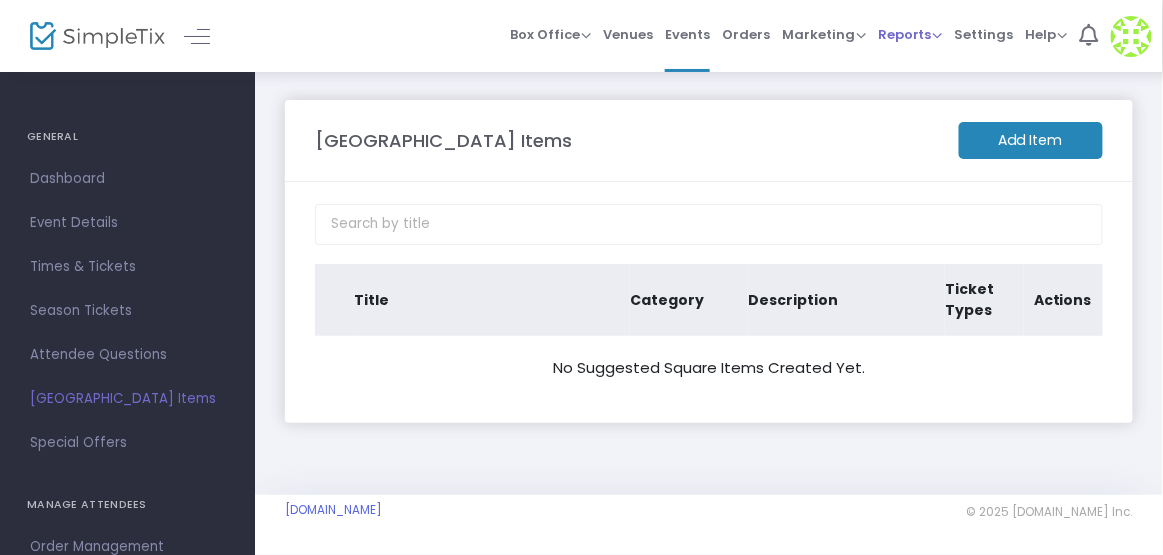 click on "Reports" at bounding box center (910, 34) 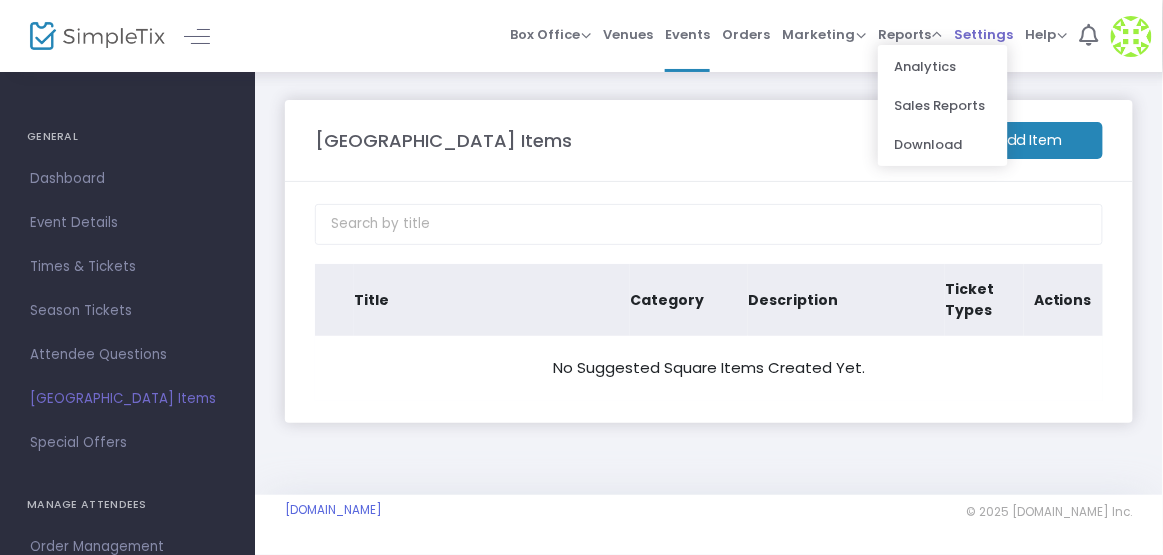 click on "Settings" at bounding box center (984, 34) 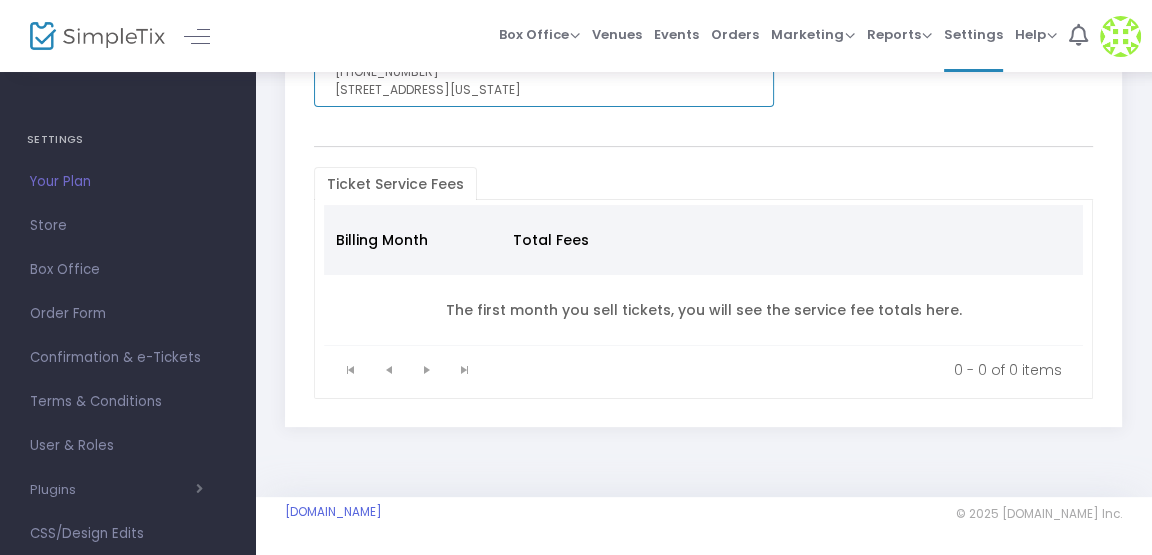 scroll, scrollTop: 0, scrollLeft: 0, axis: both 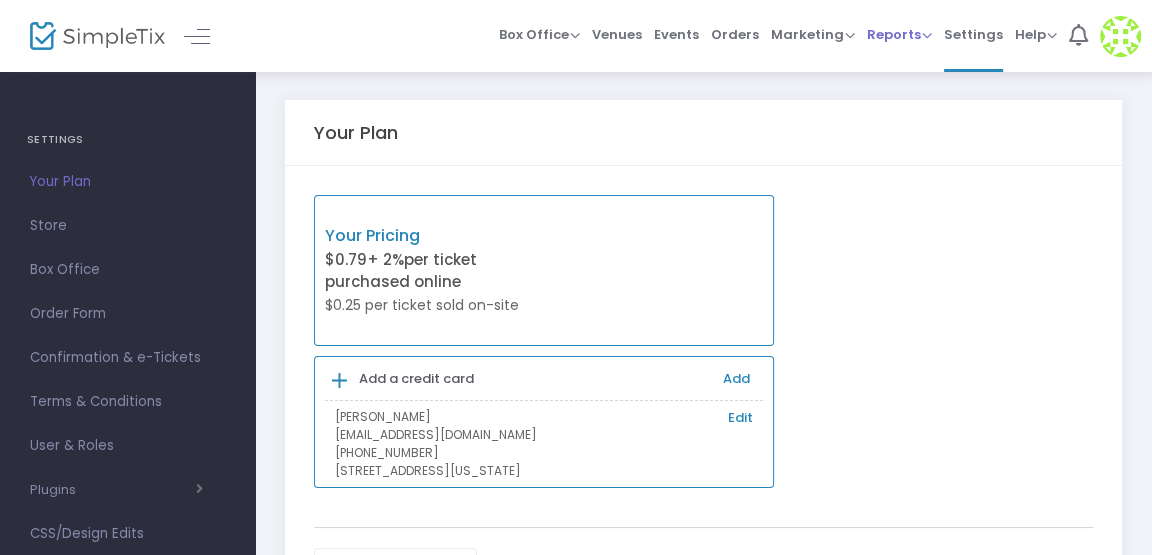 click on "Reports" at bounding box center [899, 34] 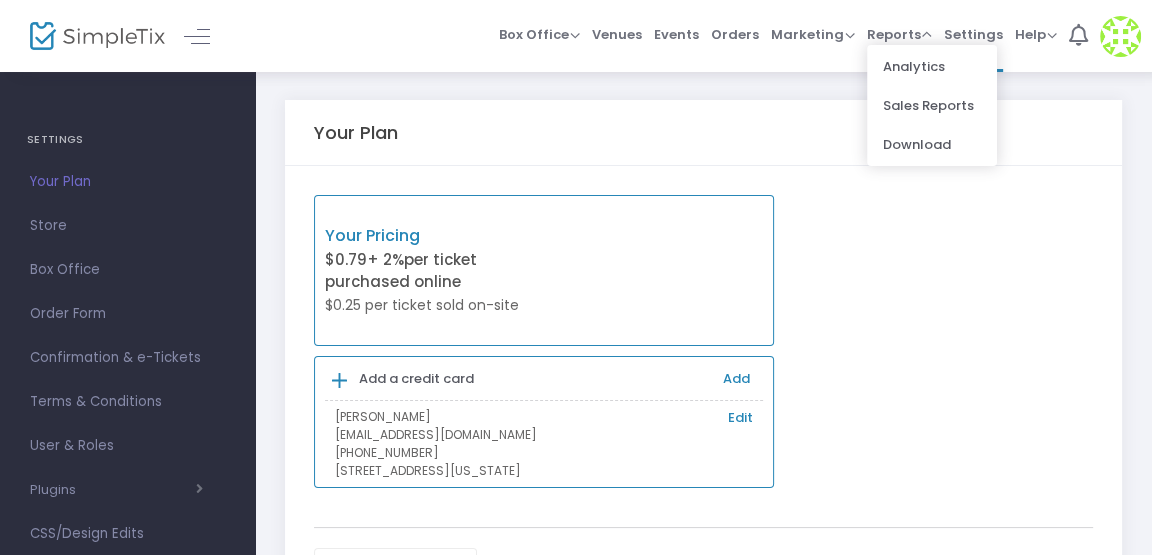 click on "Your Plan Your Pricing  $0.79   + 2%  per ticket purchased online  $0.25 per ticket sold on-site Add a credit card Add  [PERSON_NAME]  Edit [EMAIL_ADDRESS][DOMAIN_NAME] [PHONE_NUMBER] [STREET_ADDRESS][US_STATE] Ticket Service Fees Billing Month Total Fees  The first month you sell tickets, you will see the service fee totals here.  0 - 0 of 0 items" 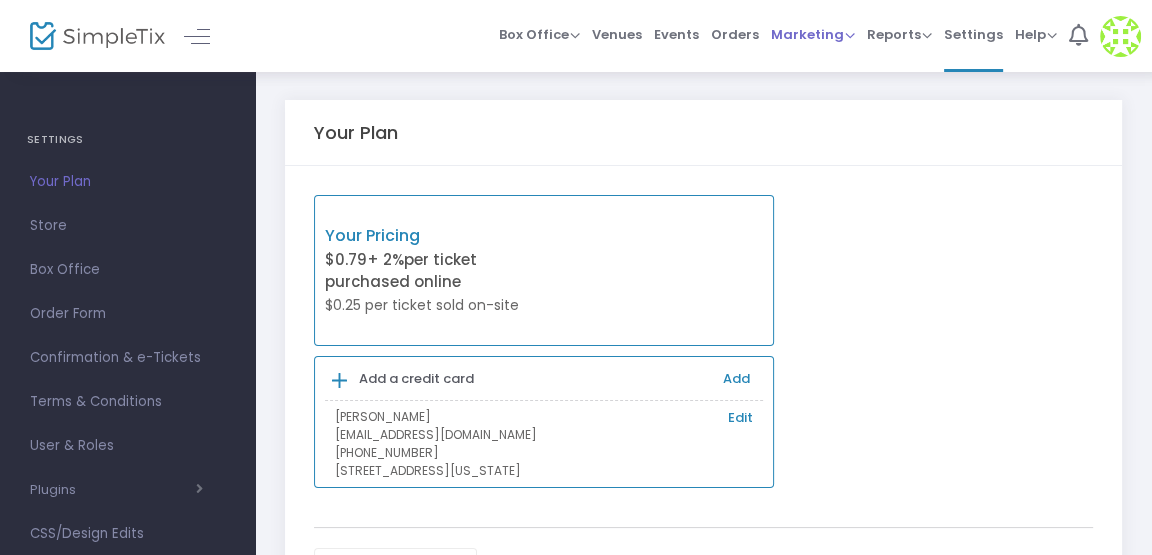 click on "Marketing" at bounding box center [813, 34] 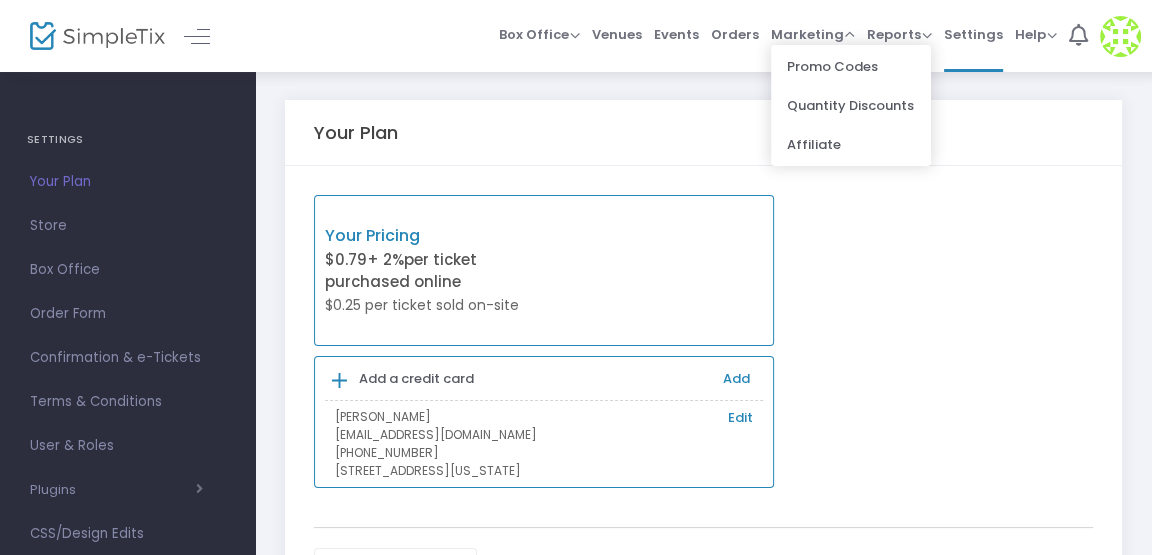 click on "Your Pricing  $0.79   + 2%  per ticket purchased online  $0.25 per ticket sold on-site Add a credit card Add  [PERSON_NAME]  Edit [EMAIL_ADDRESS][DOMAIN_NAME] [PHONE_NUMBER] [STREET_ADDRESS][US_STATE]" at bounding box center (703, 342) 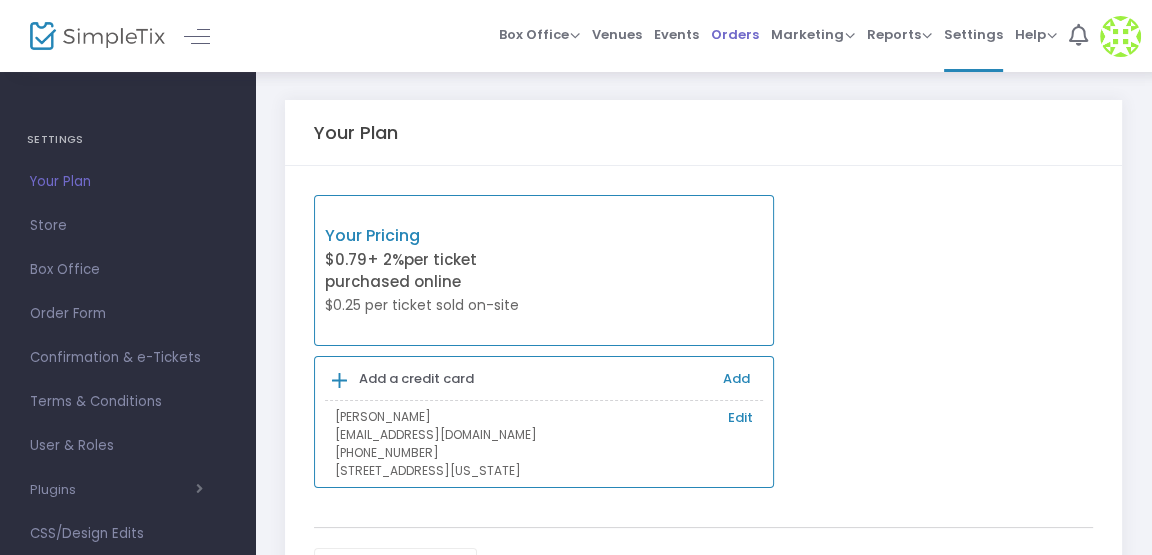 click on "Orders" at bounding box center (735, 34) 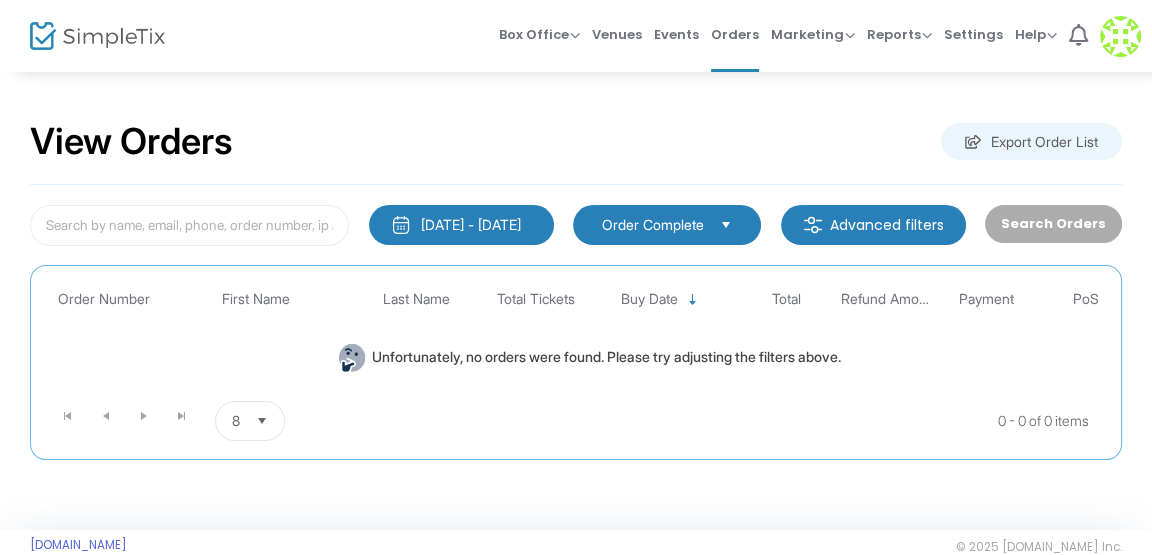 scroll, scrollTop: 10, scrollLeft: 0, axis: vertical 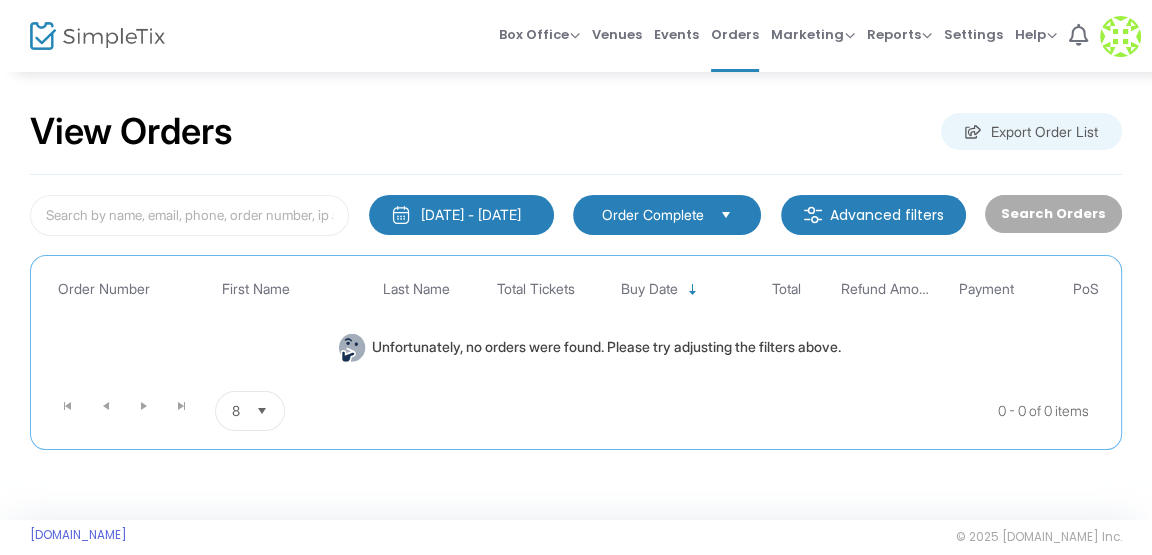 click on "[DATE] - [DATE]" 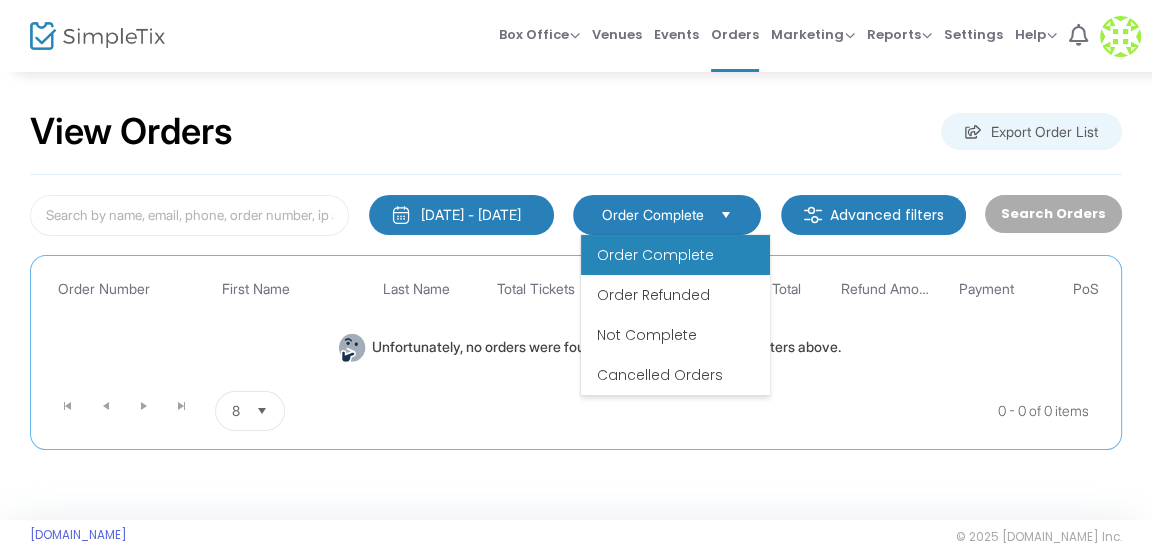 click on "View Orders  Export Order List" 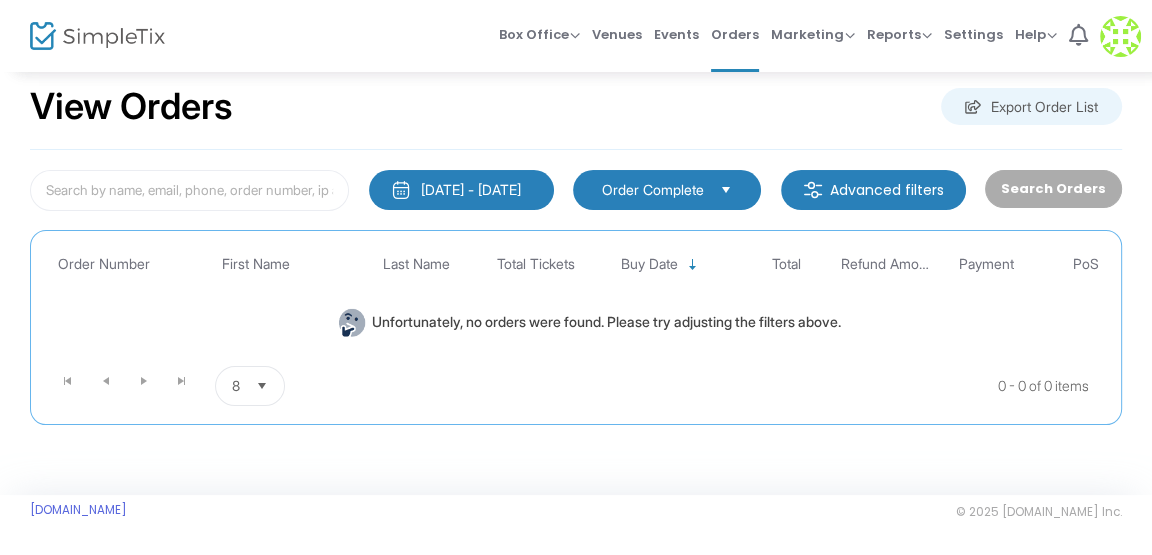 scroll, scrollTop: 0, scrollLeft: 0, axis: both 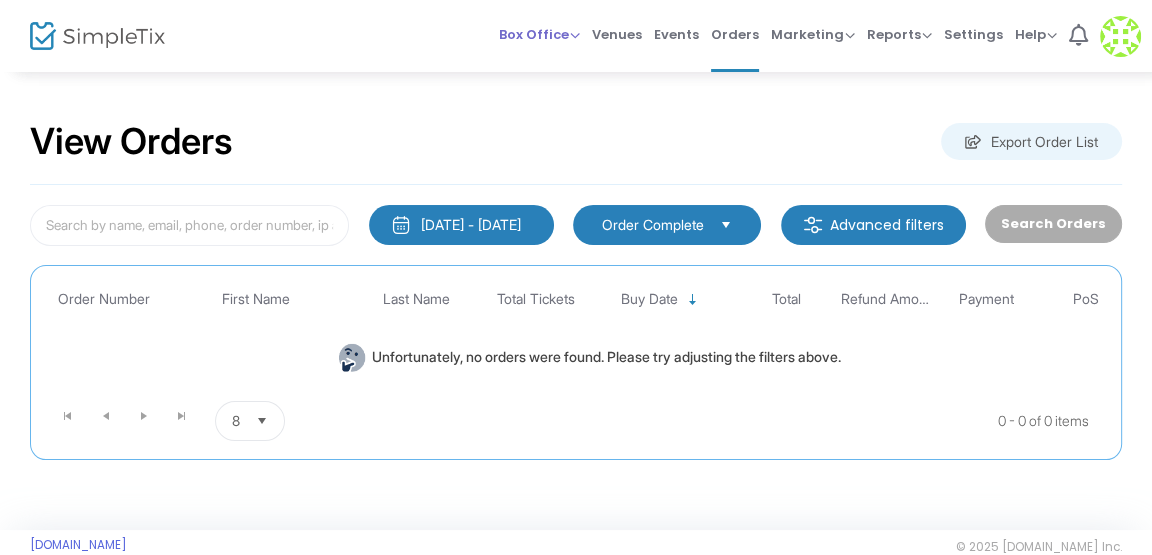 click on "Box Office   Sell Tickets   Bookings   Sell Season Pass" at bounding box center [539, 36] 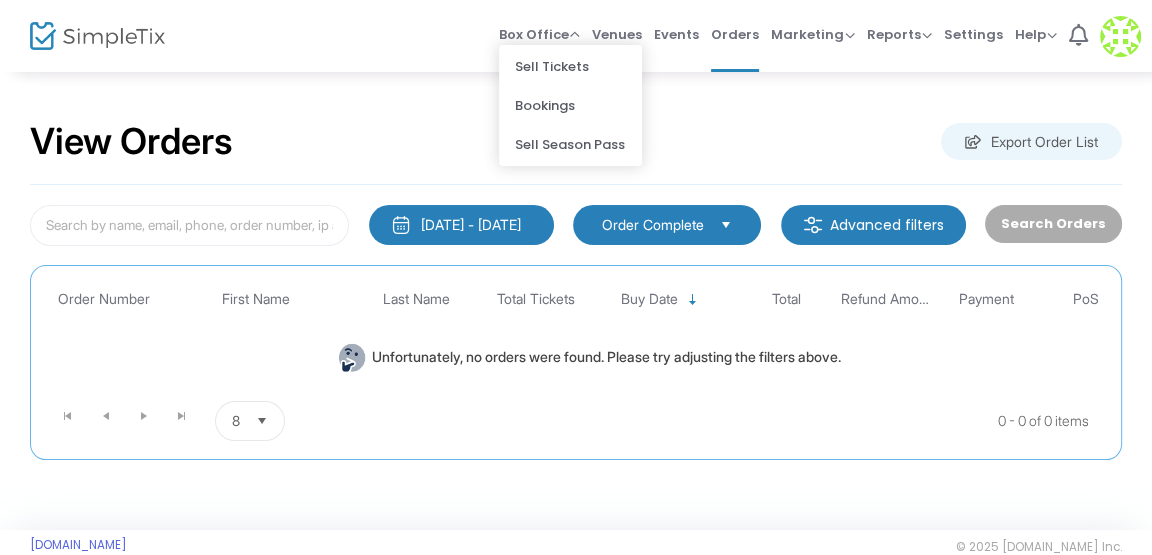 click on "View Orders  Export Order List" 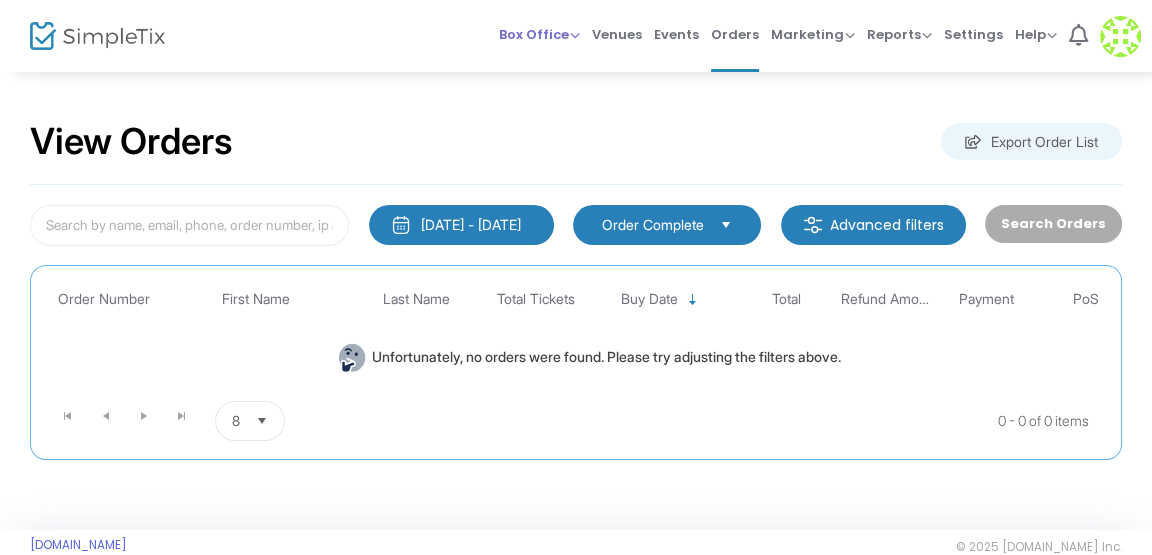 click on "Box Office" at bounding box center [539, 34] 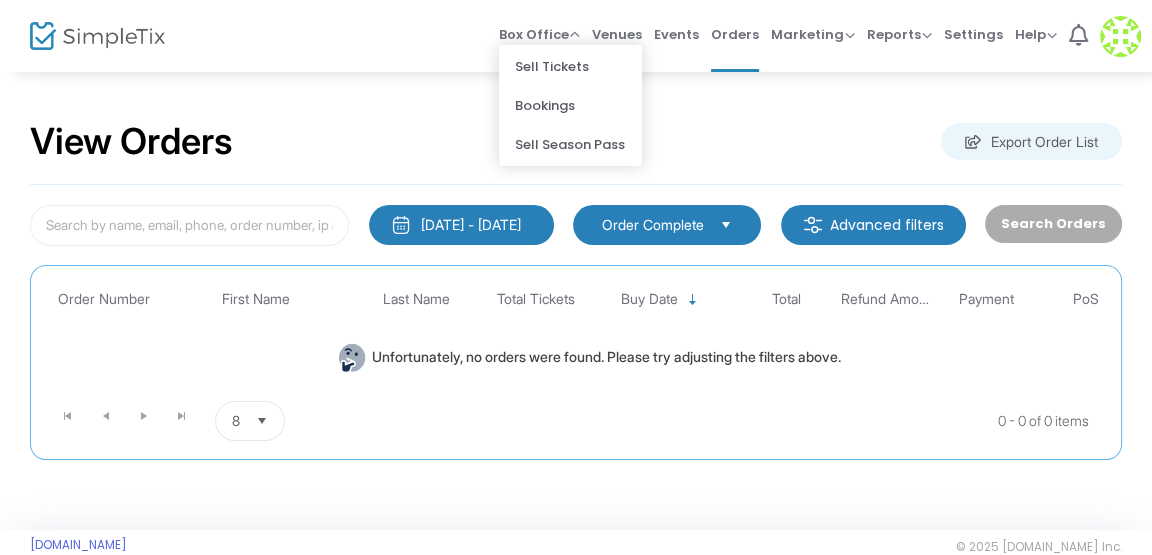 click on "Box Office   Sell Tickets   Bookings   Sell Season Pass   Venues   Memberships   Events   Orders   Marketing   Promo Codes   Quantity Discounts   Affiliate   Reports   Analytics   Sales Reports   Download   Settings   Help   View Docs   Contact Support  1  [PERSON_NAME]   [EMAIL_ADDRESS][DOMAIN_NAME]   Role: OWNER   Section   Your Profile   Create a site for a new organization  Logout" at bounding box center (703, 36) 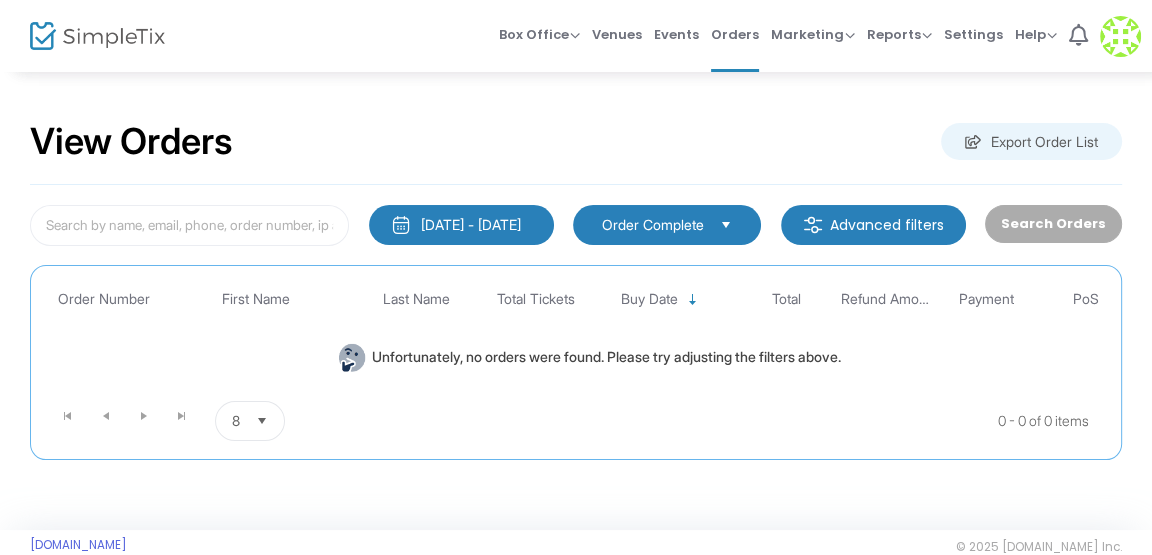 click 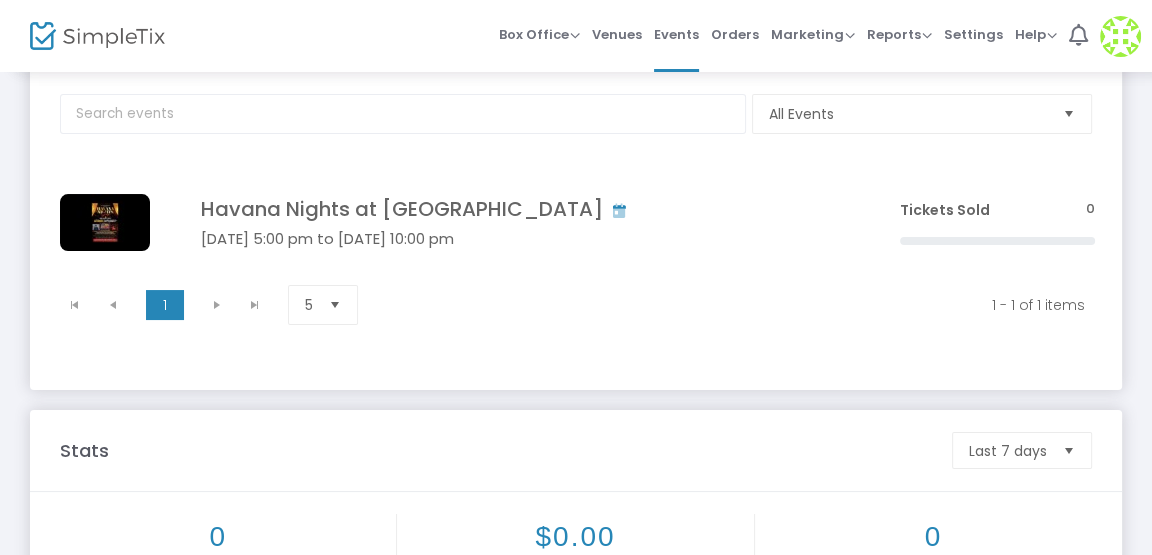 scroll, scrollTop: 0, scrollLeft: 0, axis: both 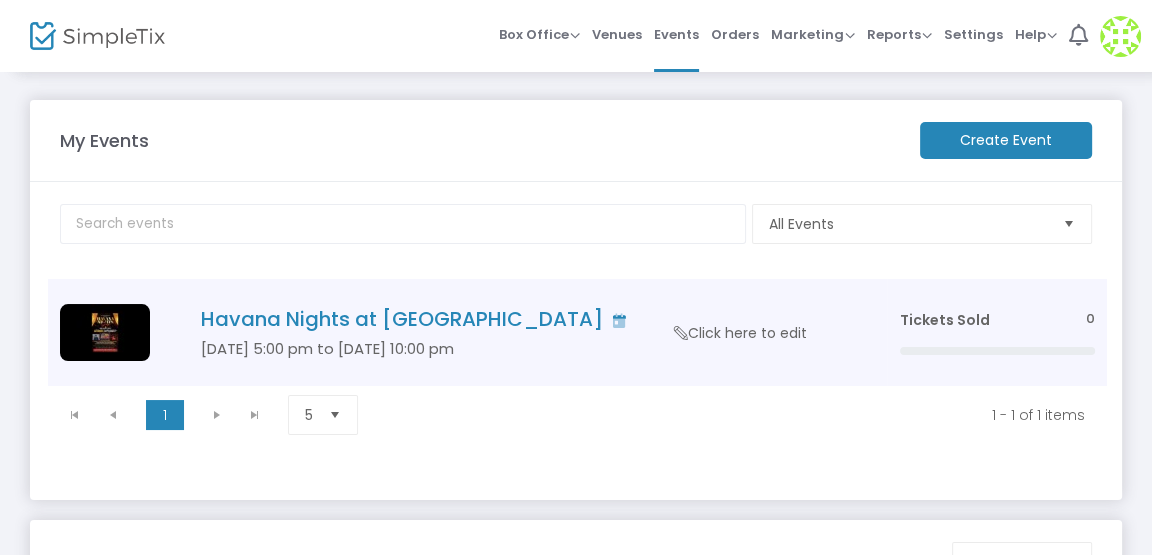 click on "Havana Nights at [GEOGRAPHIC_DATA]" 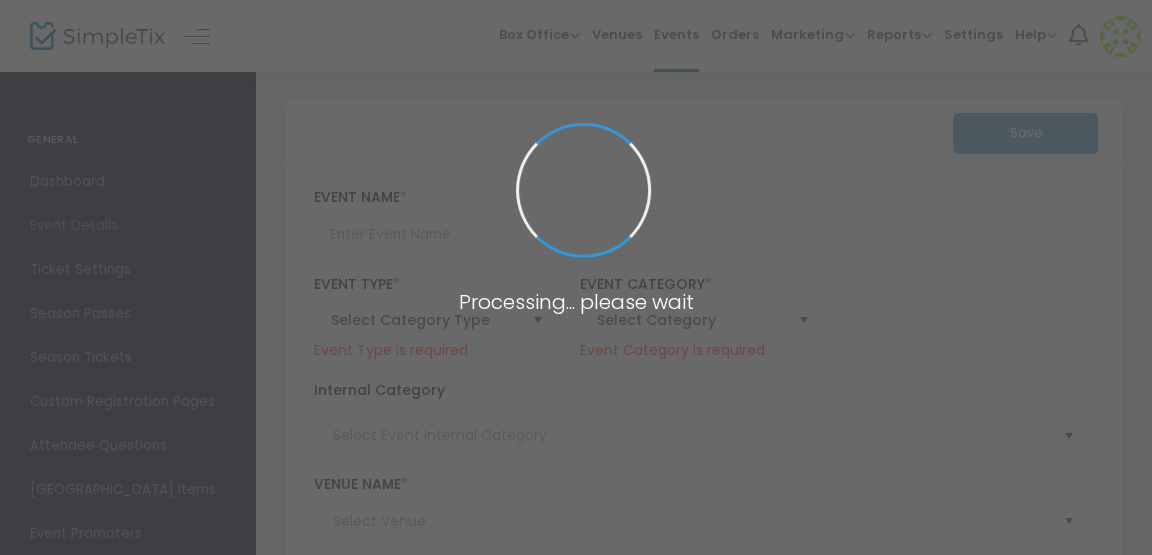 type on "Havana Nights at [GEOGRAPHIC_DATA]" 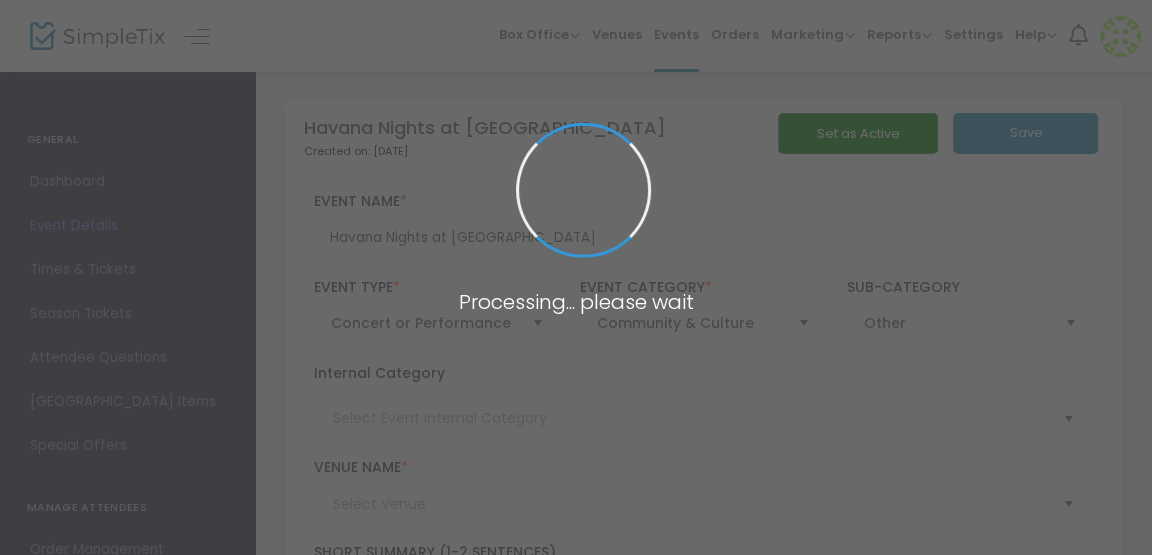 type on "Stockton Golf and Country Club" 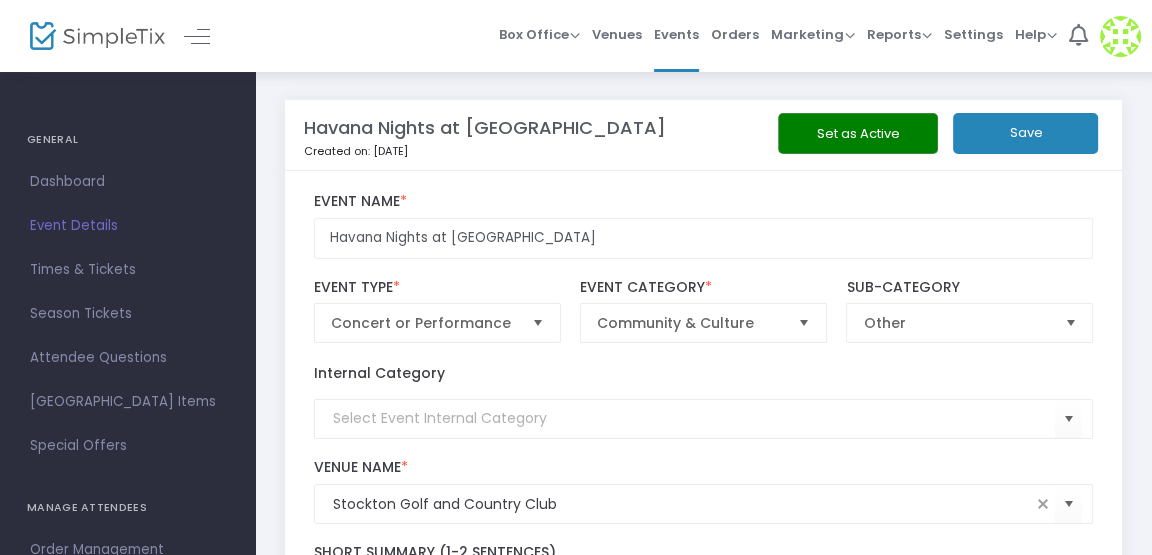 scroll, scrollTop: 0, scrollLeft: 0, axis: both 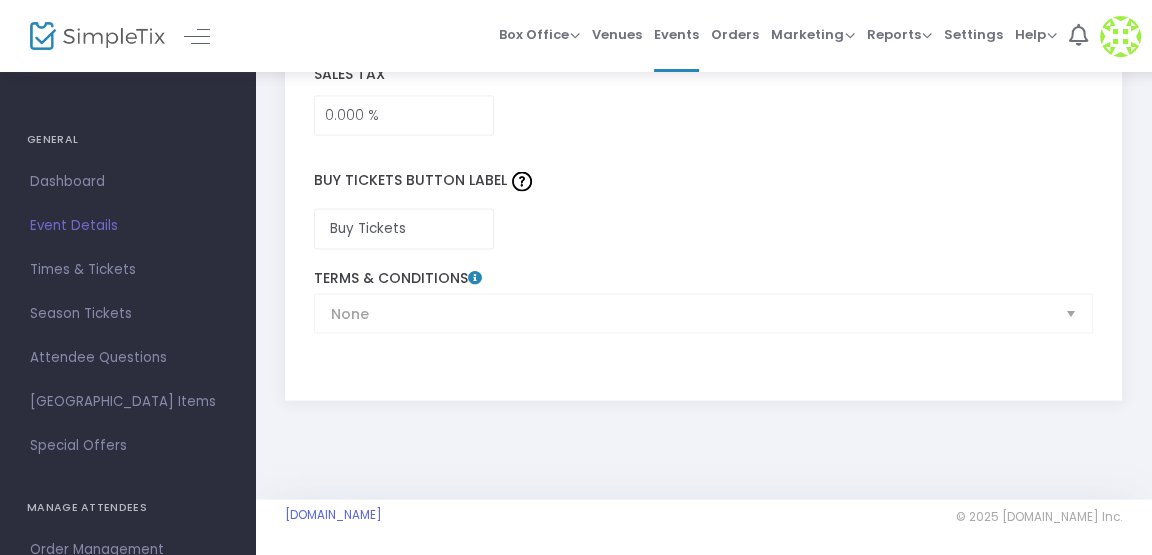 click on "GENERAL   Dashboard   Event Details  Times & Tickets  Season Passes   Season Tickets   Custom Registration Pages   Attendee Questions   Suggested Square Items   Event Promoters   Special Offers   MANAGE ATTENDEES   Order Management   Attendee List   Attendee Communication   Waitlist   Print Badges   PROMOTE   Social   Embed   Promo Code   Quantity Discount" at bounding box center (127, 520) 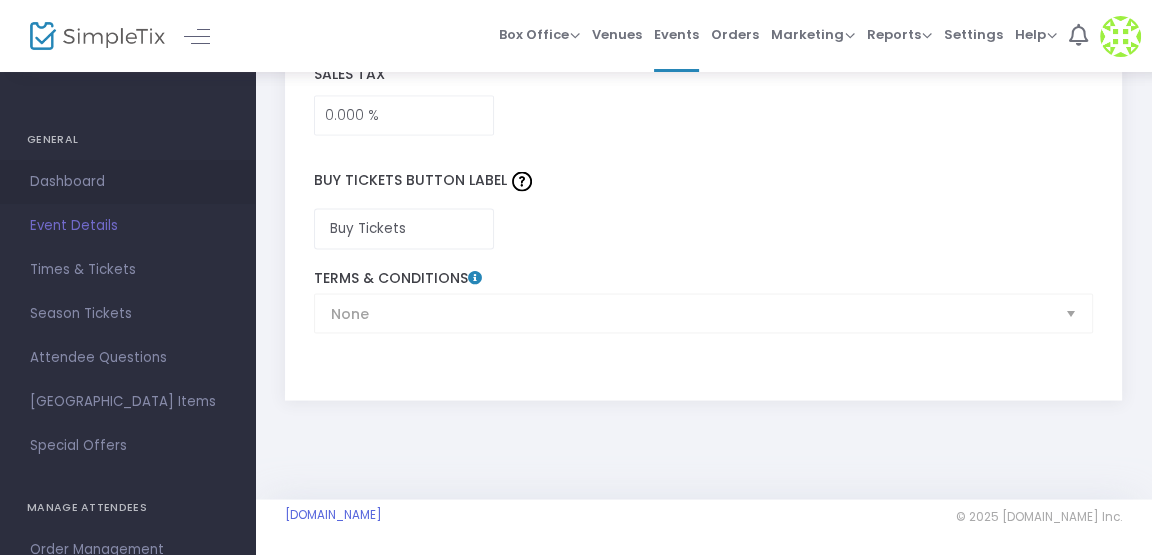 click on "Dashboard" at bounding box center (127, 182) 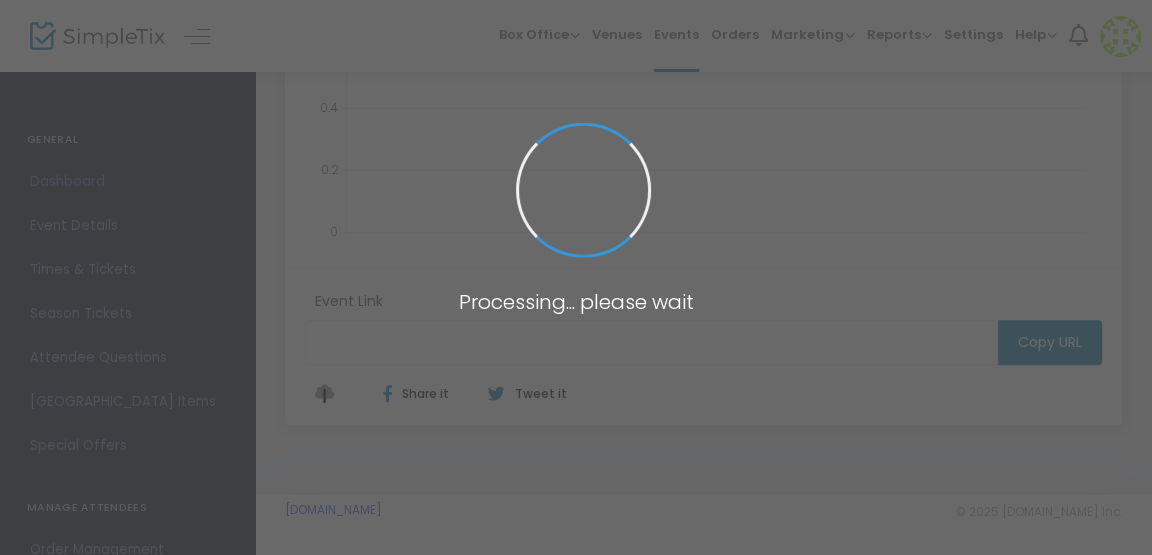 type on "[URL][DOMAIN_NAME]" 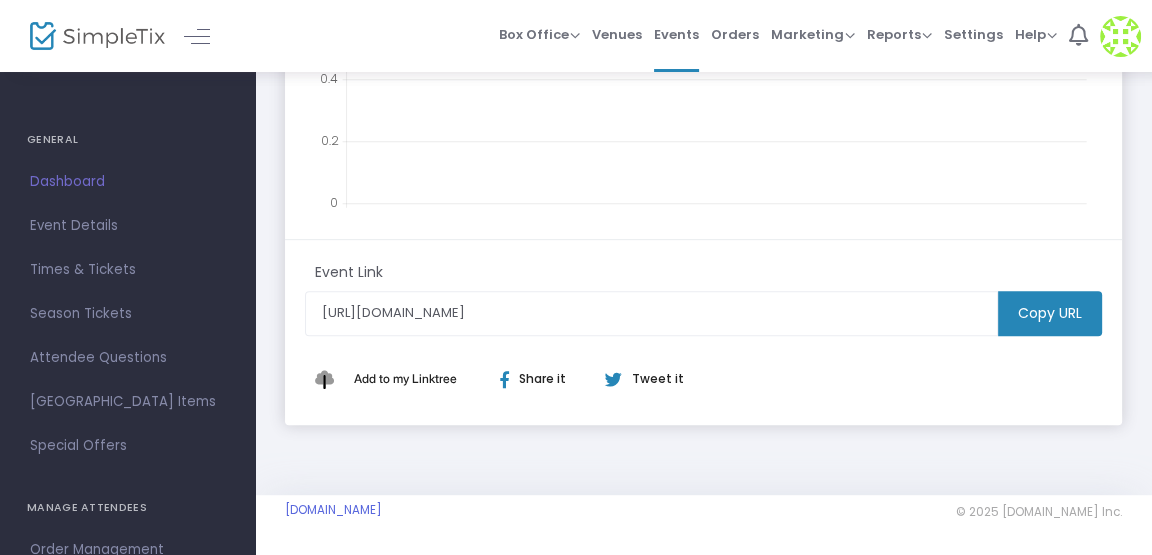 scroll, scrollTop: 0, scrollLeft: 0, axis: both 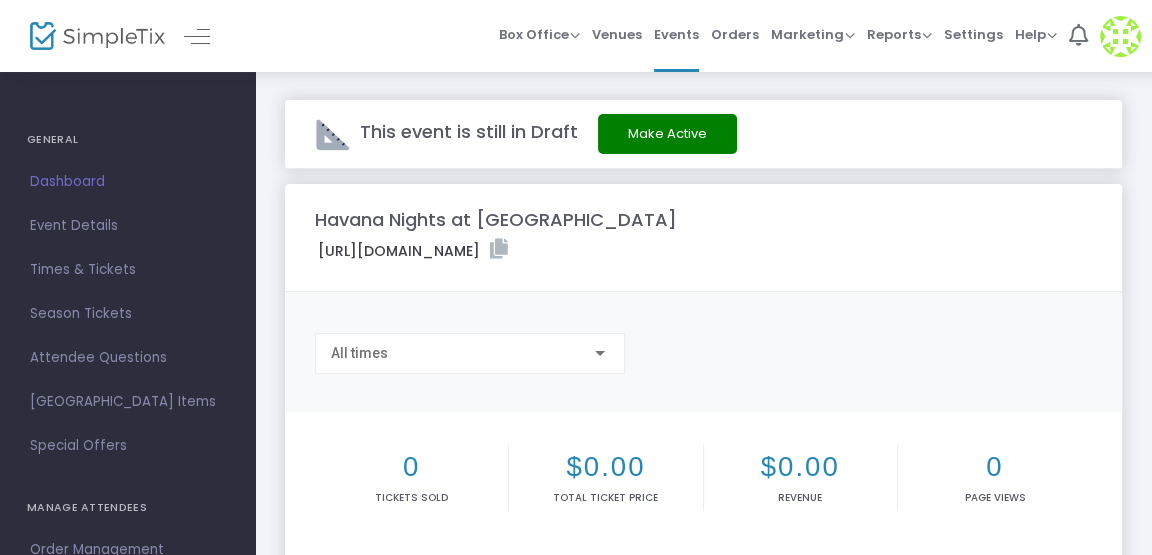 click at bounding box center (1120, 36) 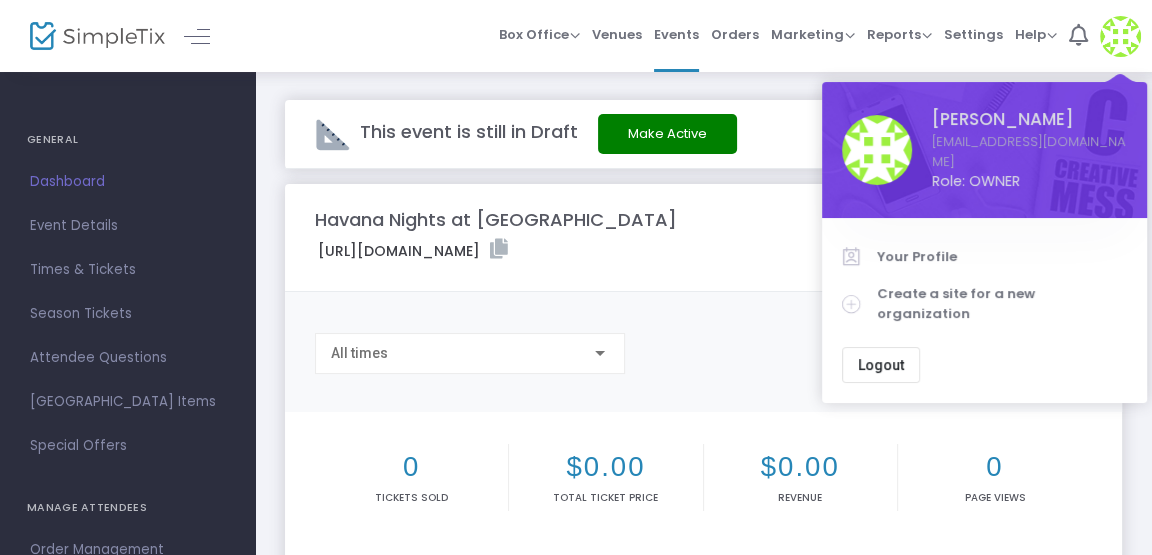 click on "This event is still in Draft  Make Active   Havana Nights at [GEOGRAPHIC_DATA]  [URL][DOMAIN_NAME] Copy All times  0  Tickets sold $0.00  Total Ticket Price $0.00  Revenue 0 Page Views 0 0.2 0.4 0.6 0.8 1 1.2  No sales  Event Link [URL][DOMAIN_NAME] Copy URL  Add to my Linktree Share it  Tweet it" 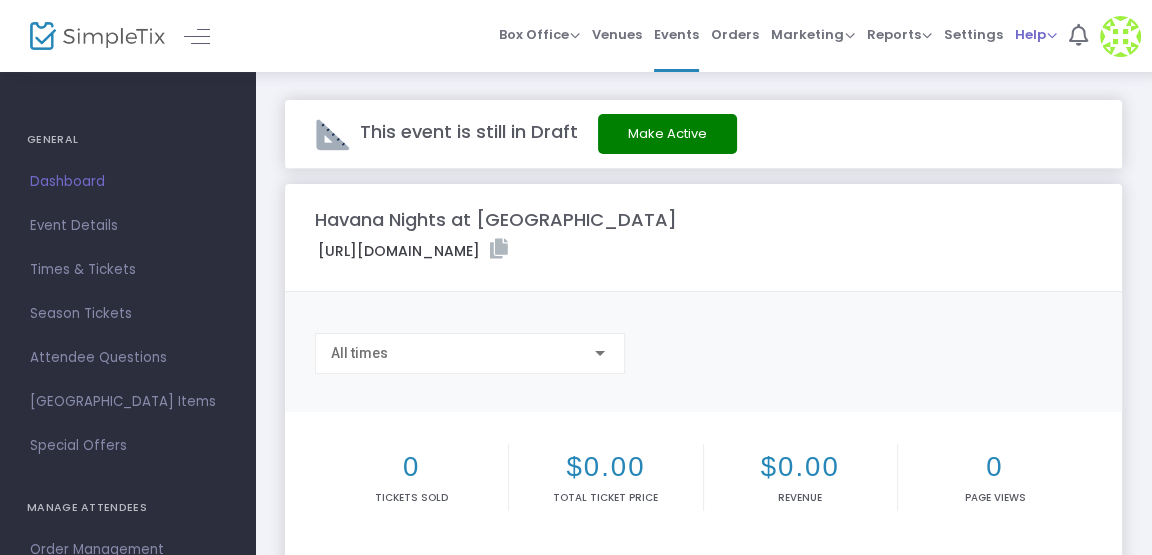 click on "Help" at bounding box center [1036, 34] 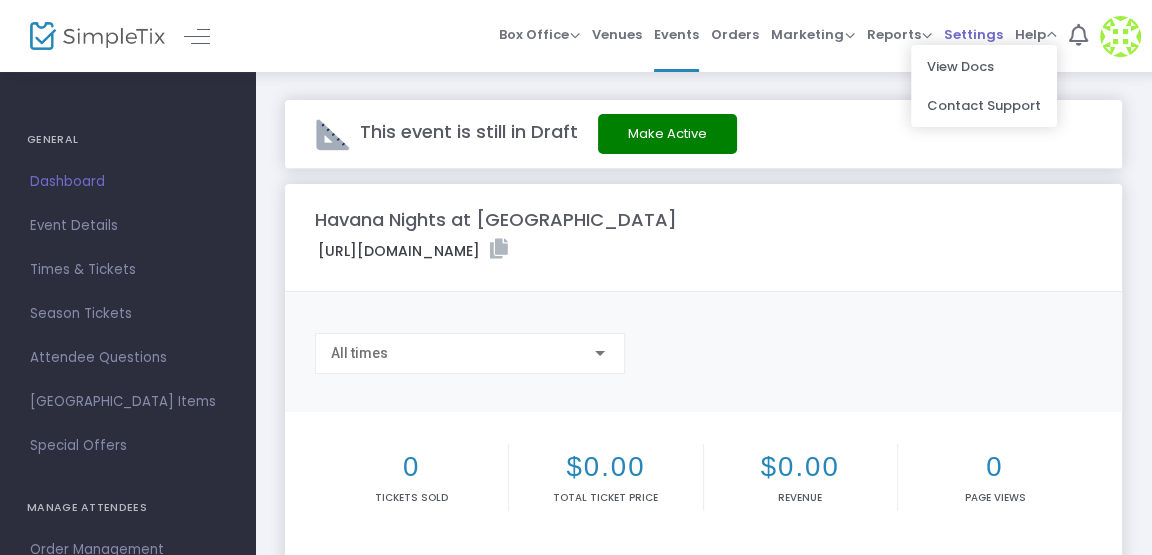 click on "Settings" at bounding box center (973, 34) 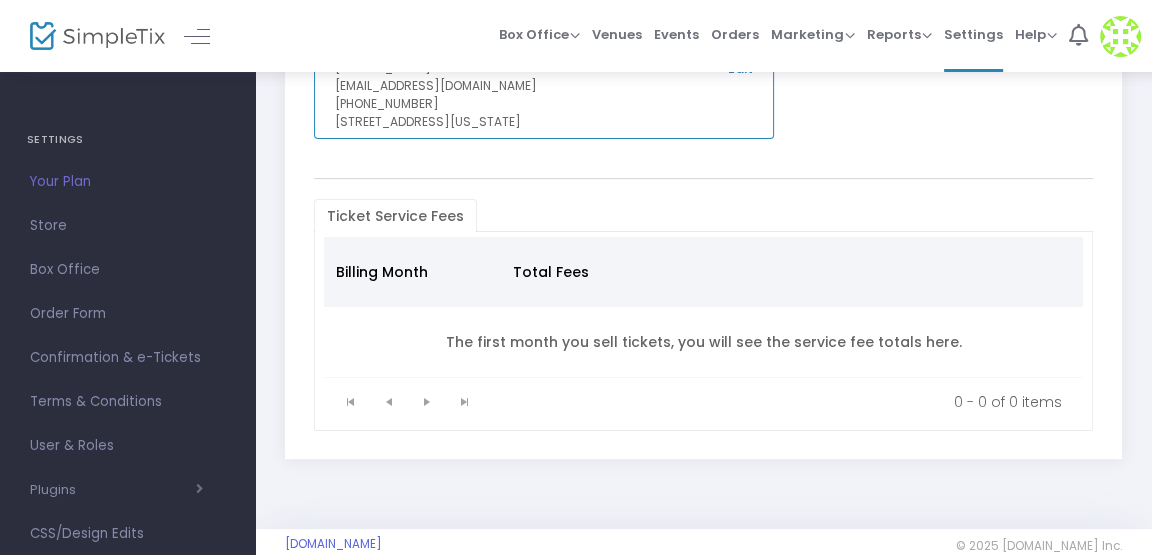 scroll, scrollTop: 381, scrollLeft: 0, axis: vertical 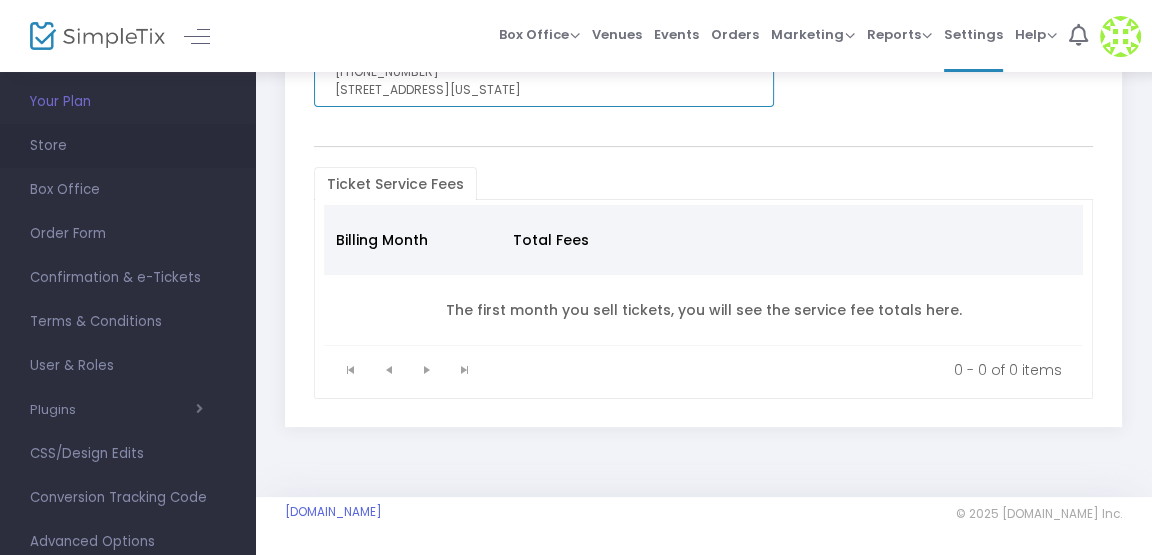 click on "Store" at bounding box center (127, 146) 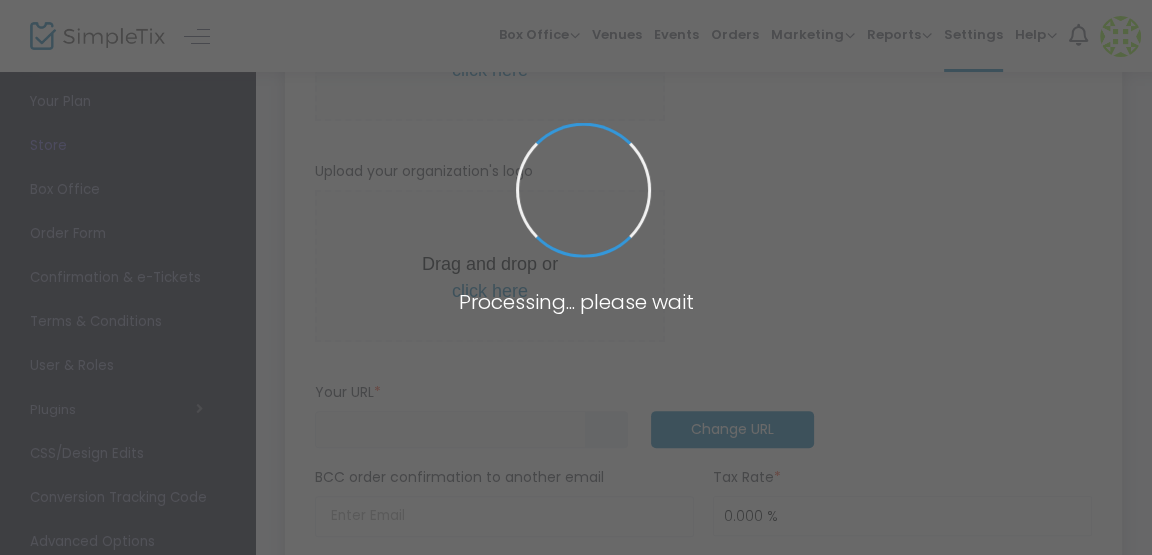 type on "[URL]" 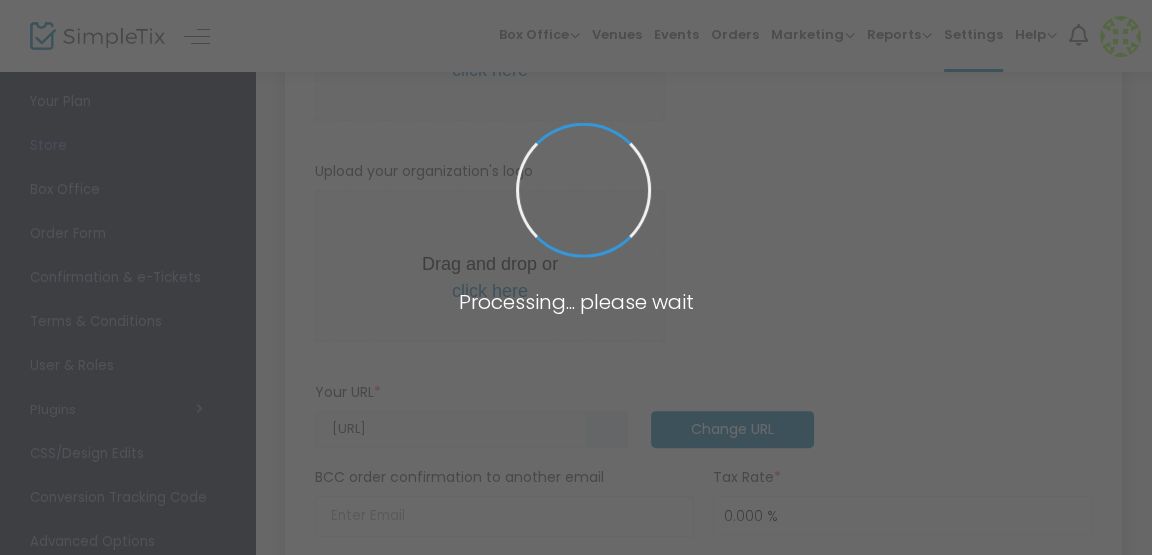 radio on "true" 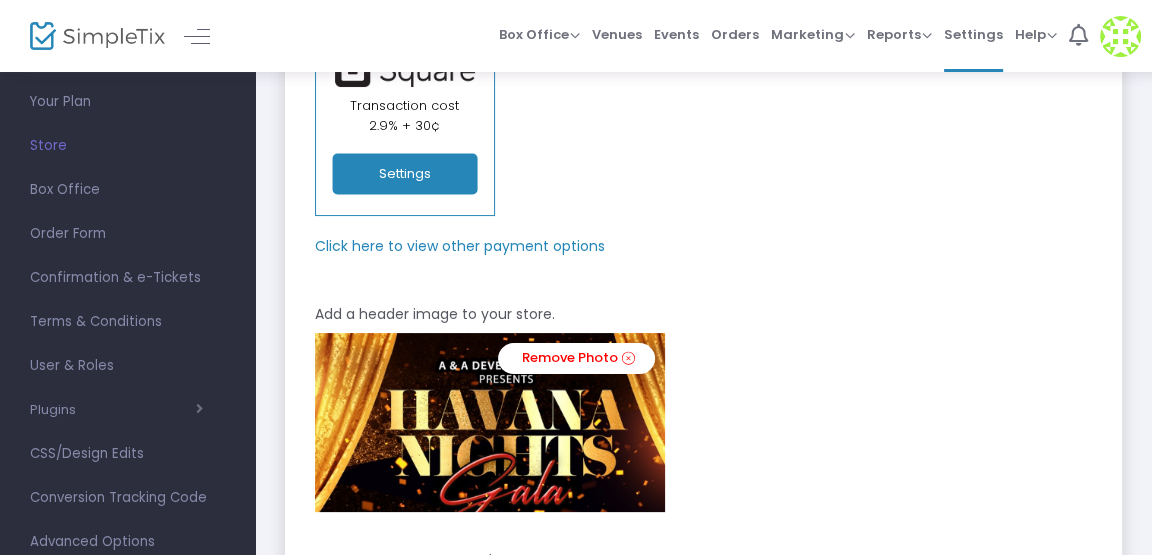 scroll, scrollTop: 0, scrollLeft: 0, axis: both 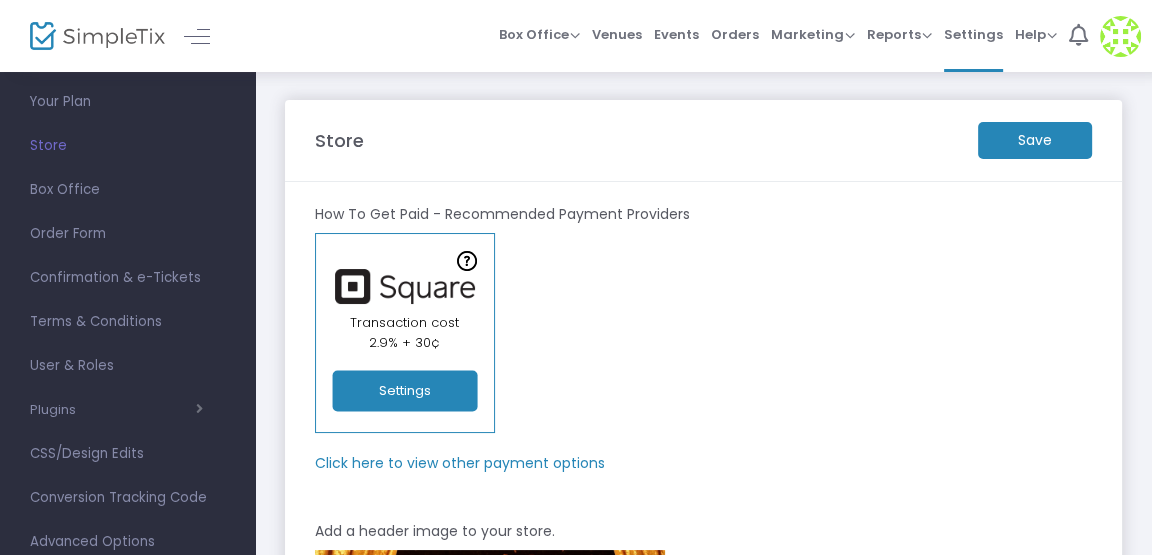click on "Settings" 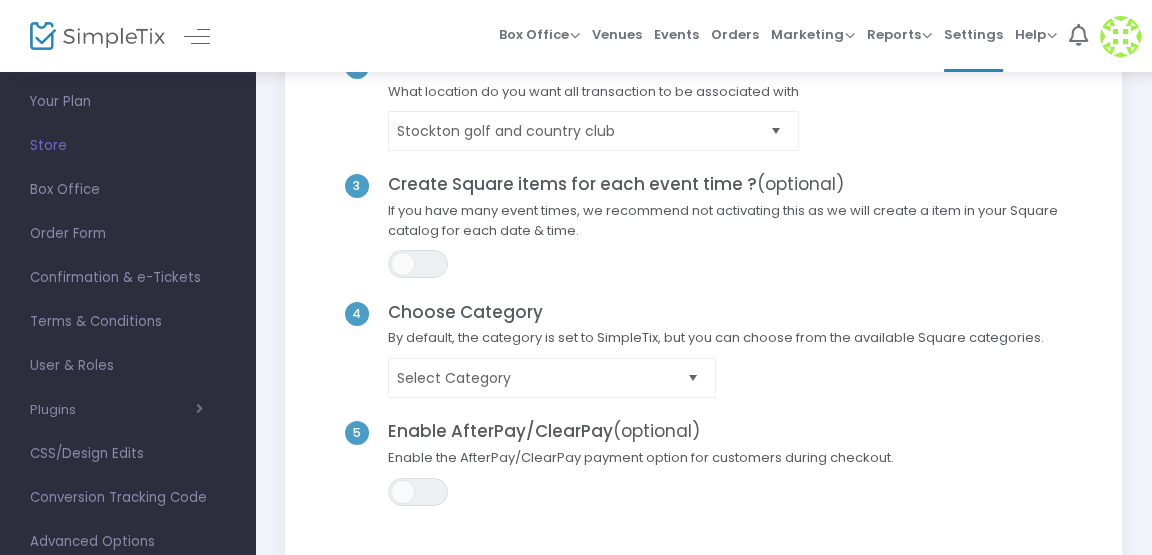 scroll, scrollTop: 0, scrollLeft: 0, axis: both 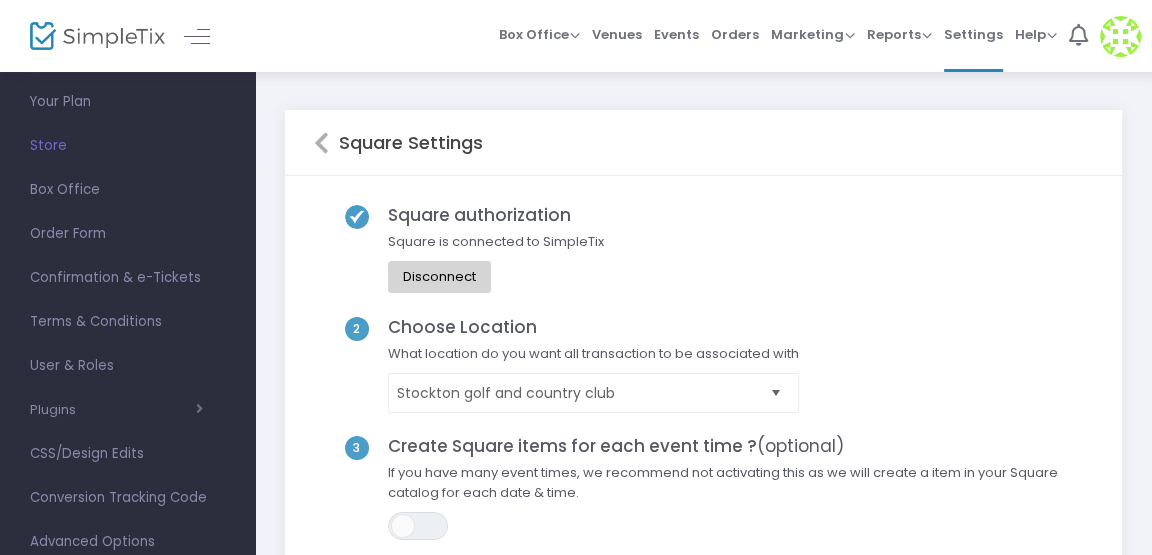 click 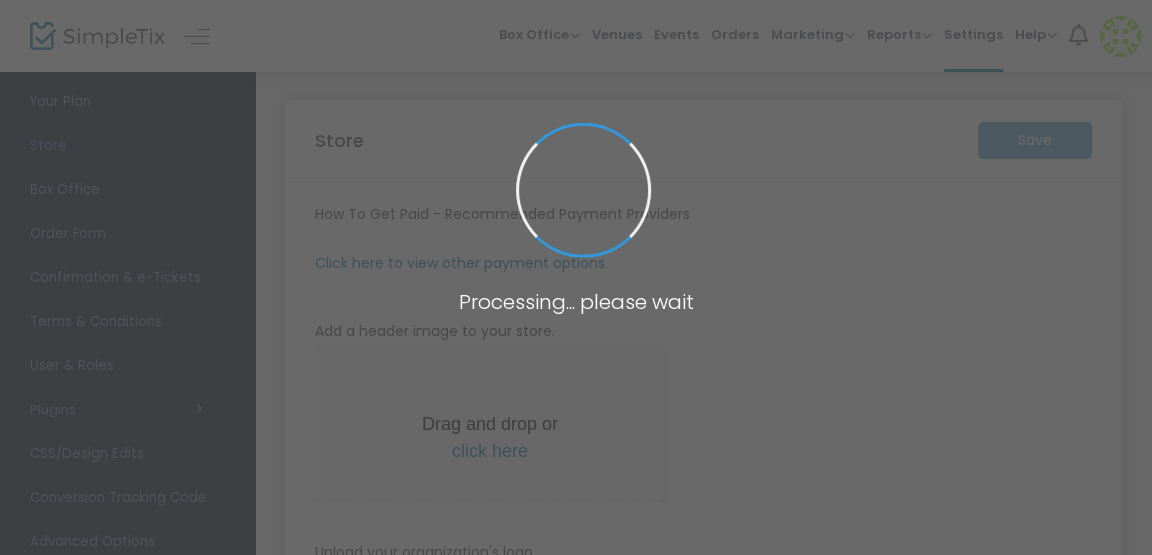 type on "[URL]" 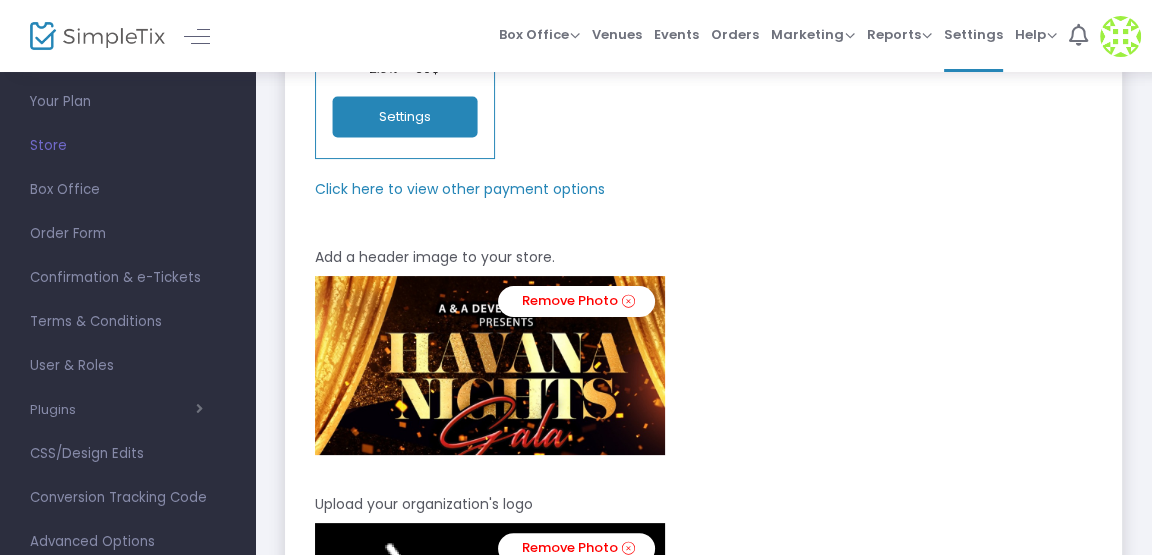 scroll, scrollTop: 275, scrollLeft: 0, axis: vertical 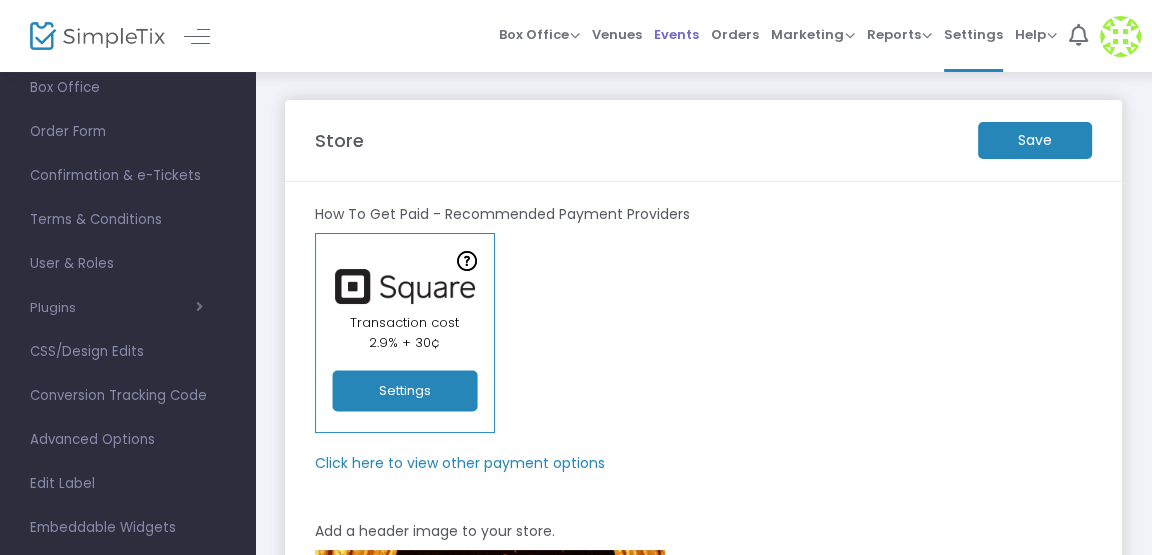 click on "Events" at bounding box center [676, 34] 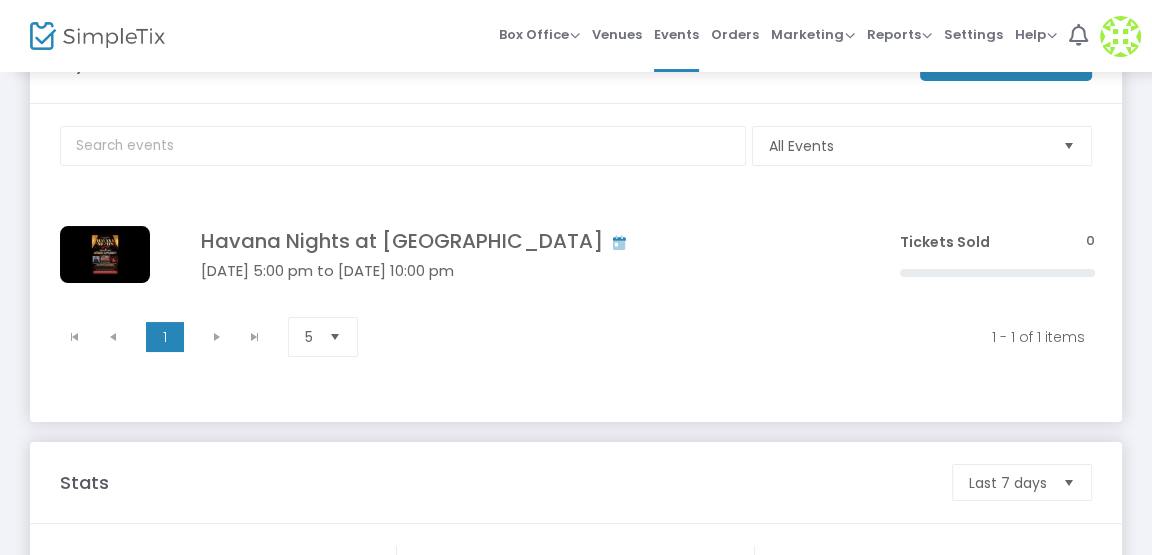 scroll, scrollTop: 0, scrollLeft: 0, axis: both 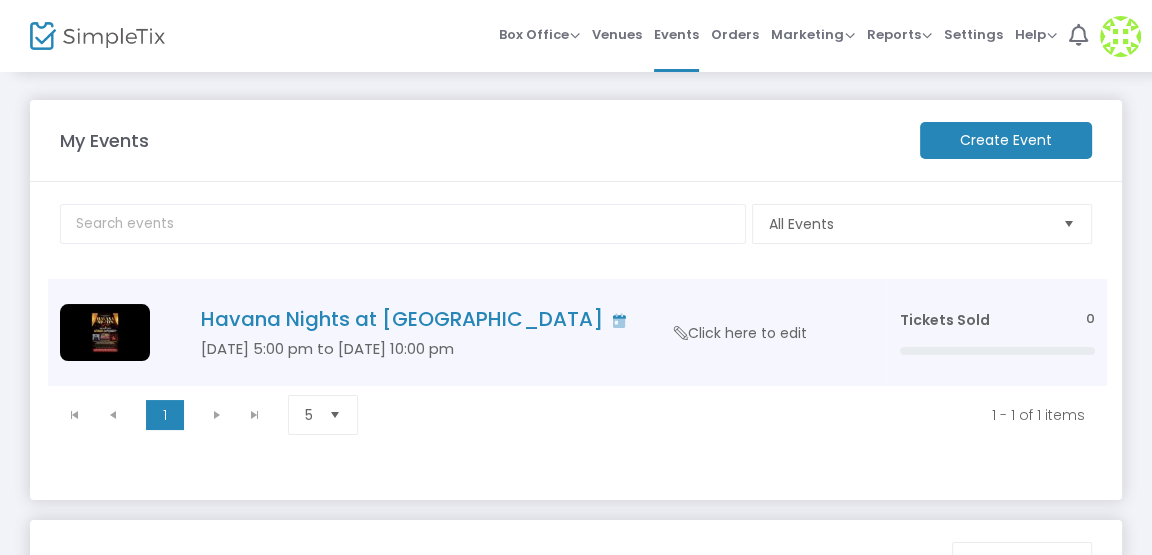 click on "Havana Nights at [GEOGRAPHIC_DATA]" 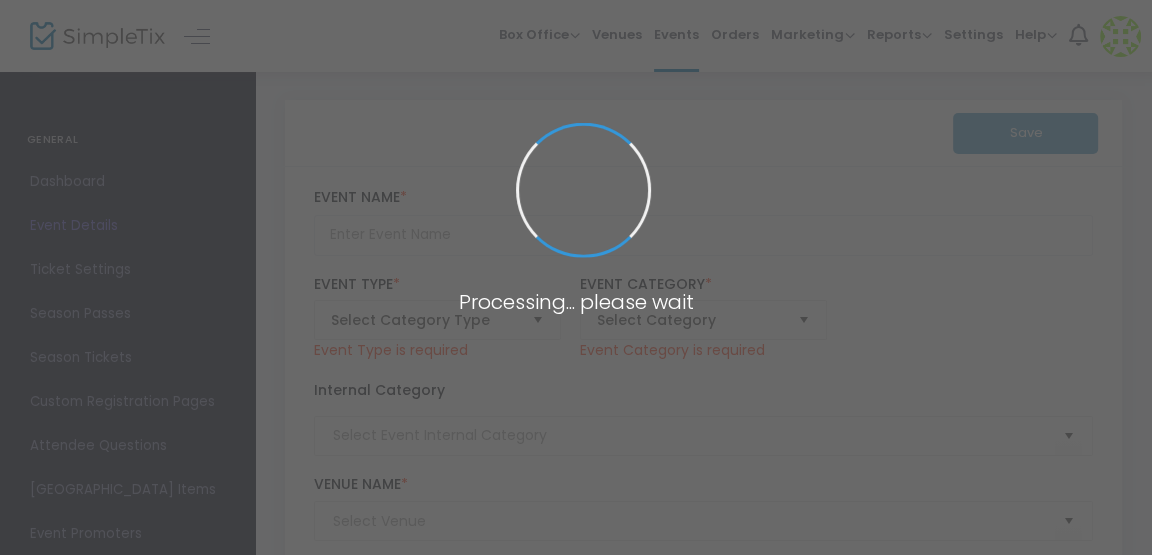 type on "Havana Nights at [GEOGRAPHIC_DATA]" 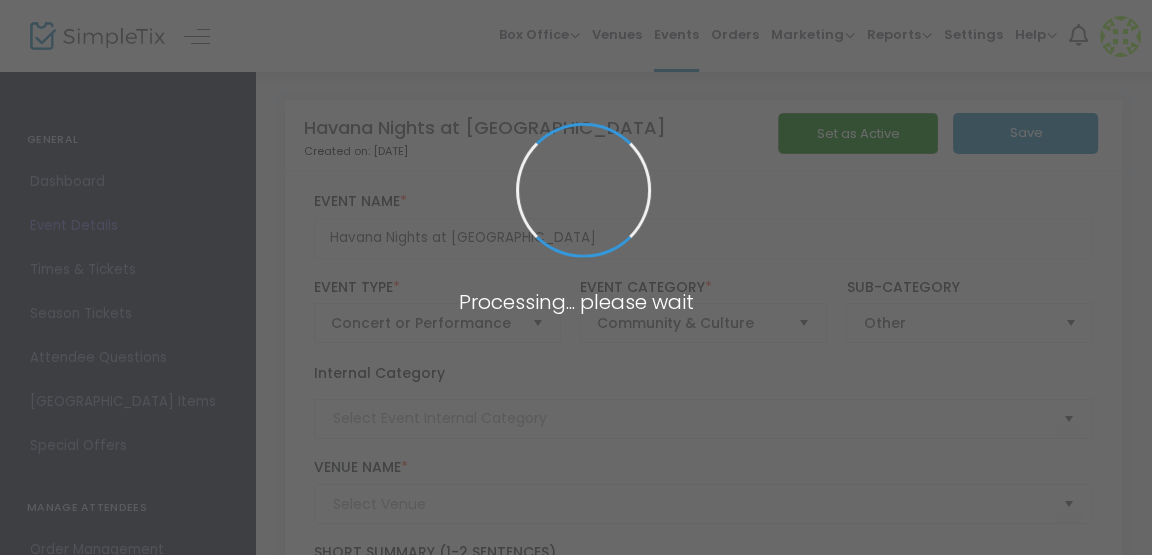 type on "Stockton Golf and Country Club" 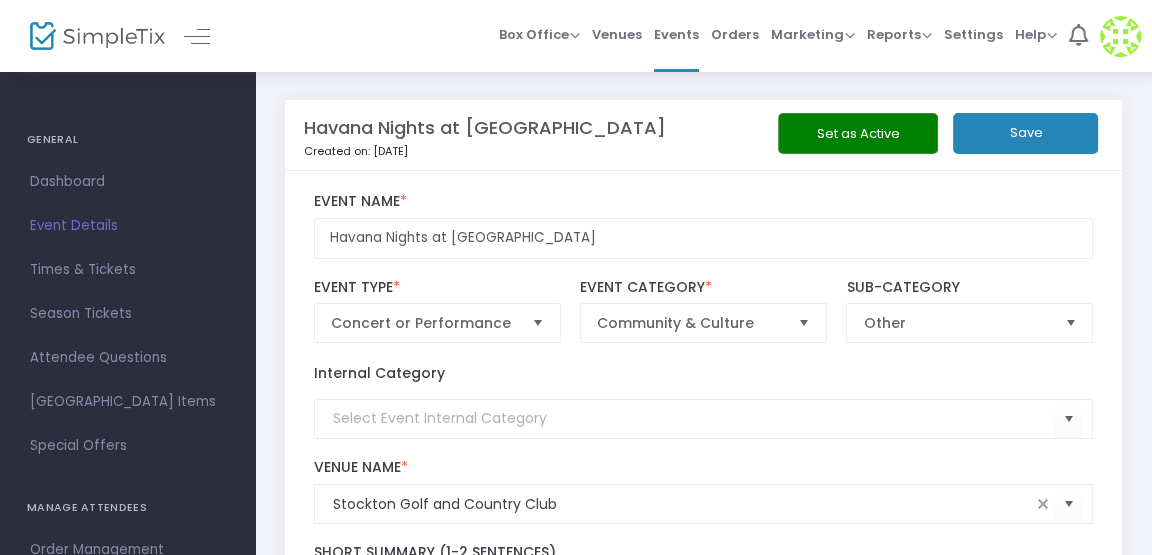 click on "Set as Active" 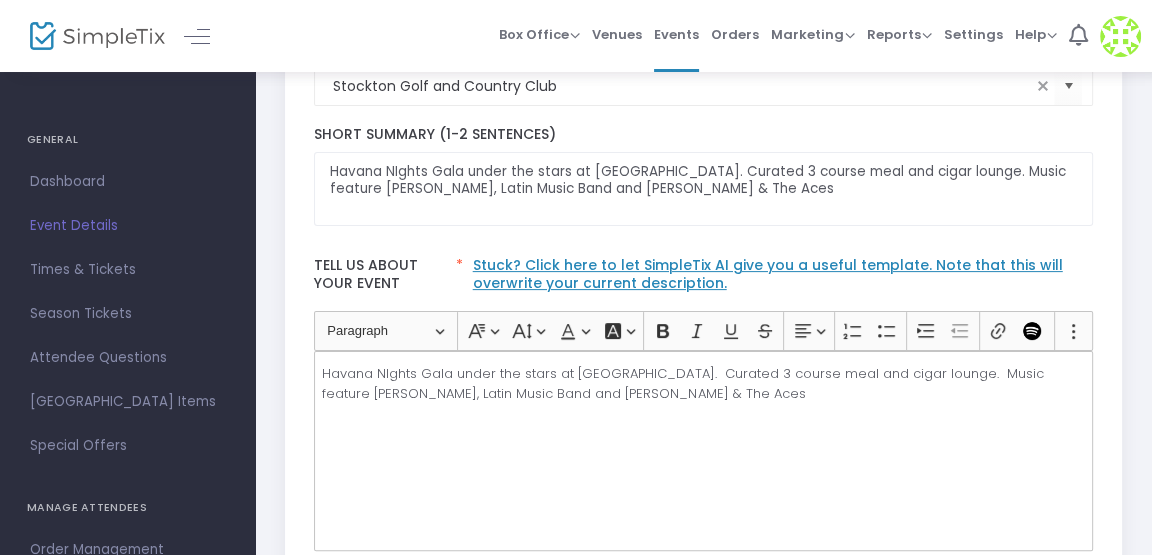 scroll, scrollTop: 427, scrollLeft: 0, axis: vertical 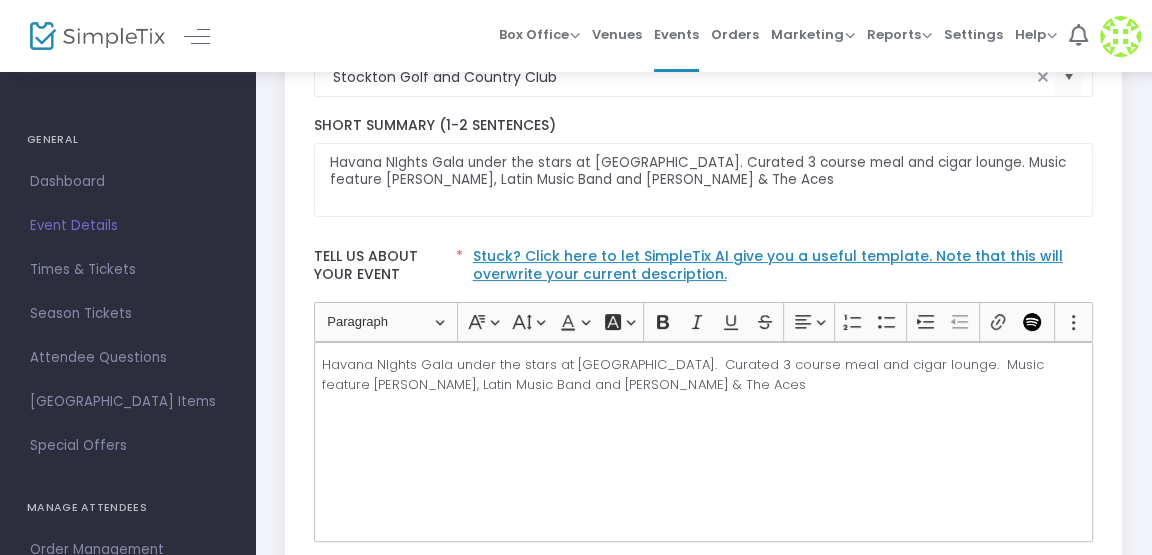 click on "Event Details" at bounding box center [127, 226] 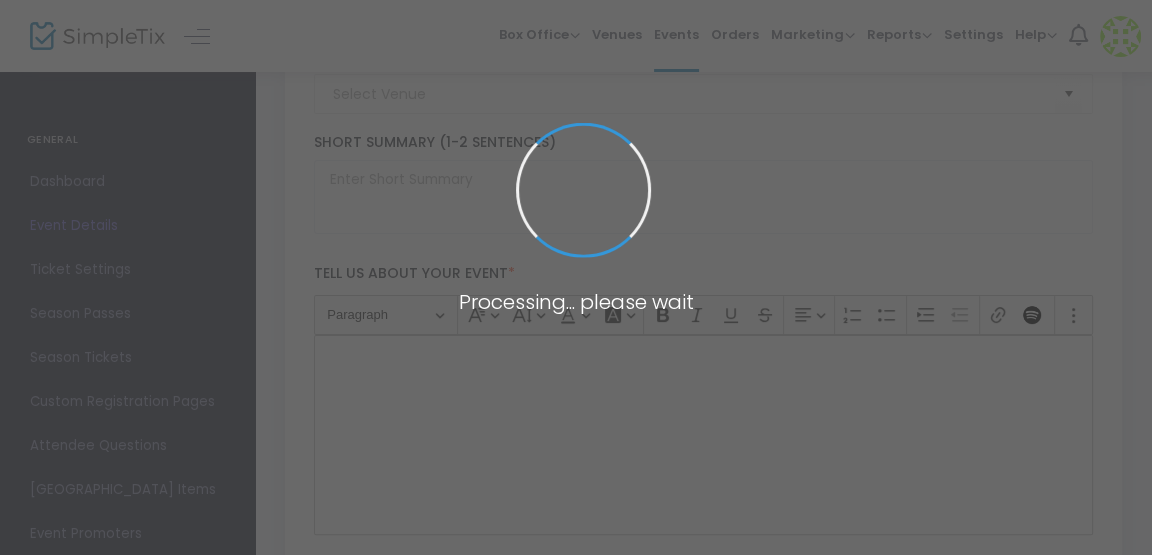 type on "Havana Nights at [GEOGRAPHIC_DATA]" 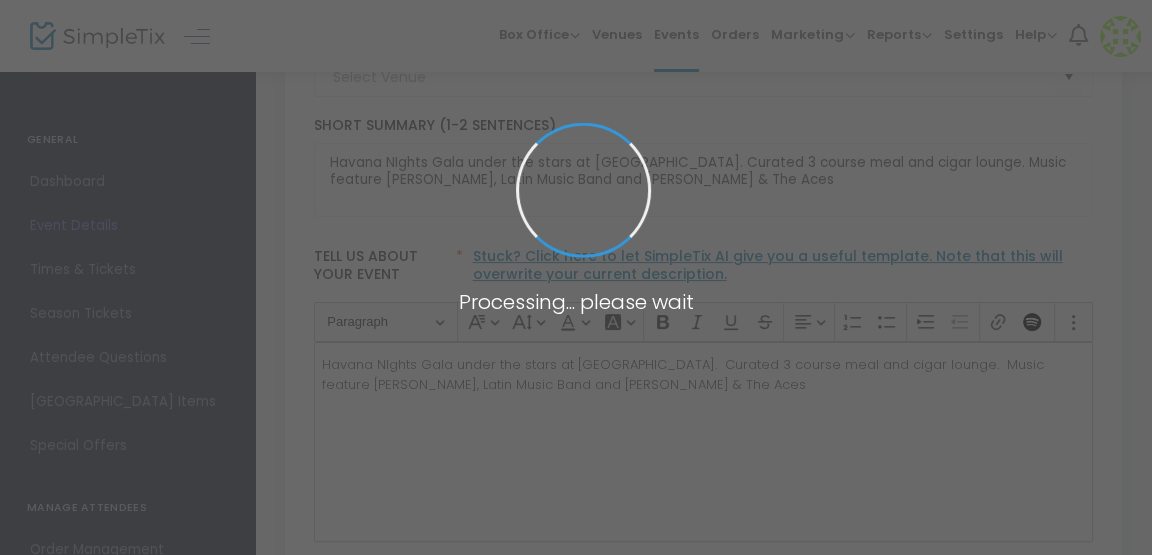 type on "Stockton Golf and Country Club" 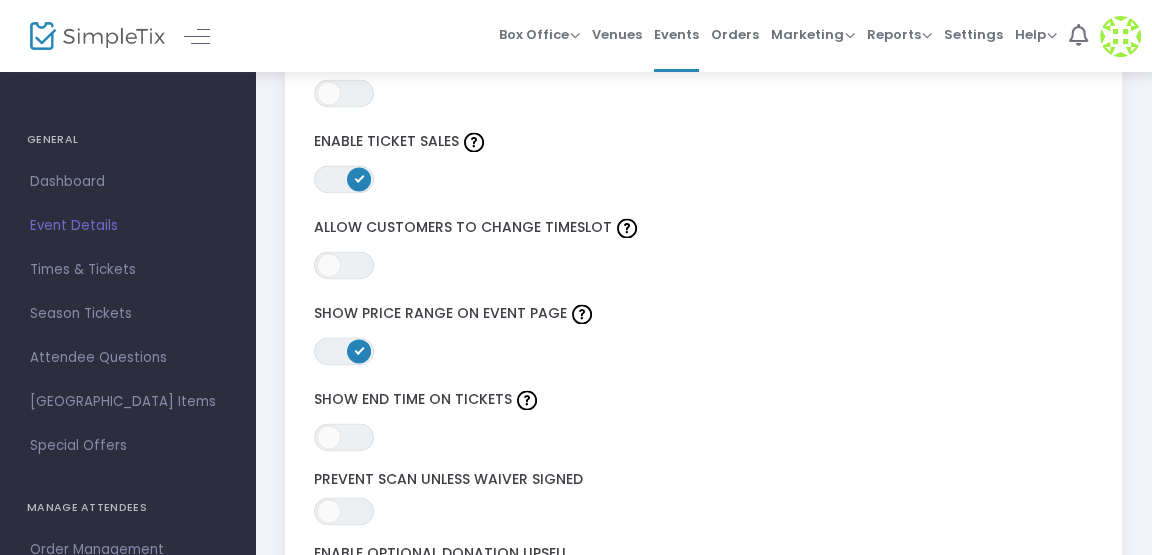 scroll, scrollTop: 2535, scrollLeft: 0, axis: vertical 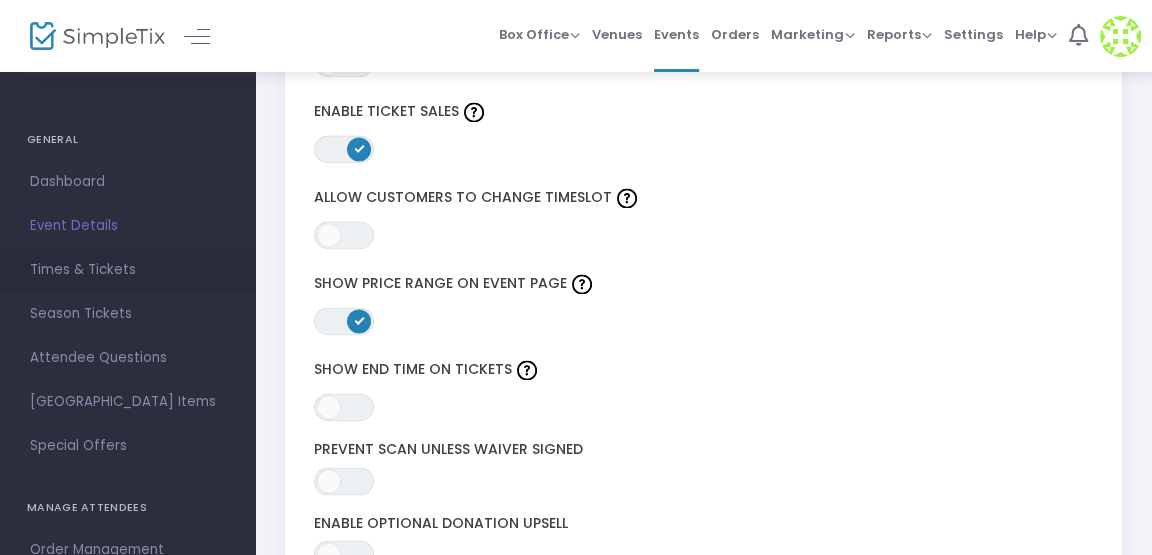 click on "Times & Tickets" at bounding box center [127, 270] 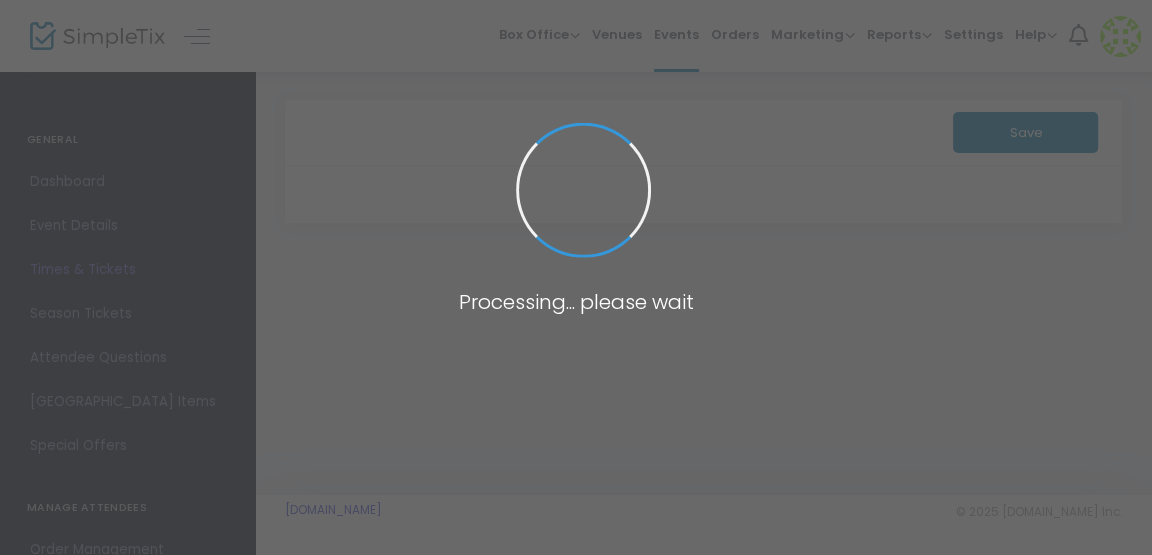 scroll, scrollTop: 0, scrollLeft: 0, axis: both 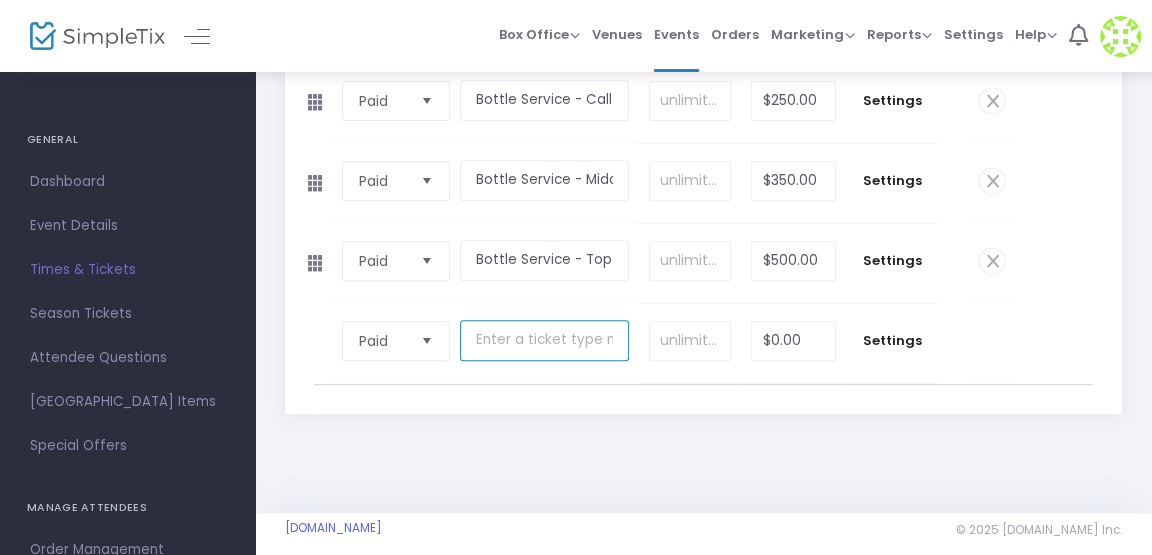 click at bounding box center (544, 340) 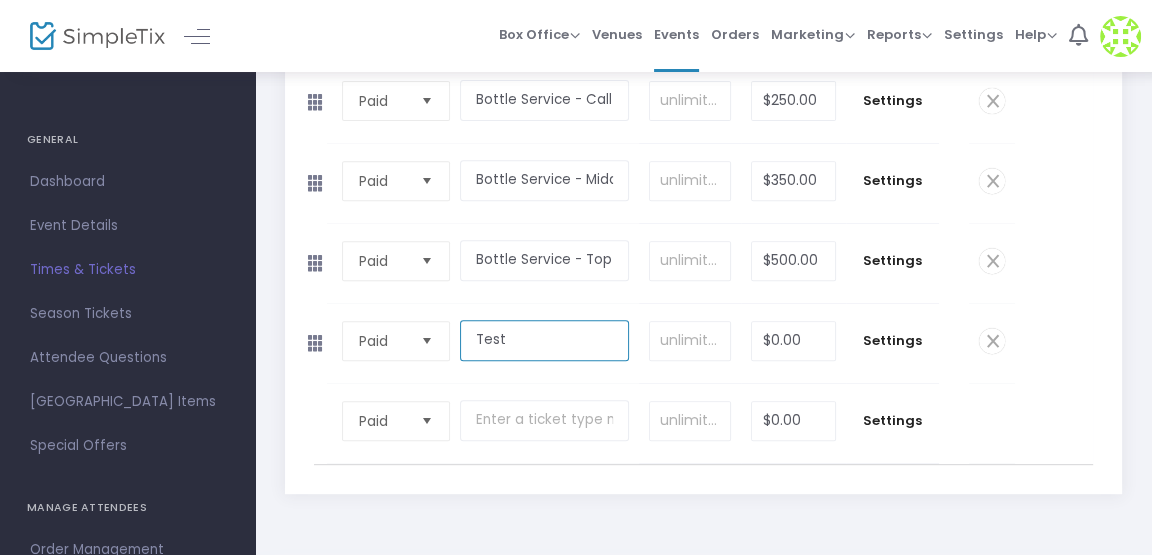 type on "Test" 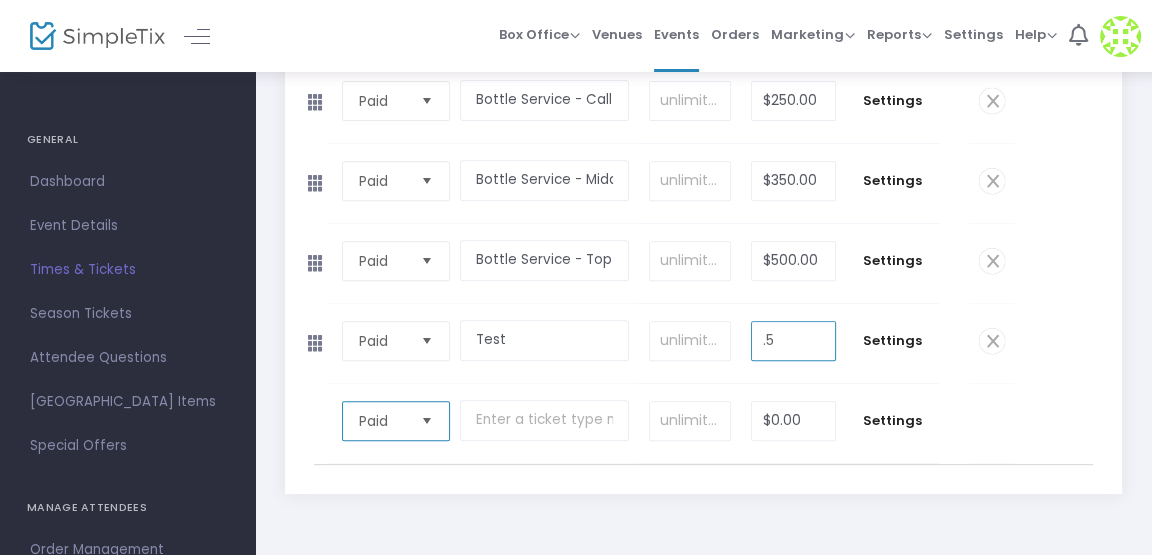type on "$0.50" 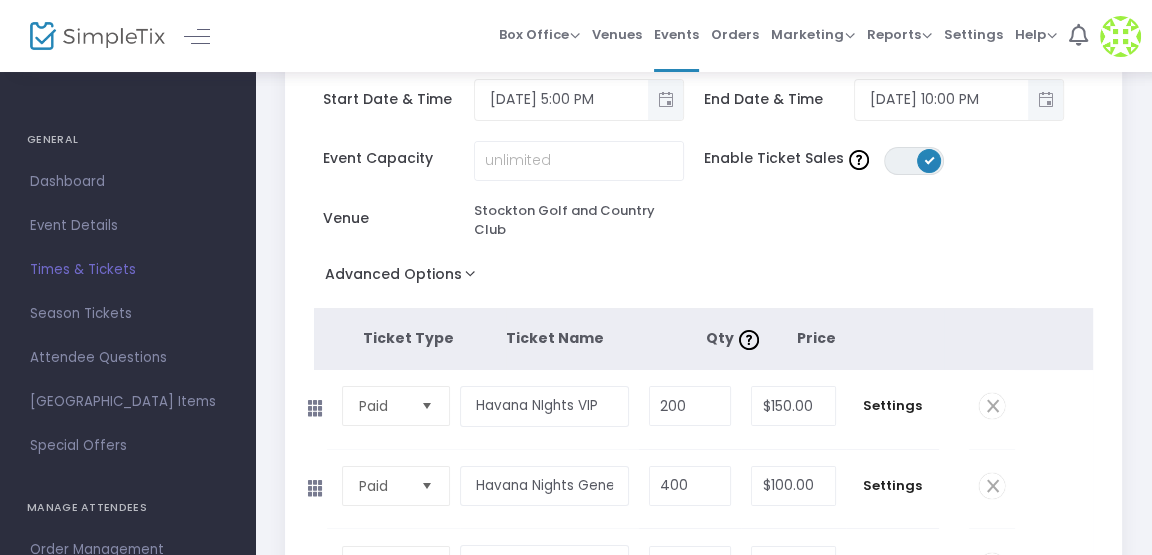 scroll, scrollTop: 0, scrollLeft: 0, axis: both 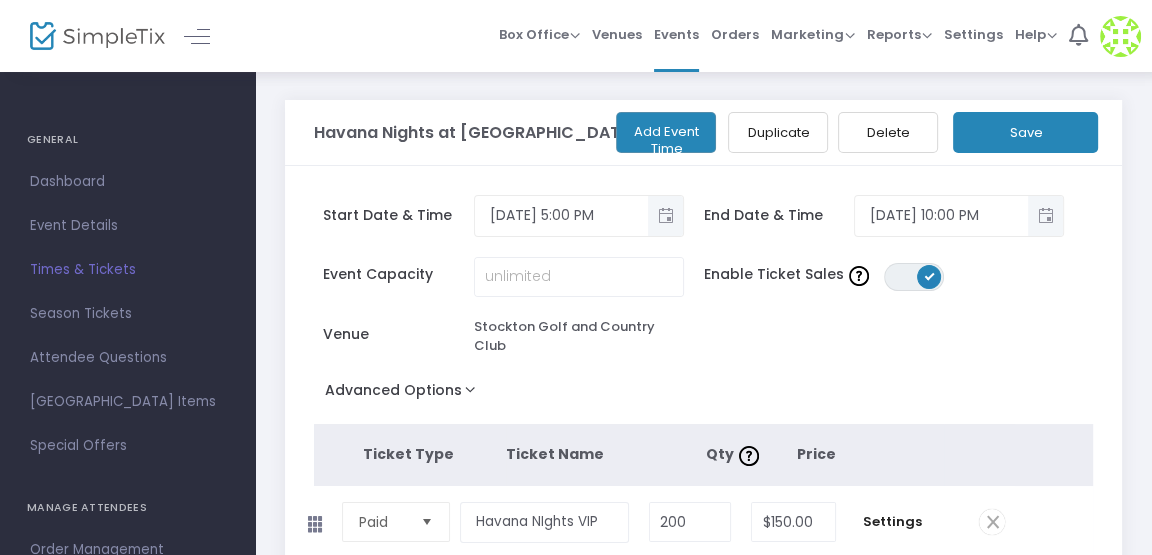 click on "Save" 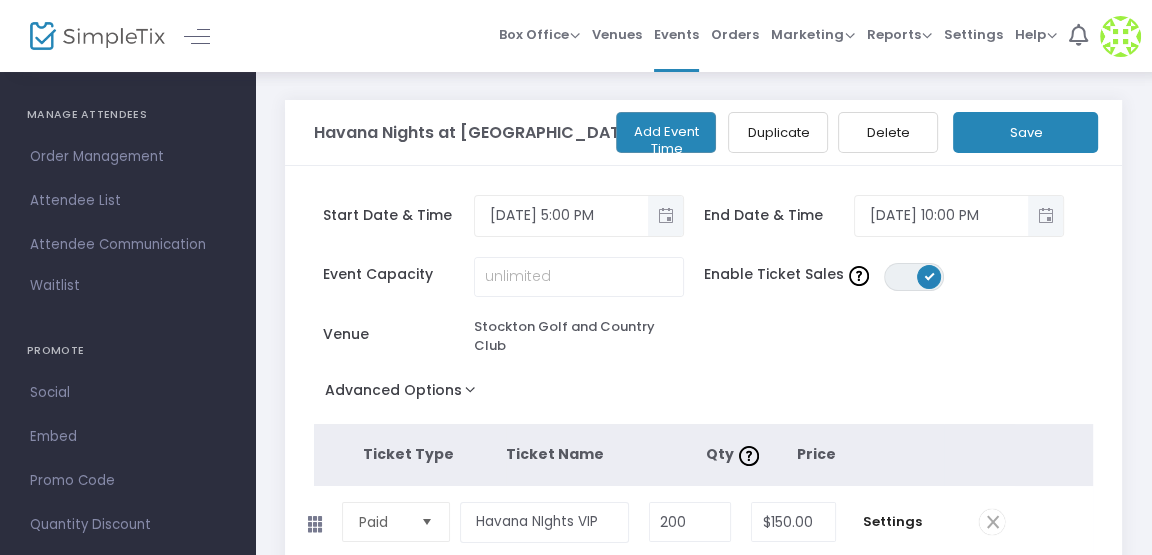 scroll, scrollTop: 404, scrollLeft: 0, axis: vertical 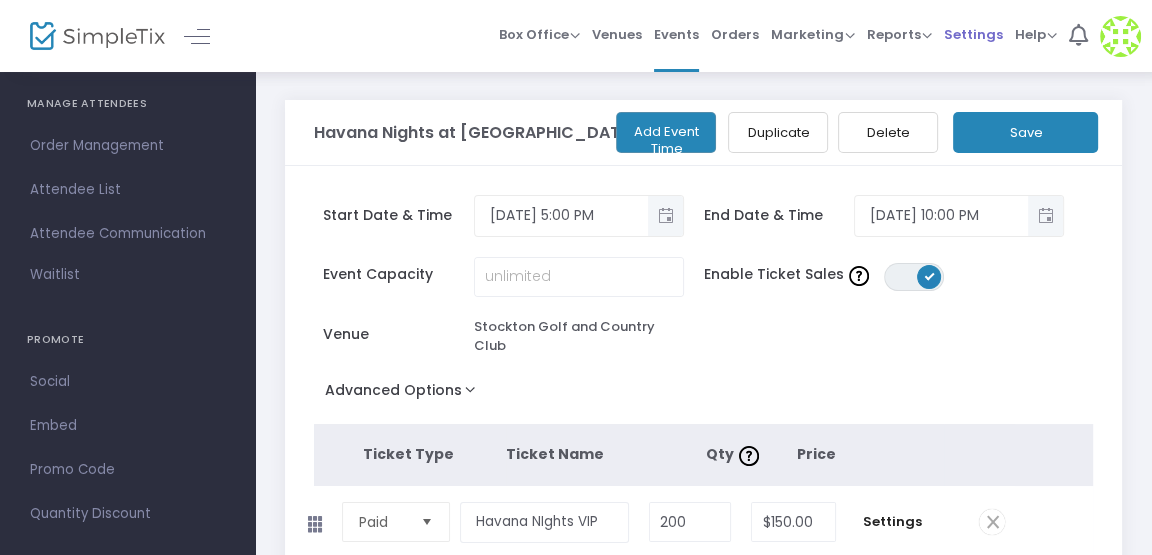 click on "Settings" at bounding box center [973, 34] 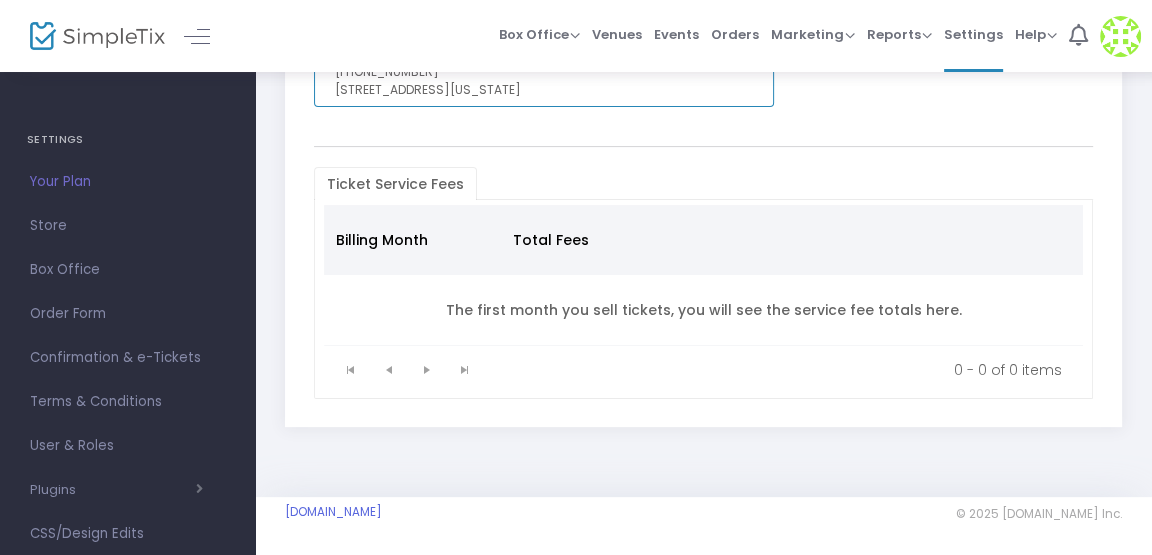 scroll, scrollTop: 0, scrollLeft: 0, axis: both 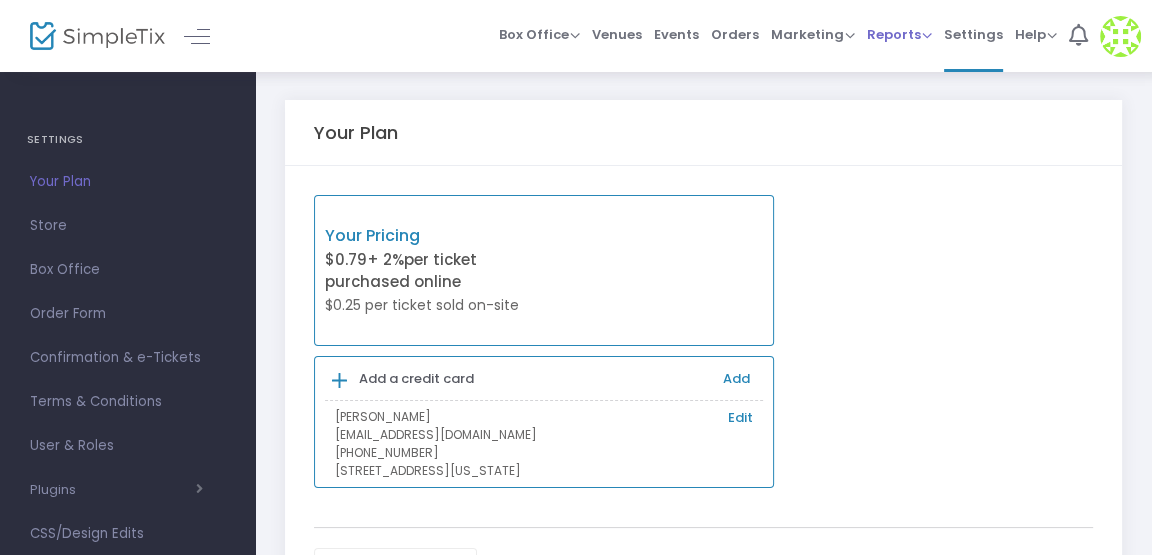 click on "Reports" at bounding box center (899, 34) 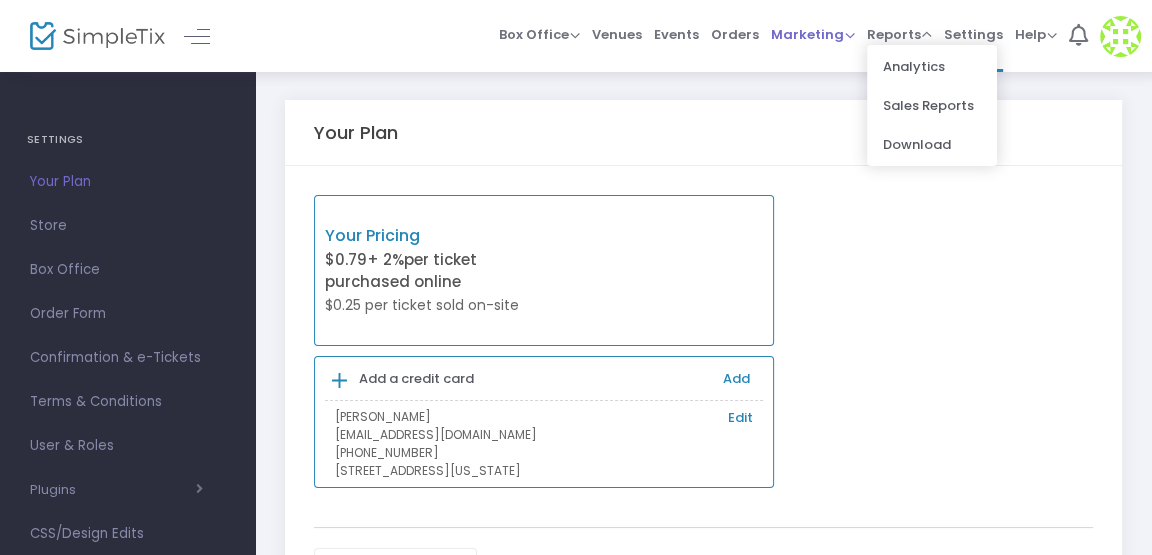 click on "Marketing" at bounding box center (813, 34) 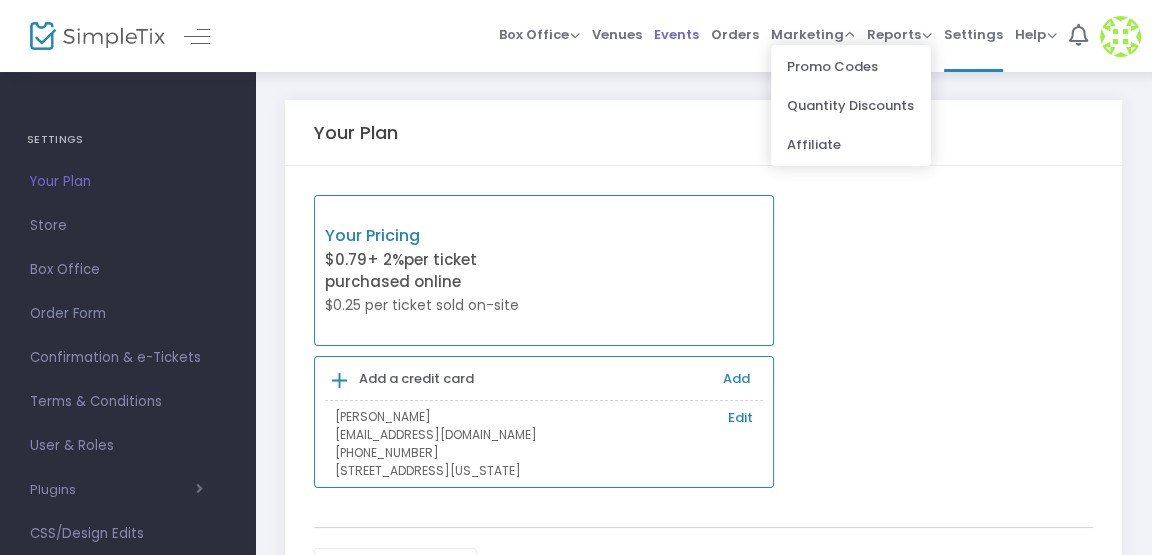 click on "Events" at bounding box center (676, 34) 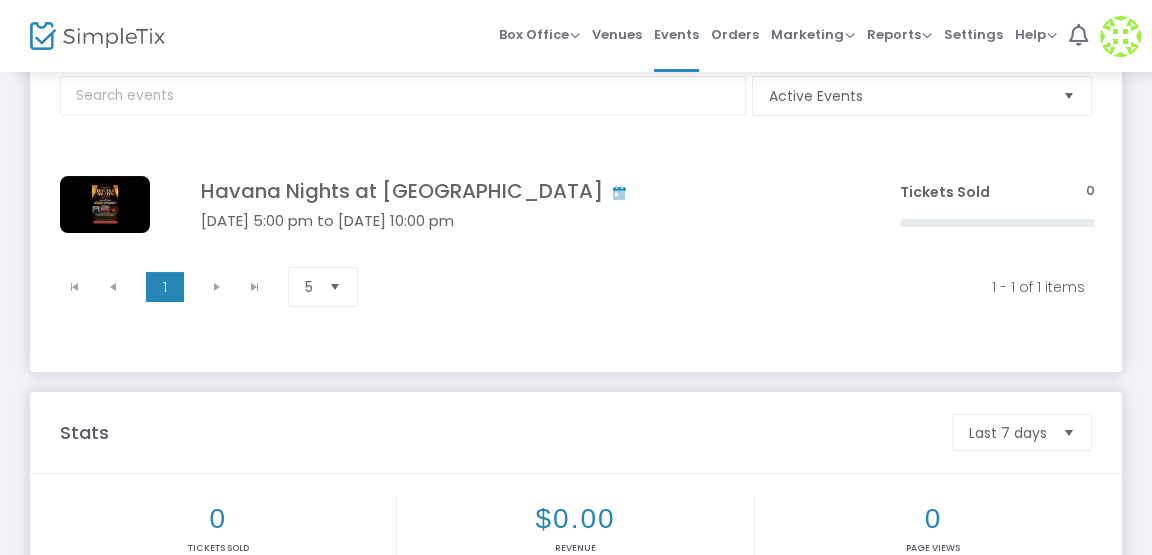 scroll, scrollTop: 0, scrollLeft: 0, axis: both 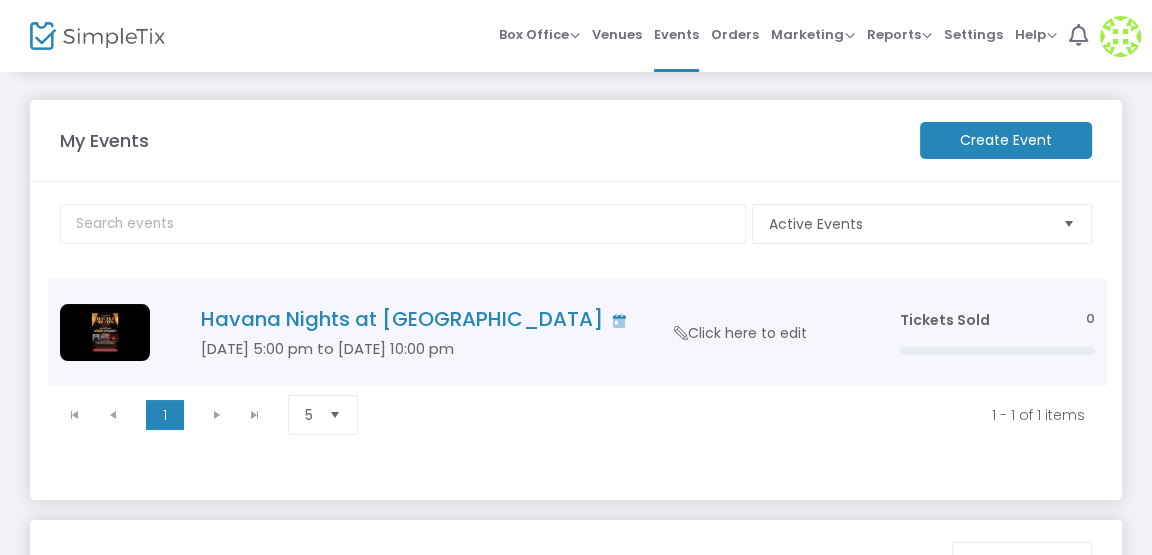 click on "Click here to edit" 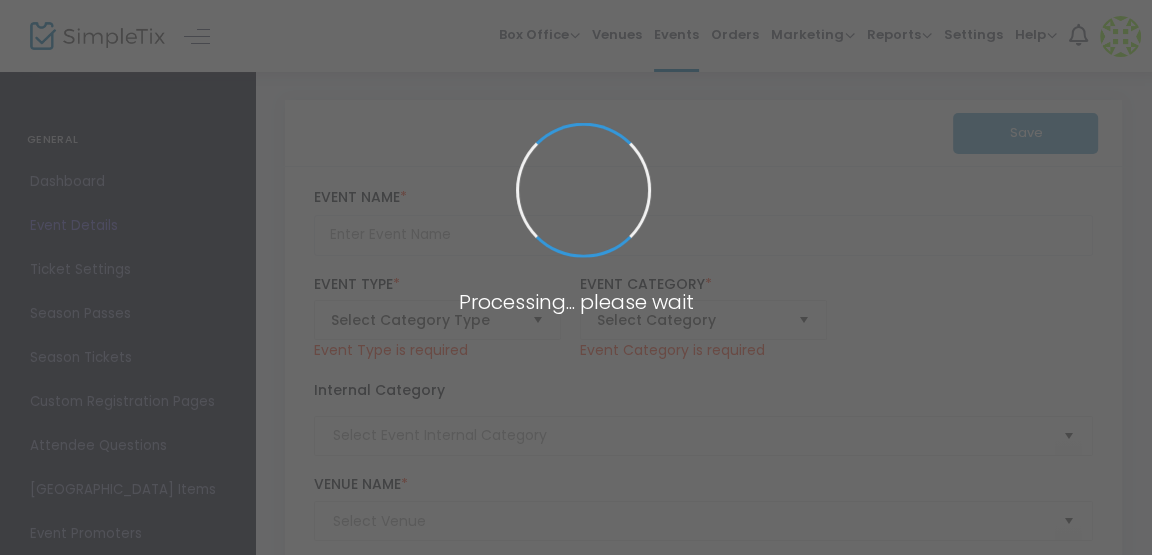 type on "Havana Nights at [GEOGRAPHIC_DATA]" 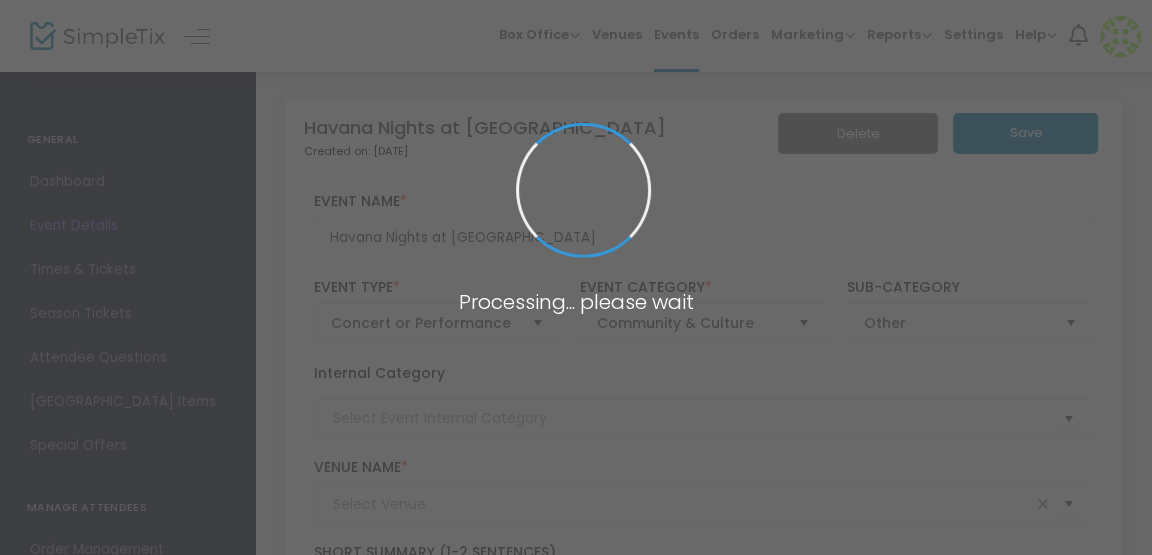 type on "Stockton Golf and Country Club" 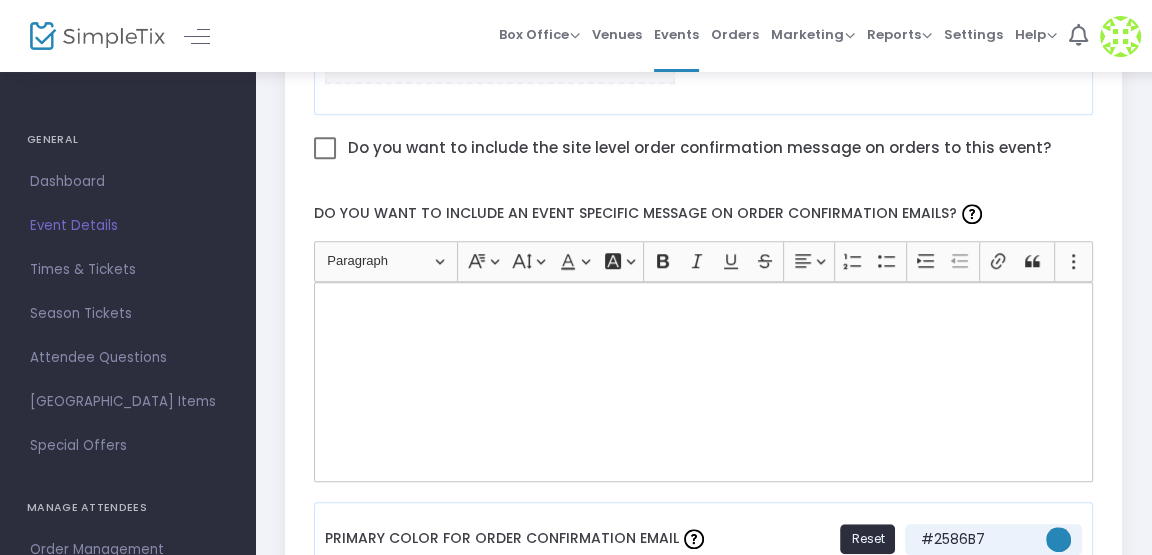 scroll, scrollTop: 0, scrollLeft: 0, axis: both 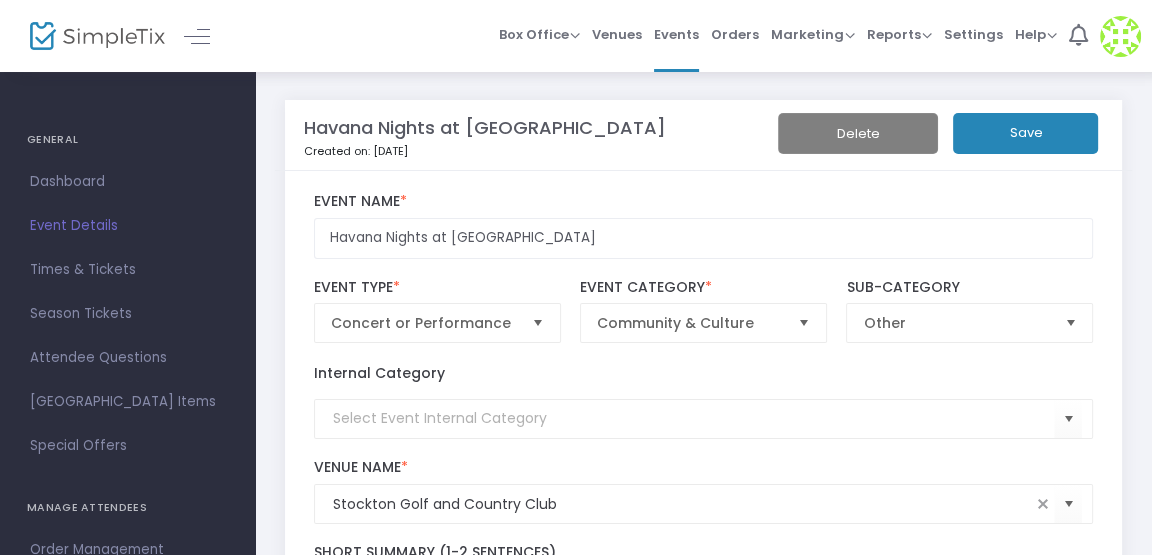 click on "GENERAL" at bounding box center (127, 140) 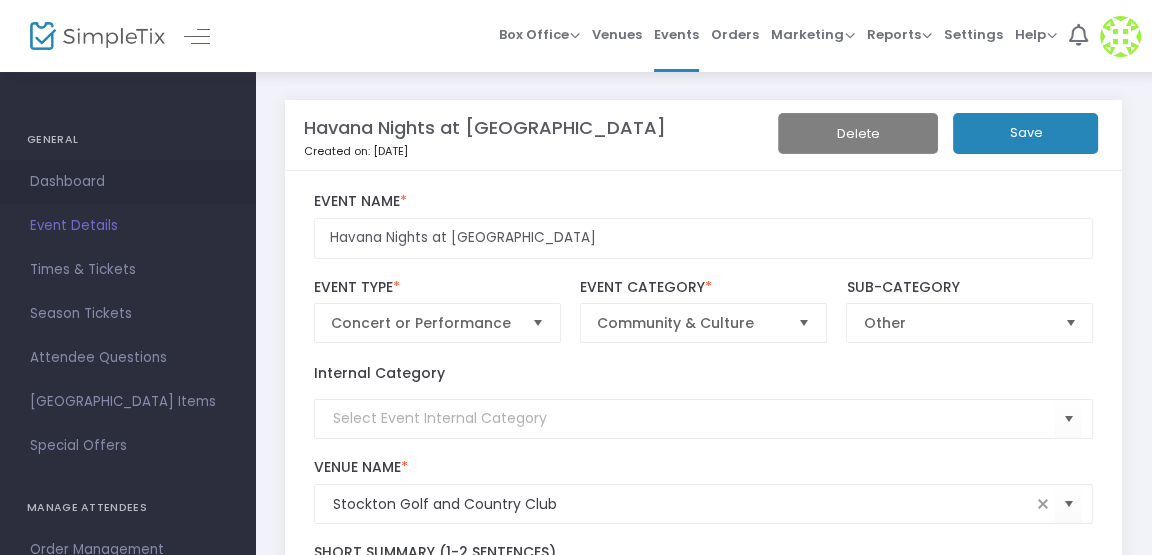 click on "Dashboard" at bounding box center (127, 182) 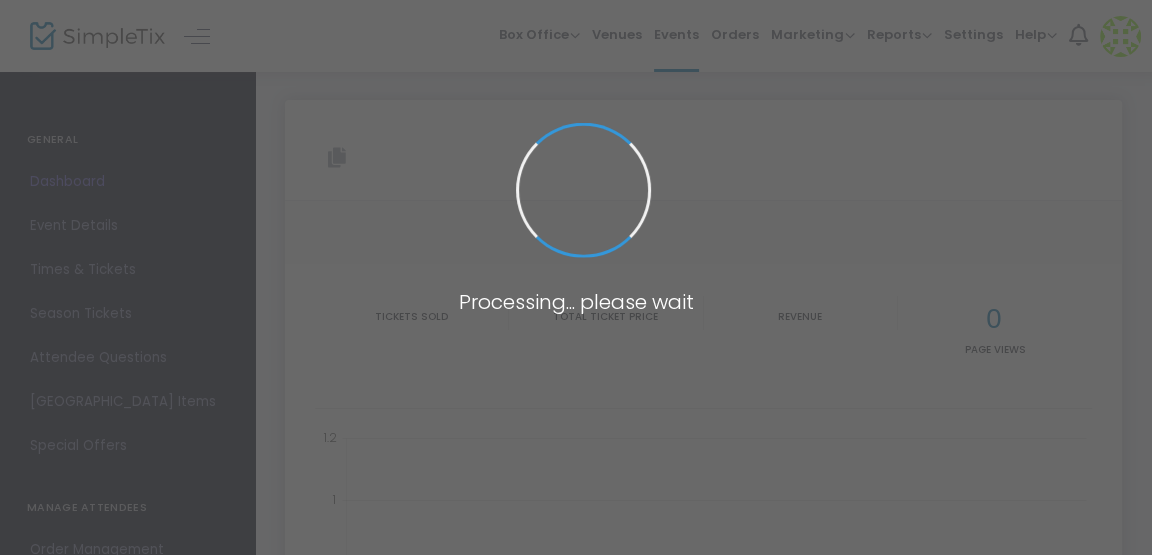 type on "[URL][DOMAIN_NAME]" 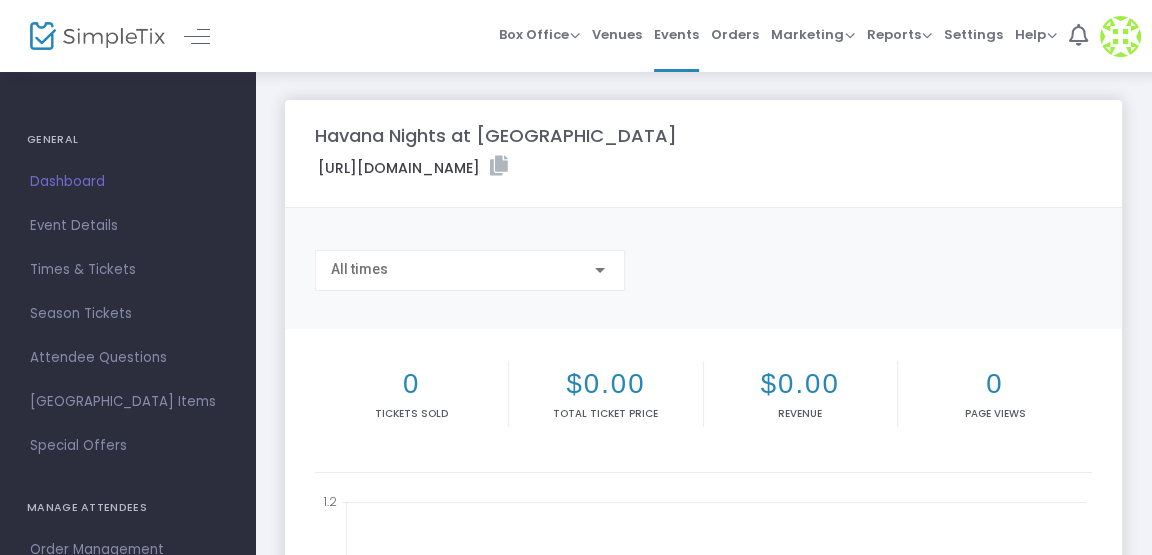click on "[URL][DOMAIN_NAME]" 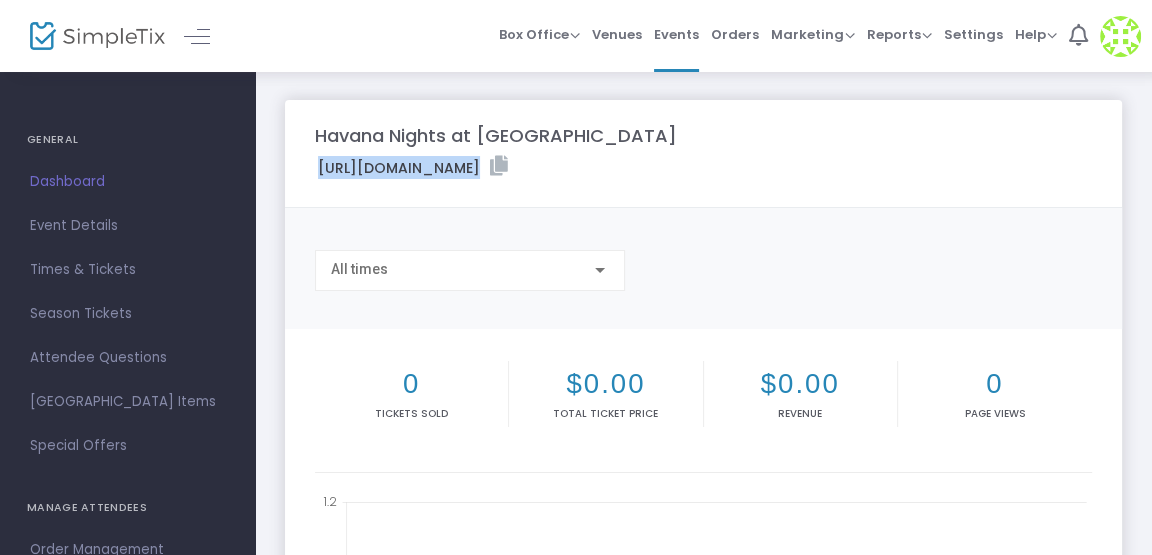 click on "[URL][DOMAIN_NAME]" 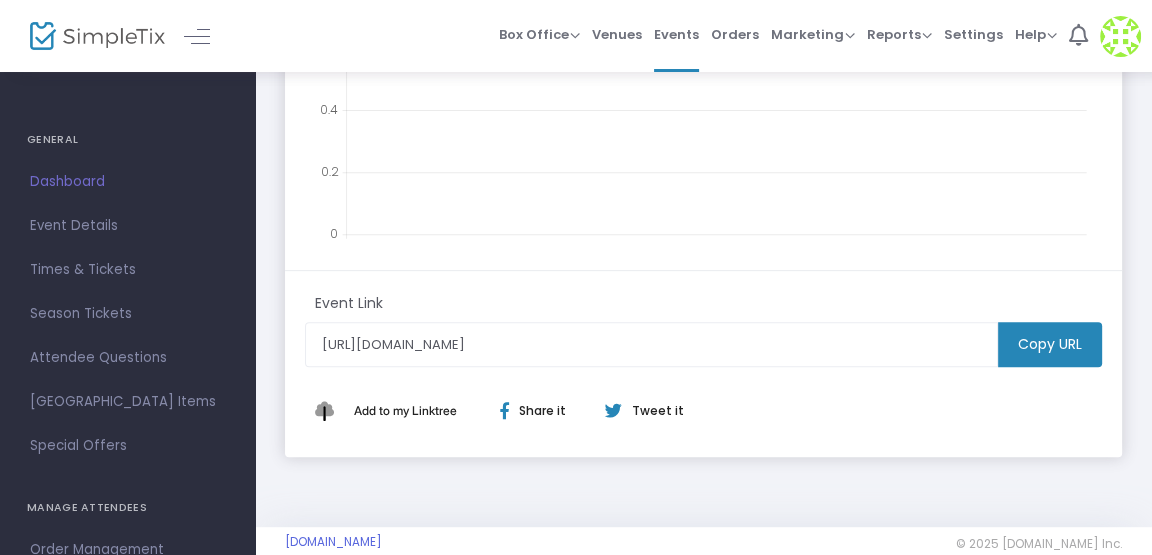 scroll, scrollTop: 672, scrollLeft: 0, axis: vertical 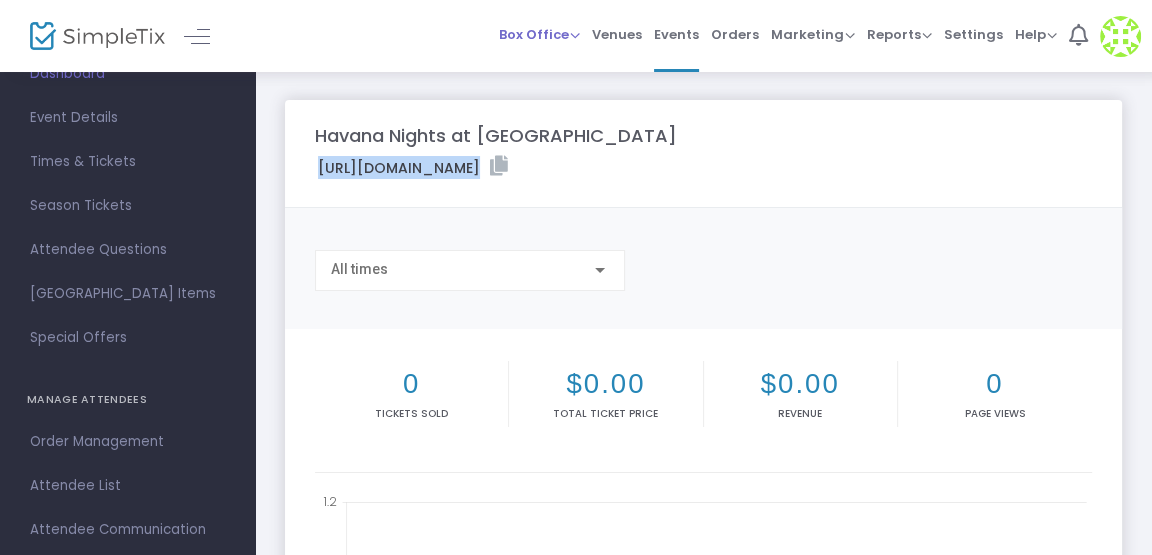 click on "Box Office" at bounding box center (539, 34) 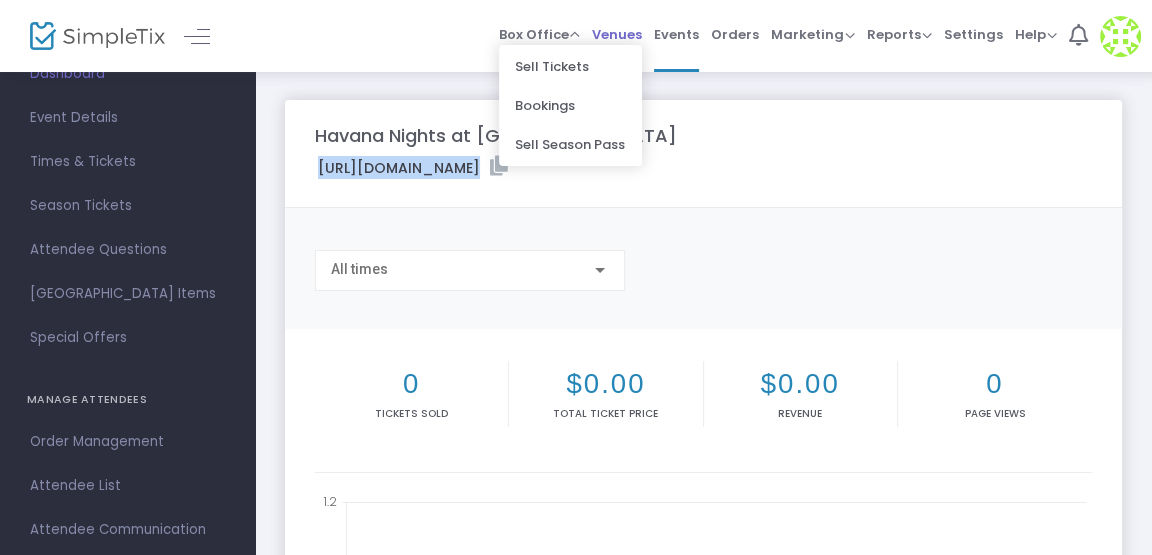 click on "Venues" at bounding box center [617, 34] 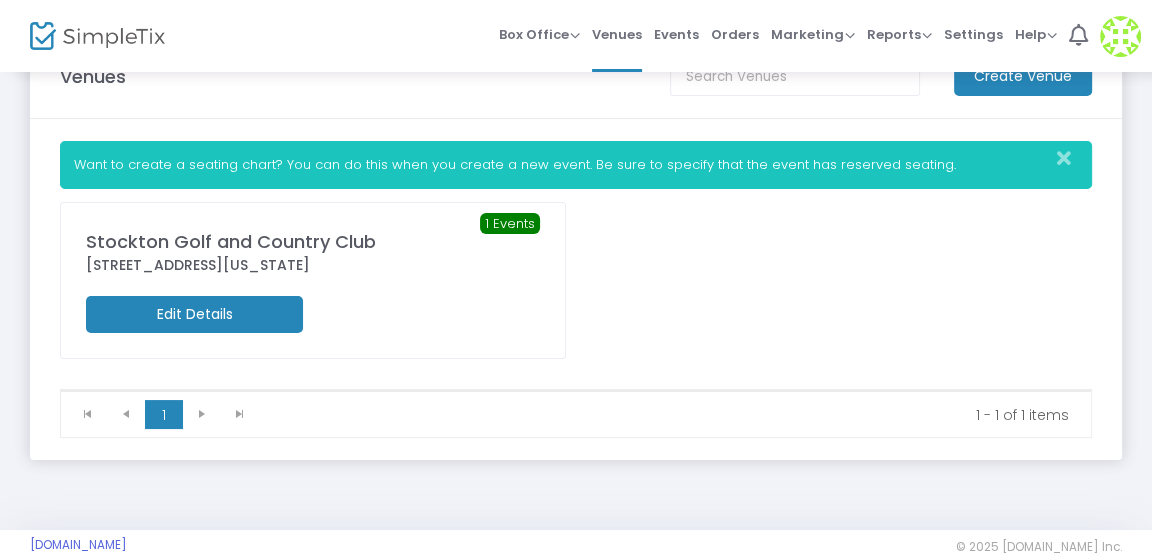 scroll, scrollTop: 0, scrollLeft: 0, axis: both 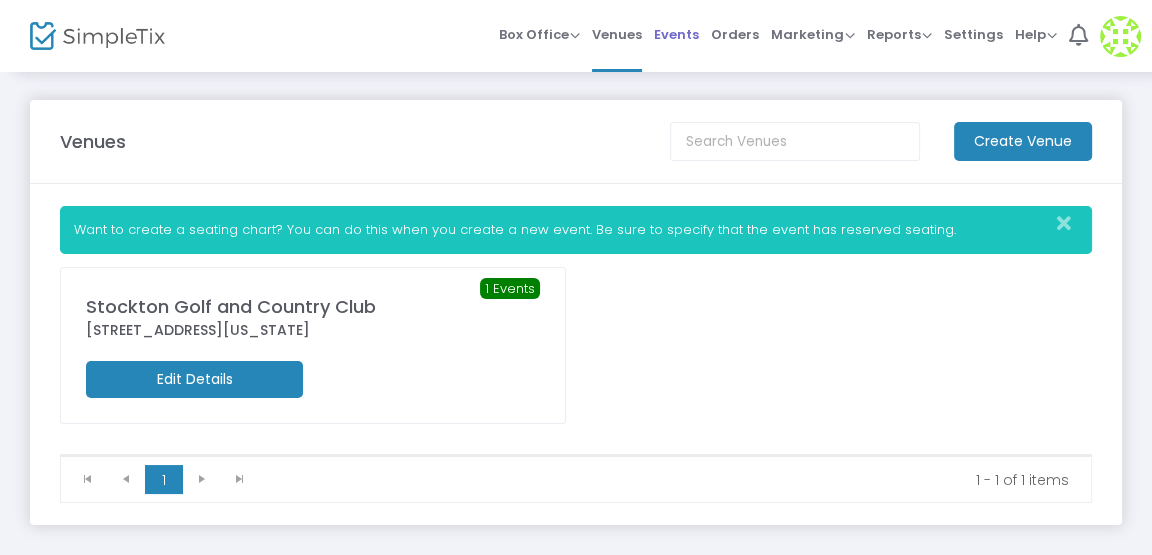 click on "Events" at bounding box center [676, 34] 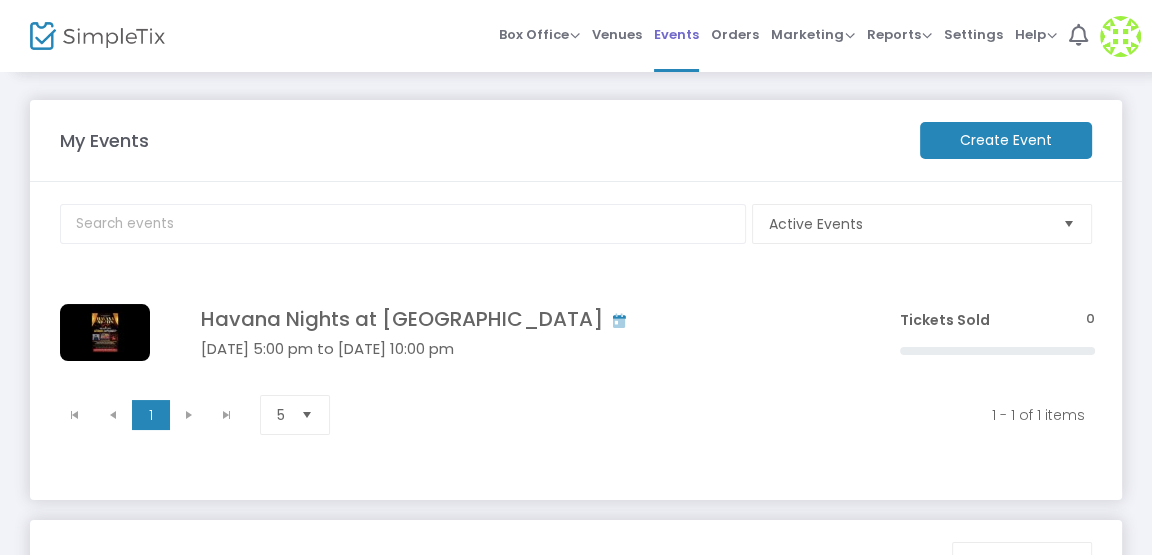click on "Events" at bounding box center [676, 34] 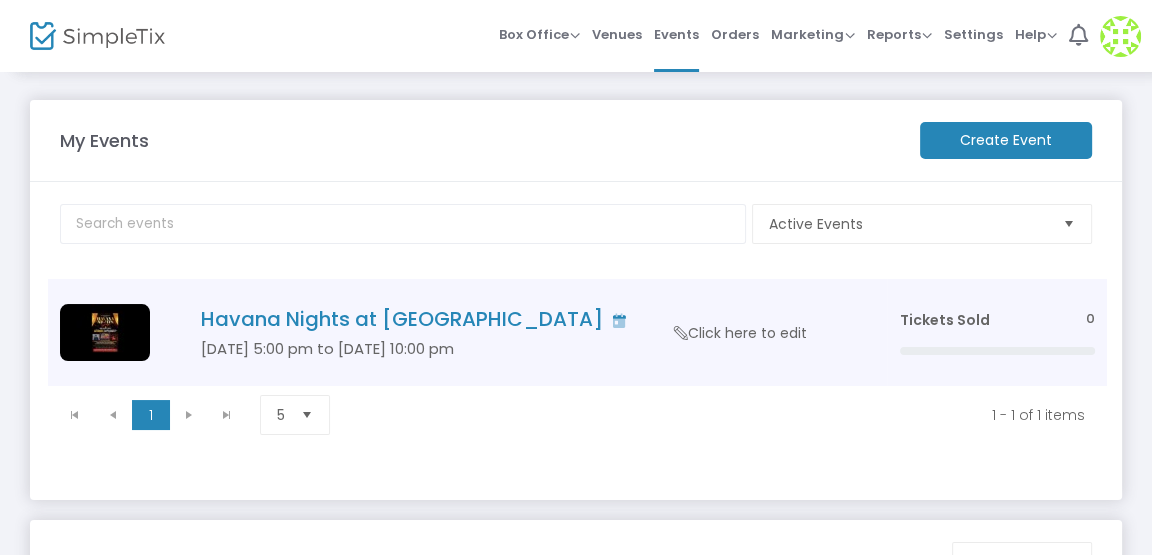 click on "Havana Nights at [GEOGRAPHIC_DATA]" 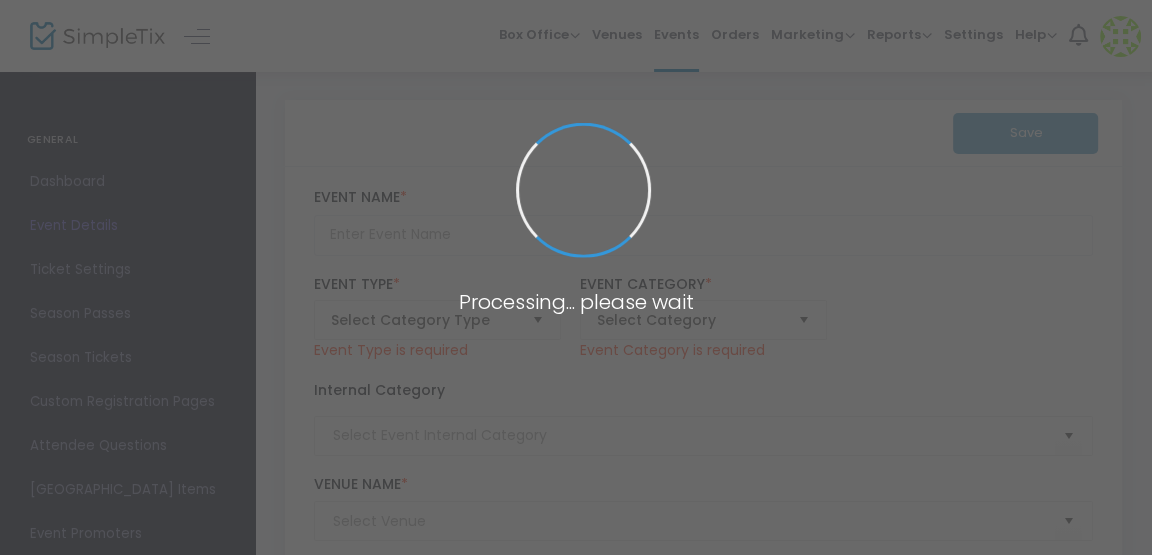type on "Havana Nights at [GEOGRAPHIC_DATA]" 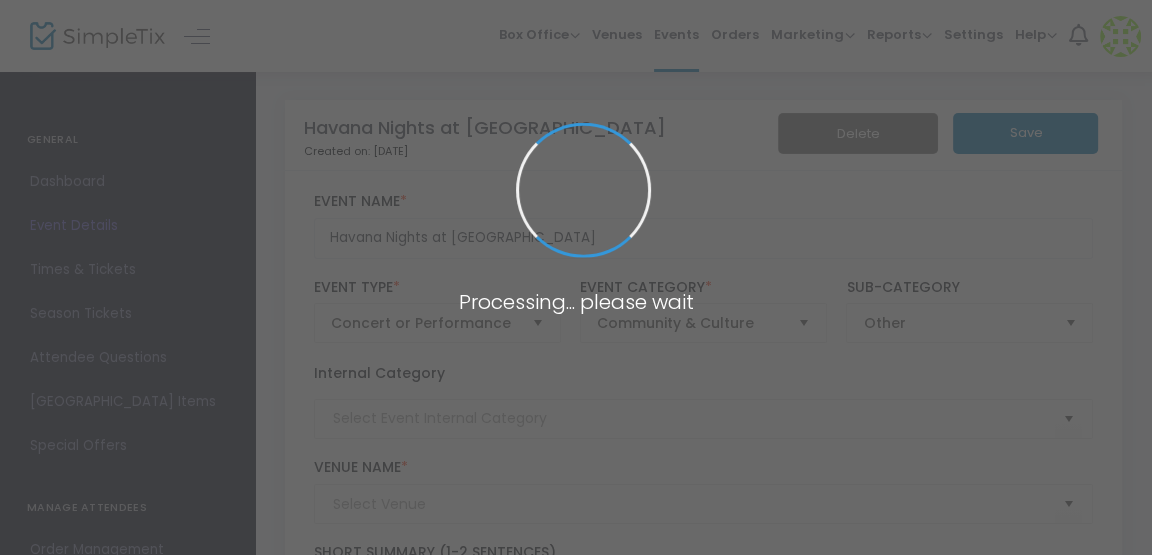 type on "Stockton Golf and Country Club" 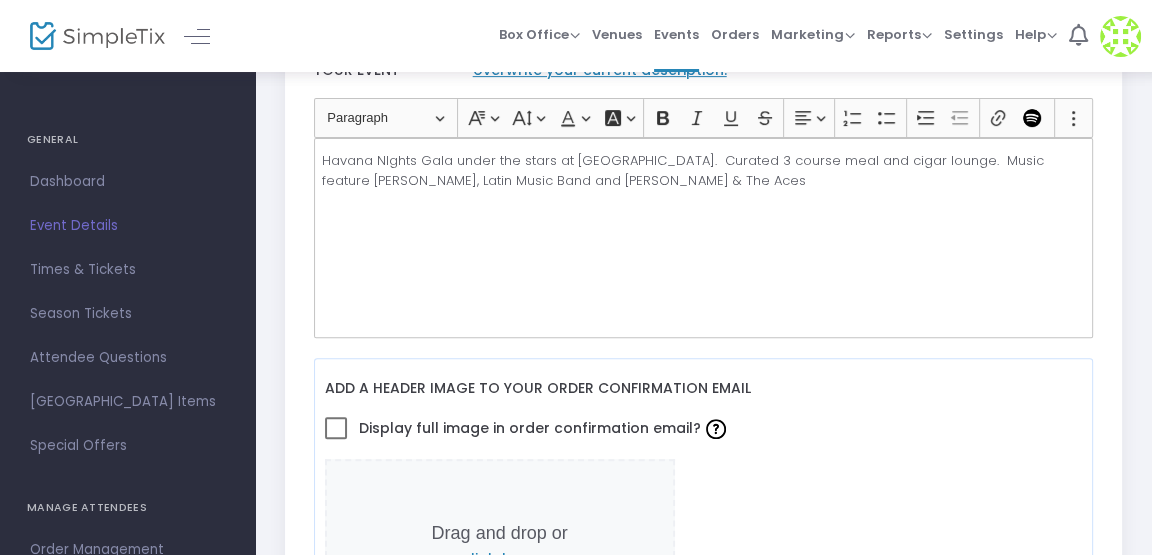 scroll, scrollTop: 580, scrollLeft: 0, axis: vertical 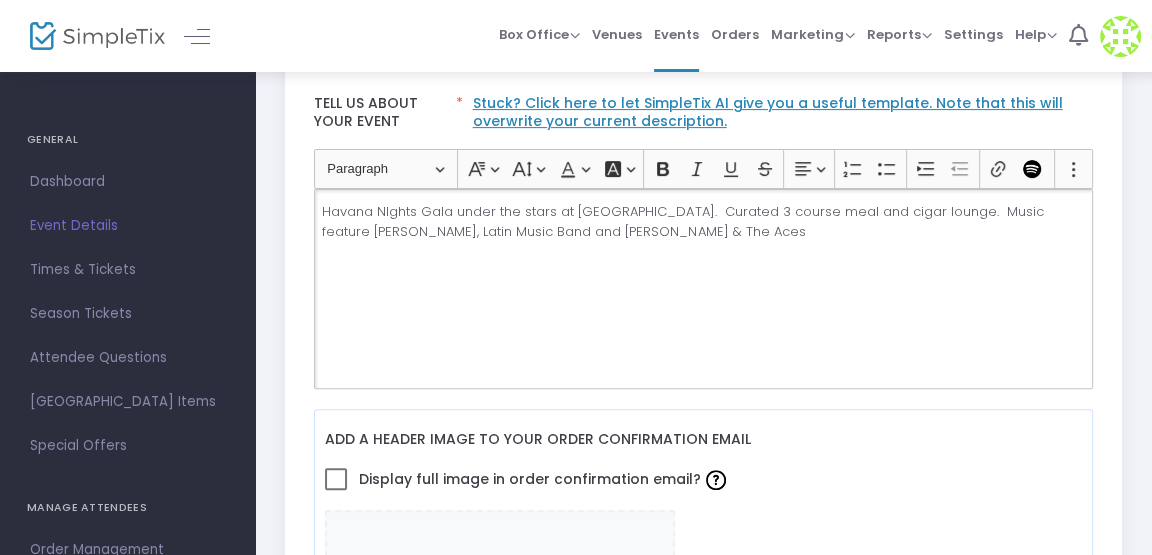click on "Havana NIghts Gala under the stars at [GEOGRAPHIC_DATA].  Curated 3 course meal and cigar lounge.  Music feature [PERSON_NAME], Latin Music Band and [PERSON_NAME] & The Aces" 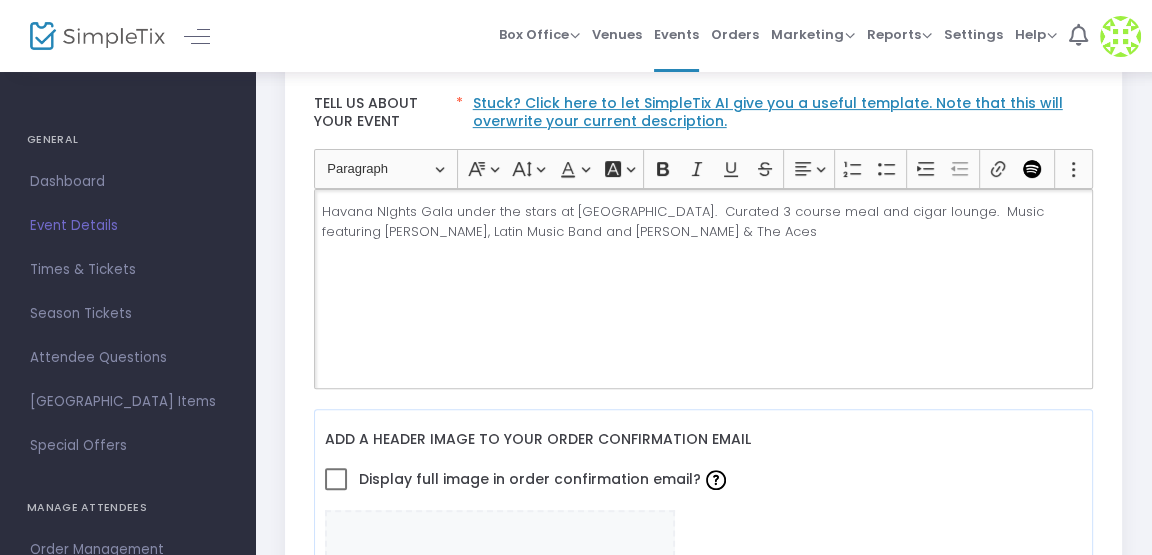 click on "Add a header image to your order confirmation email    Display full image in order confirmation email?   Drag and drop or  click here Recommended 750px wide X 472px tall" 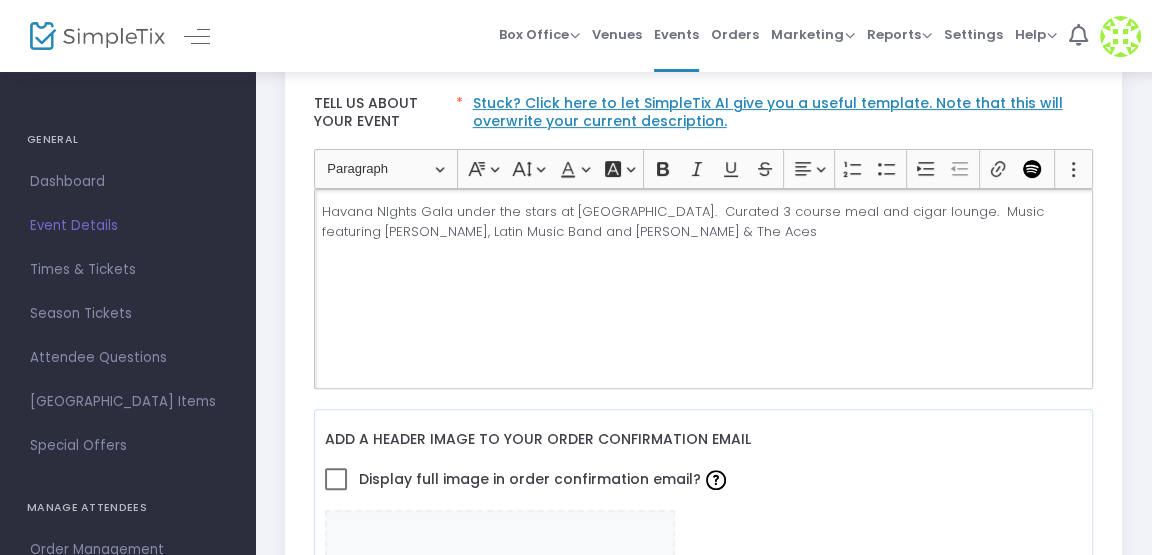 click on "Havana NIghts Gala under the stars at [GEOGRAPHIC_DATA].  Curated 3 course meal and cigar lounge.  Music featuring [PERSON_NAME], Latin Music Band and [PERSON_NAME] & The Aces" 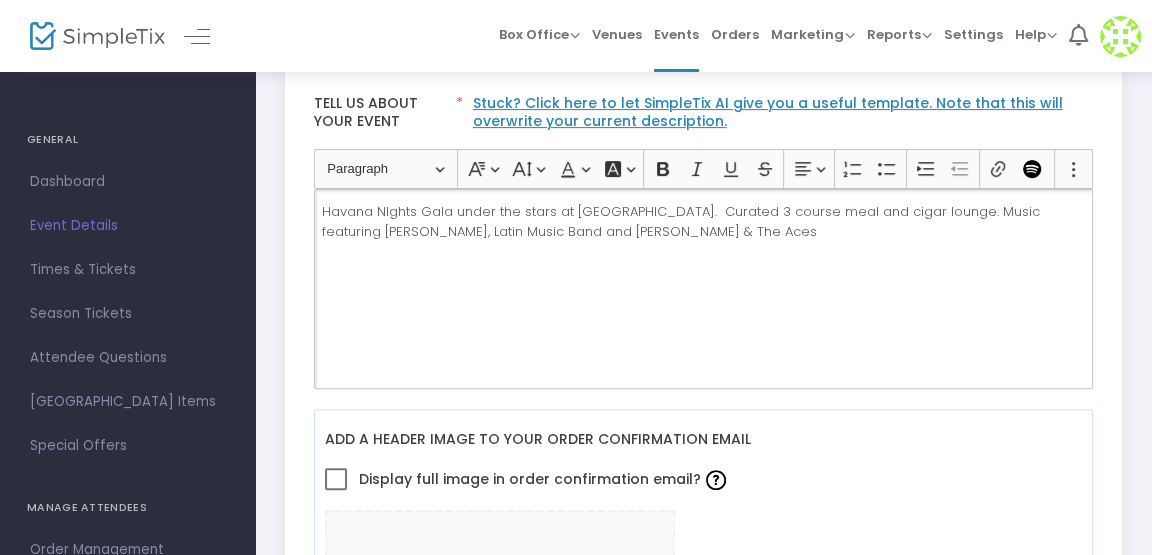 click on "Havana NIghts Gala under the stars at [GEOGRAPHIC_DATA].  Curated 3 course meal and cigar lounge. Music featuring [PERSON_NAME], Latin Music Band and [PERSON_NAME] & The Aces" 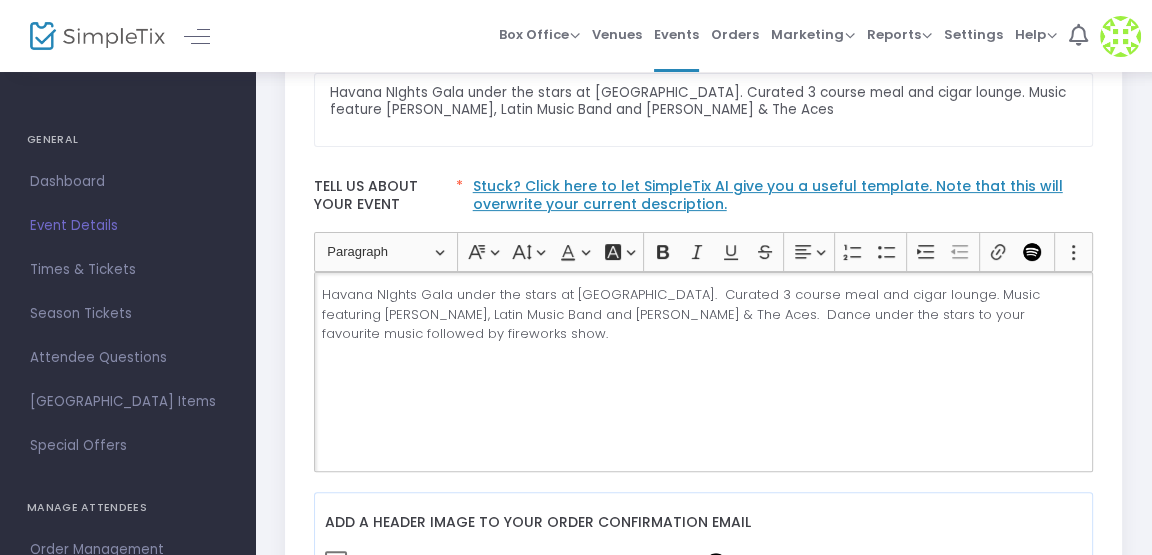 scroll, scrollTop: 0, scrollLeft: 0, axis: both 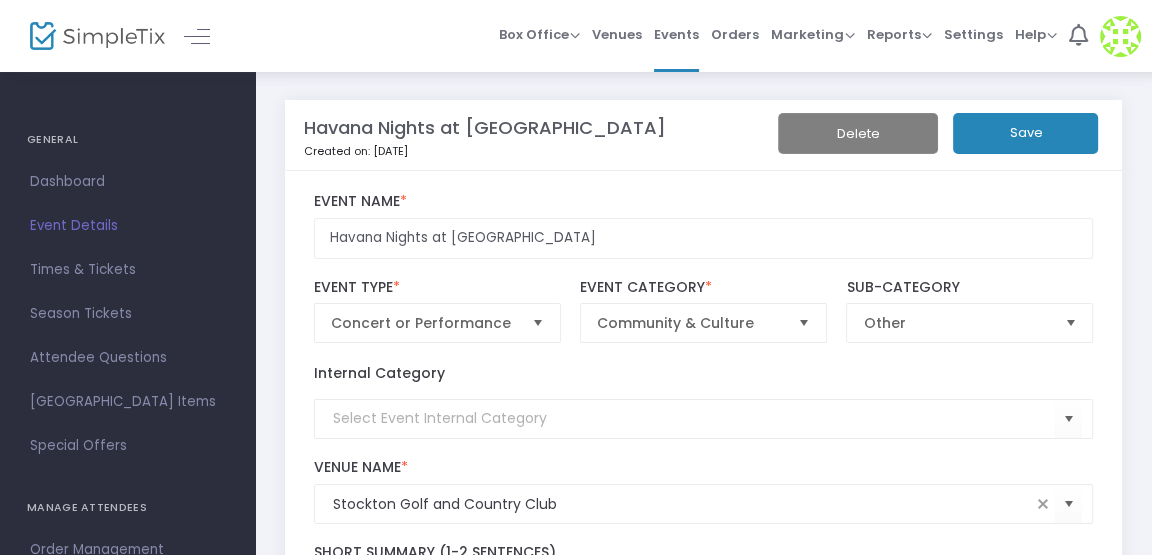 click on "Save" 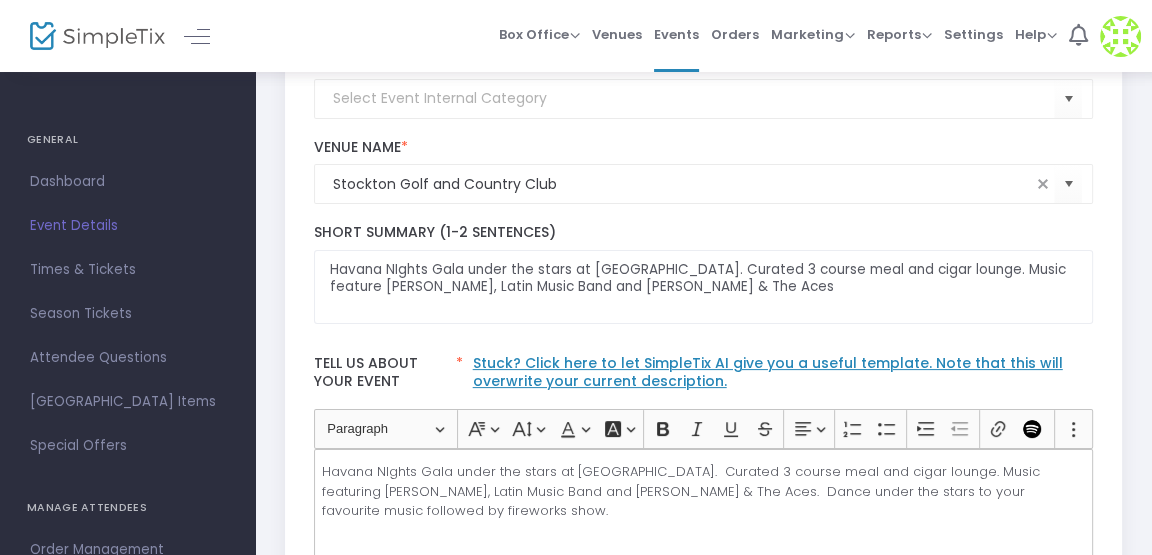 scroll, scrollTop: 339, scrollLeft: 0, axis: vertical 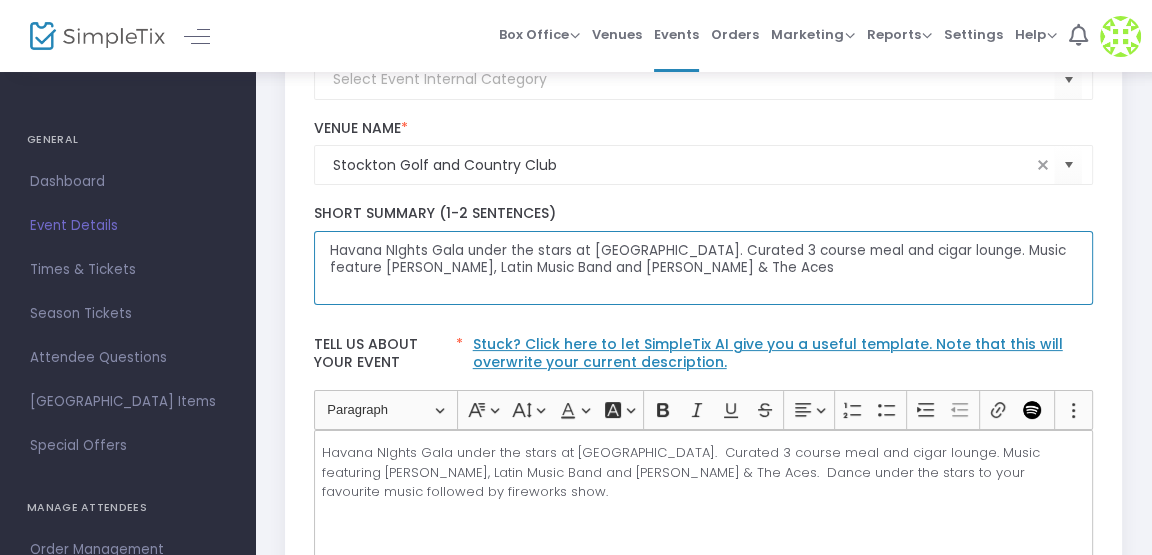 click on "Havana NIghts Gala under the stars at [GEOGRAPHIC_DATA]. Curated 3 course meal and cigar lounge. Music feature [PERSON_NAME], Latin Music Band and [PERSON_NAME] & The Aces" 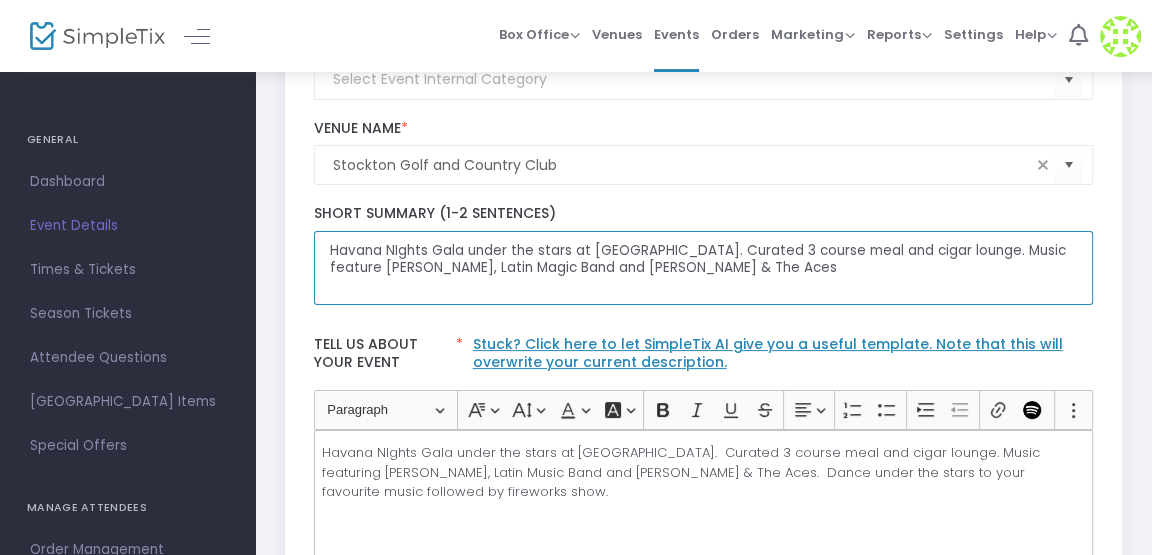 scroll, scrollTop: 0, scrollLeft: 0, axis: both 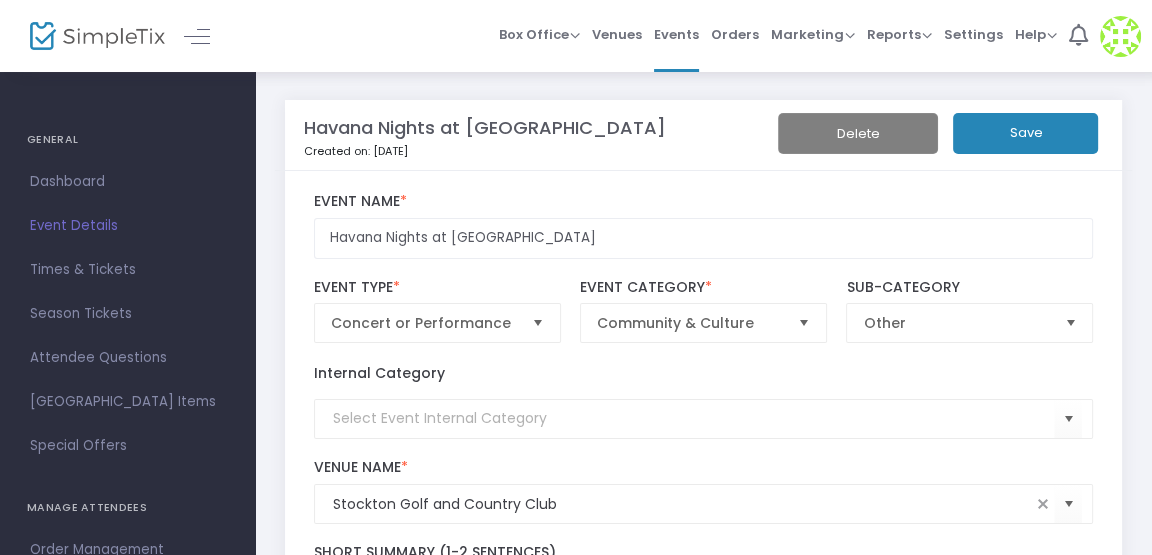 type on "Havana NIghts Gala under the stars at [GEOGRAPHIC_DATA]. Curated 3 course meal and cigar lounge. Music feature [PERSON_NAME], Latin Magic Band and [PERSON_NAME] & The Aces" 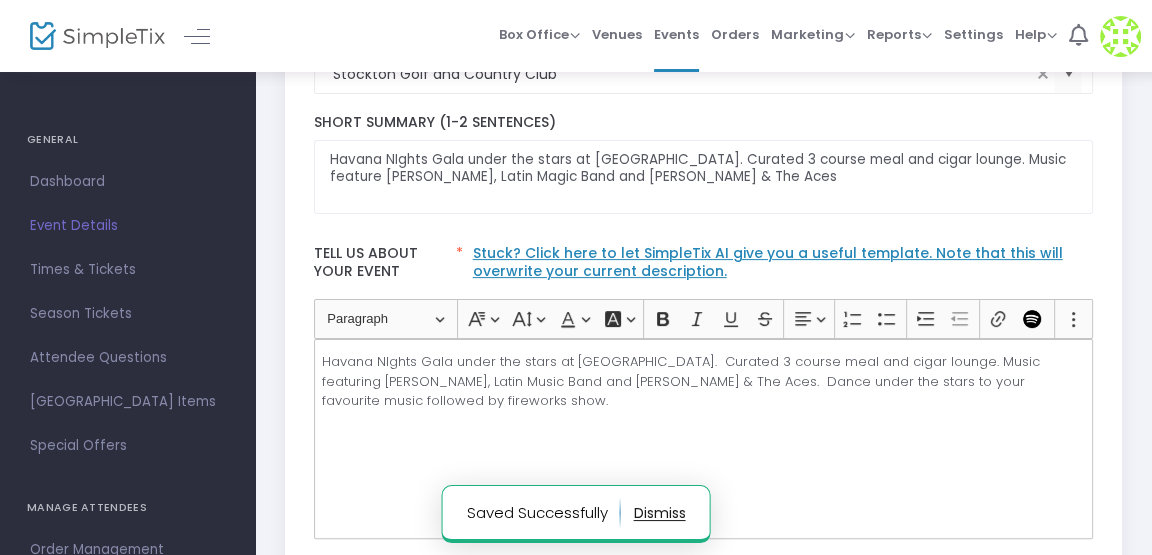 scroll, scrollTop: 431, scrollLeft: 0, axis: vertical 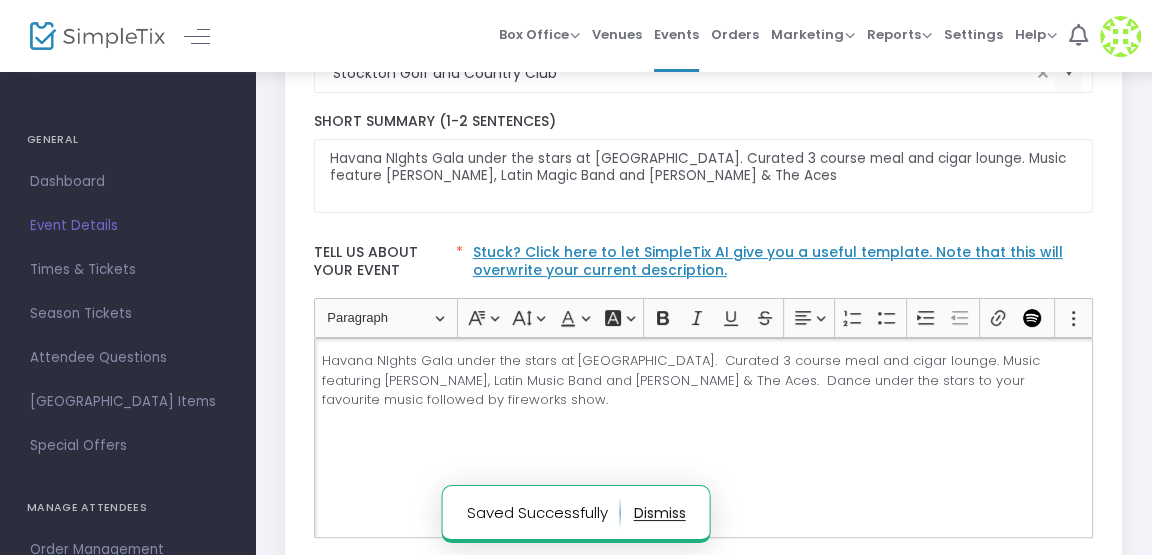 click on "Havana NIghts Gala under the stars at [GEOGRAPHIC_DATA].  Curated 3 course meal and cigar lounge. Music featuring [PERSON_NAME], Latin Music Band and [PERSON_NAME] & The Aces.  Dance under the stars to your favourite music followed by fireworks show." 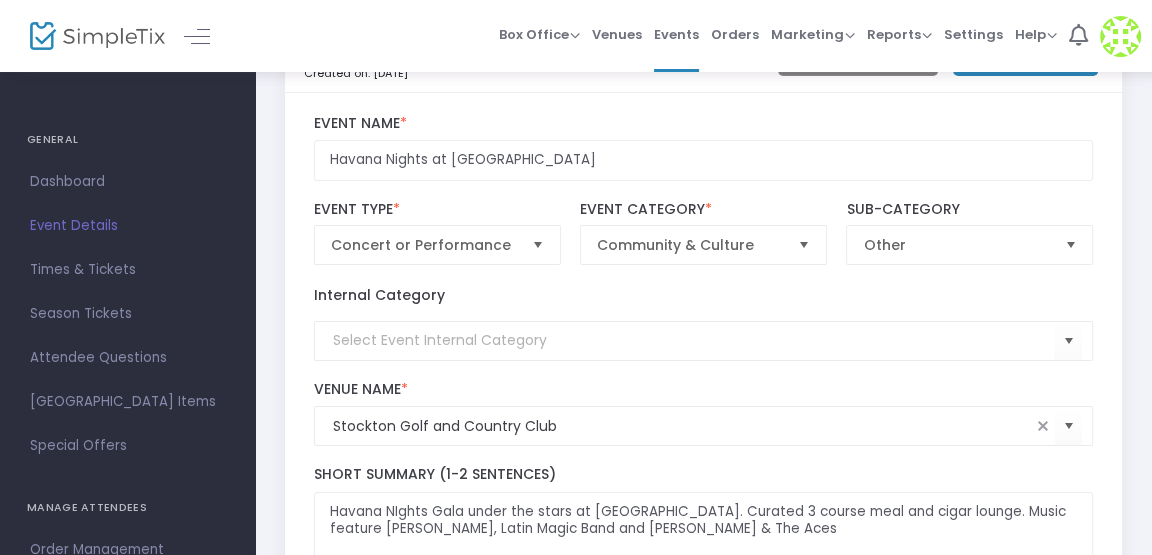 scroll, scrollTop: 0, scrollLeft: 0, axis: both 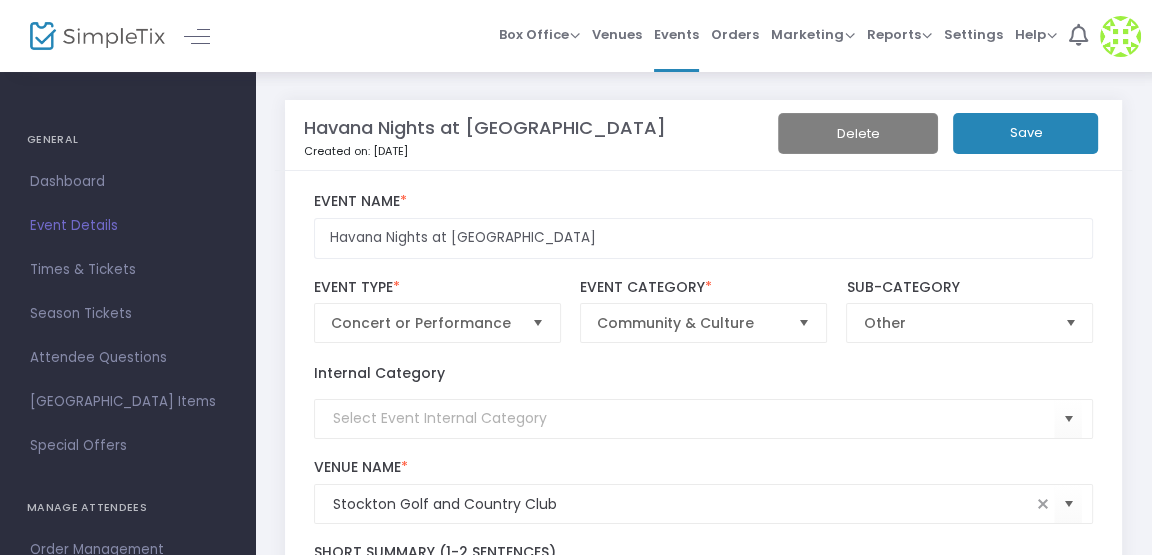 click on "Save" 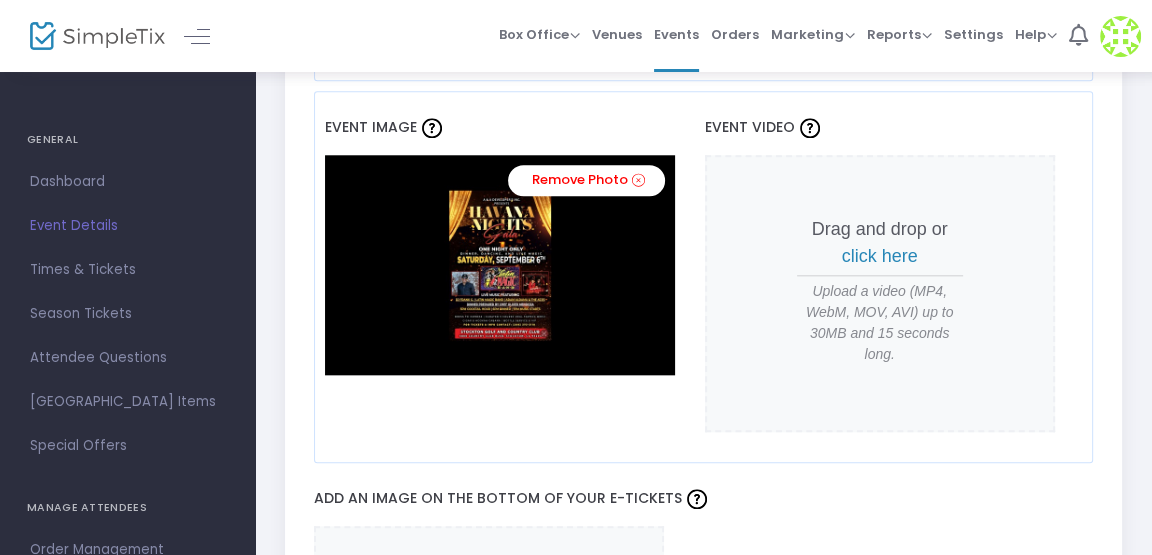 scroll, scrollTop: 1706, scrollLeft: 0, axis: vertical 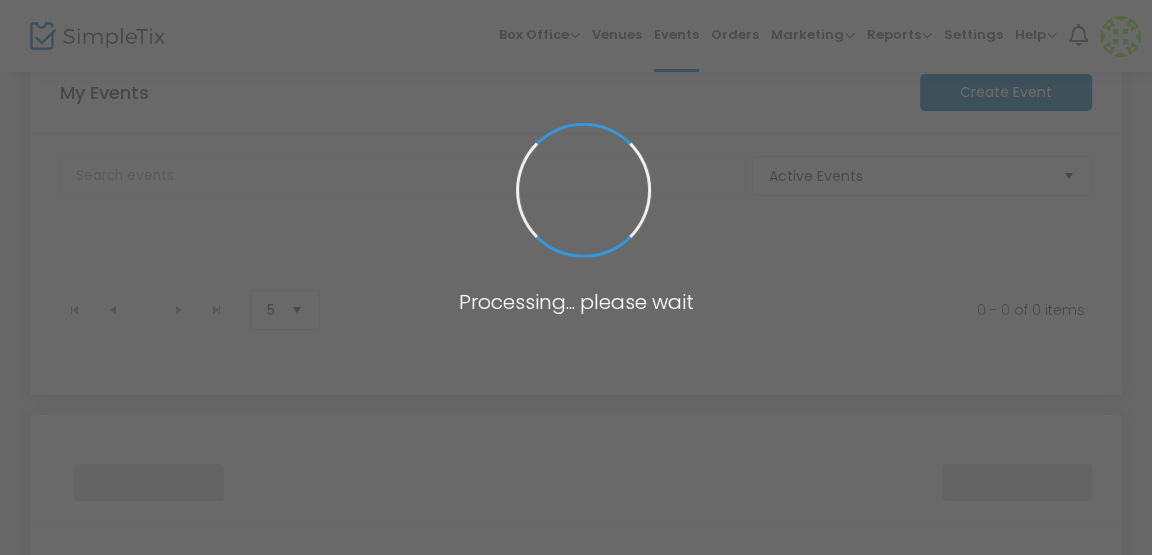 click at bounding box center [576, 277] 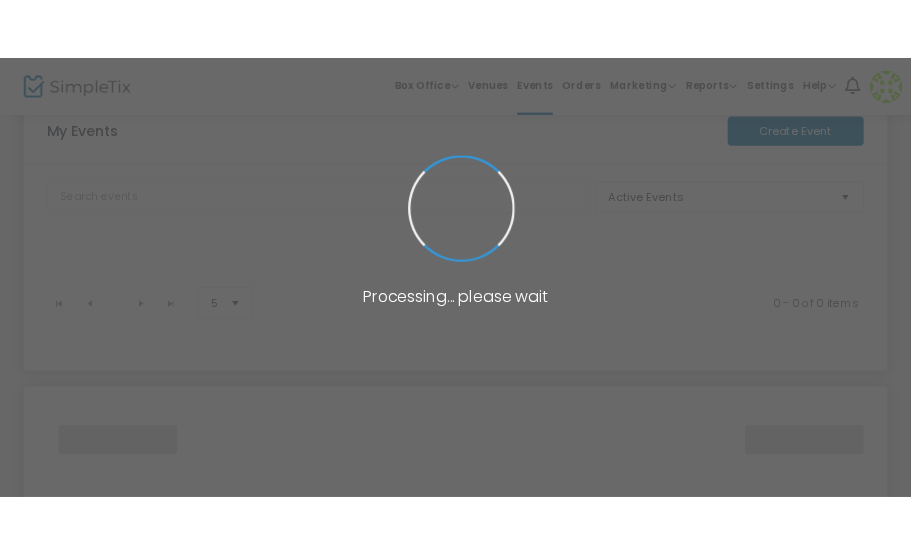 scroll, scrollTop: 0, scrollLeft: 0, axis: both 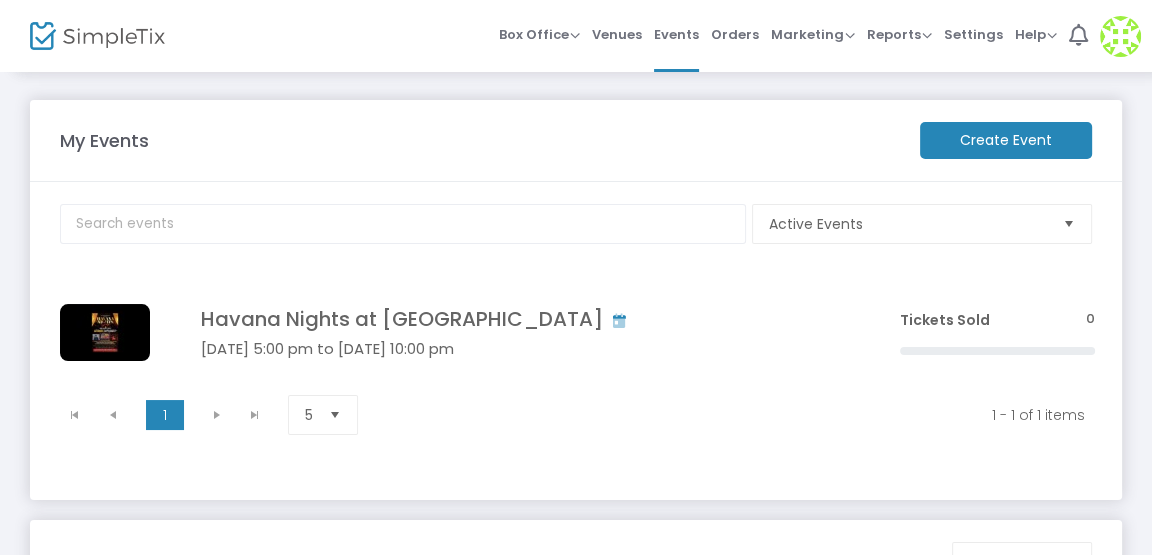 drag, startPoint x: 465, startPoint y: 304, endPoint x: 516, endPoint y: 296, distance: 51.62364 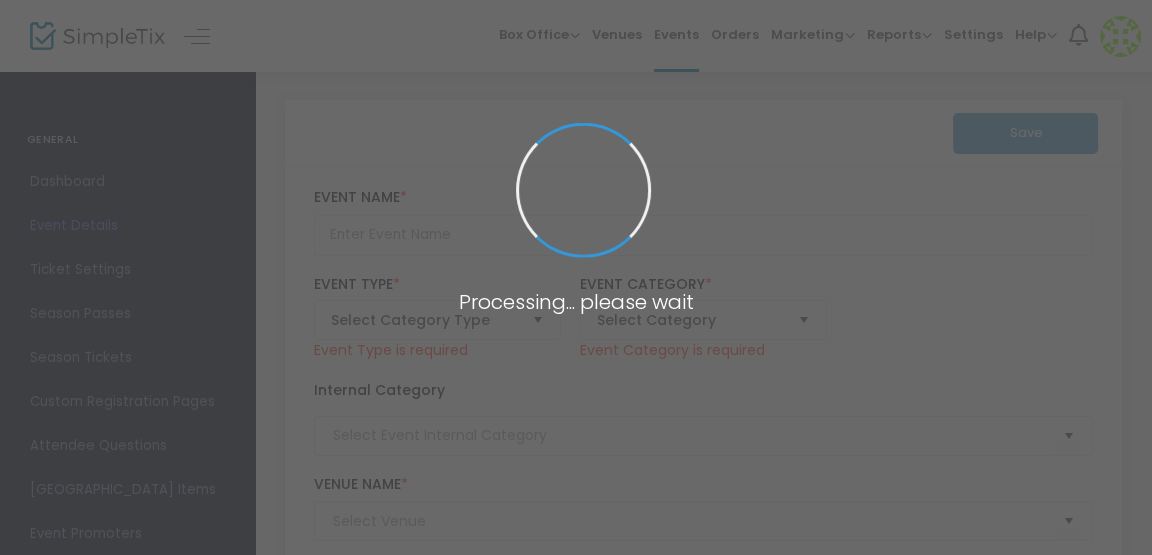 type on "Havana Nights at [GEOGRAPHIC_DATA]" 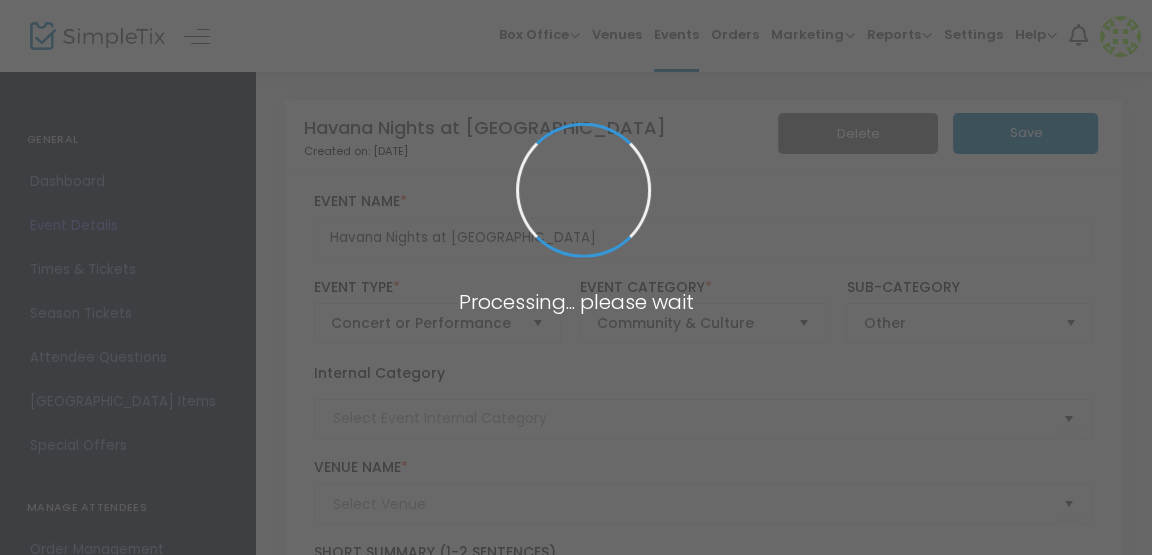 type on "Stockton Golf and Country Club" 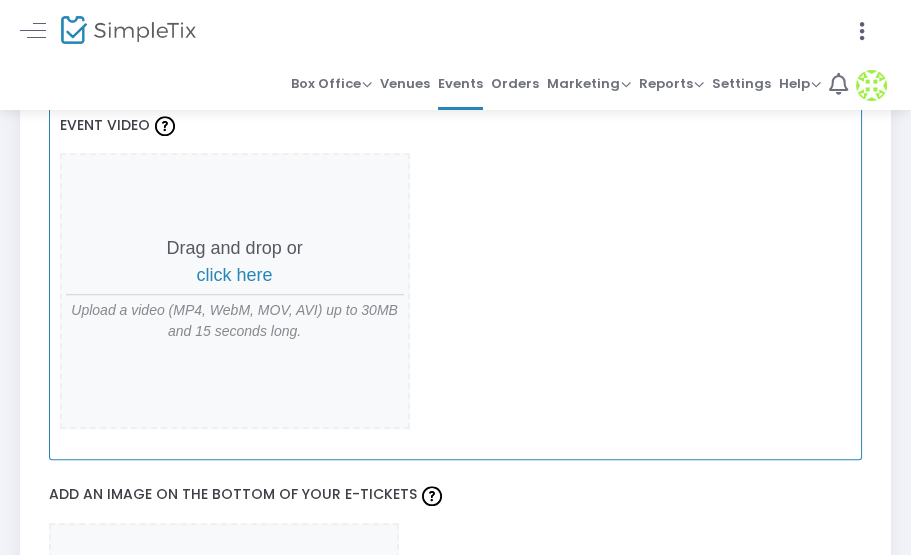 scroll, scrollTop: 2020, scrollLeft: 0, axis: vertical 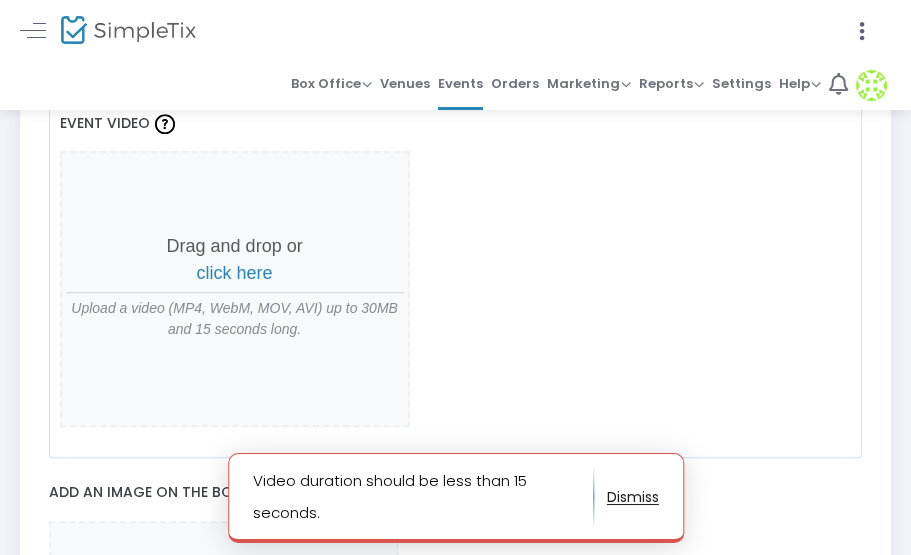 click 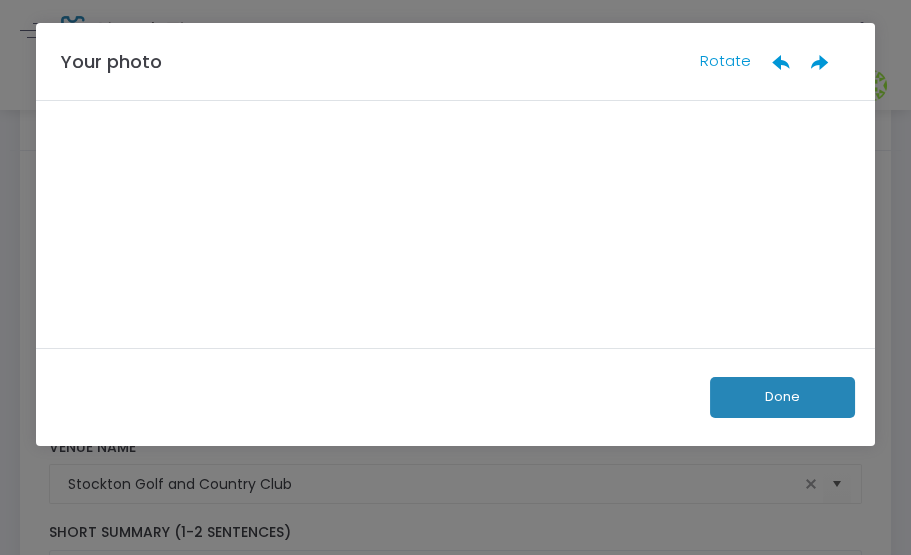 scroll, scrollTop: 0, scrollLeft: 0, axis: both 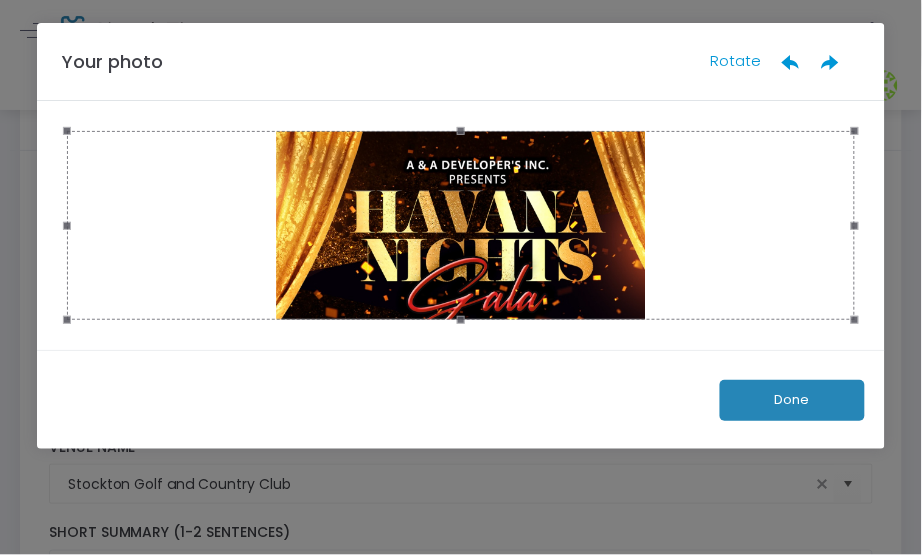click on "Done" 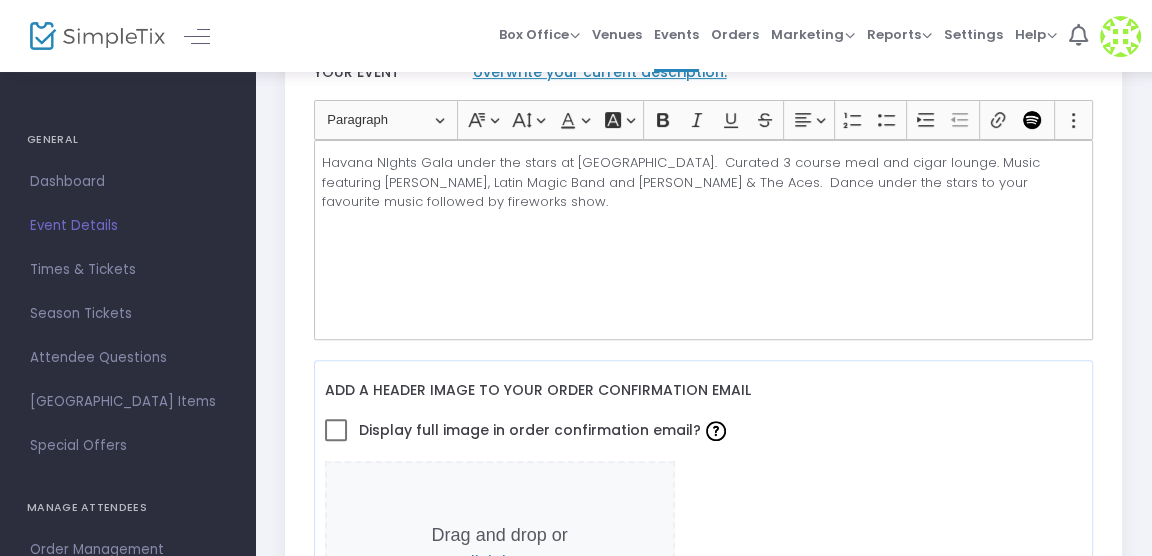 scroll, scrollTop: 0, scrollLeft: 0, axis: both 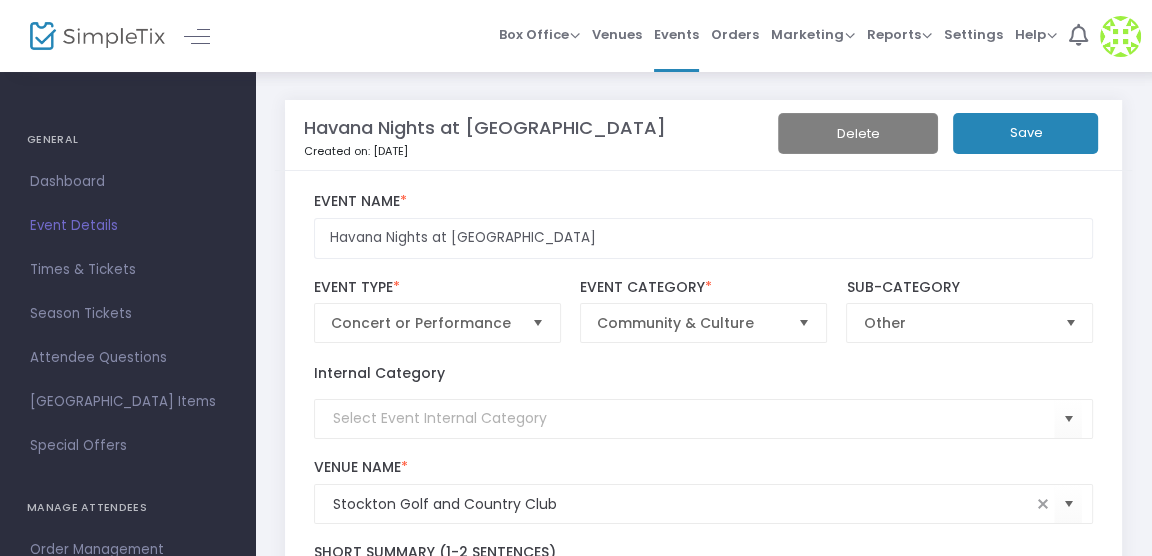 click on "Save" 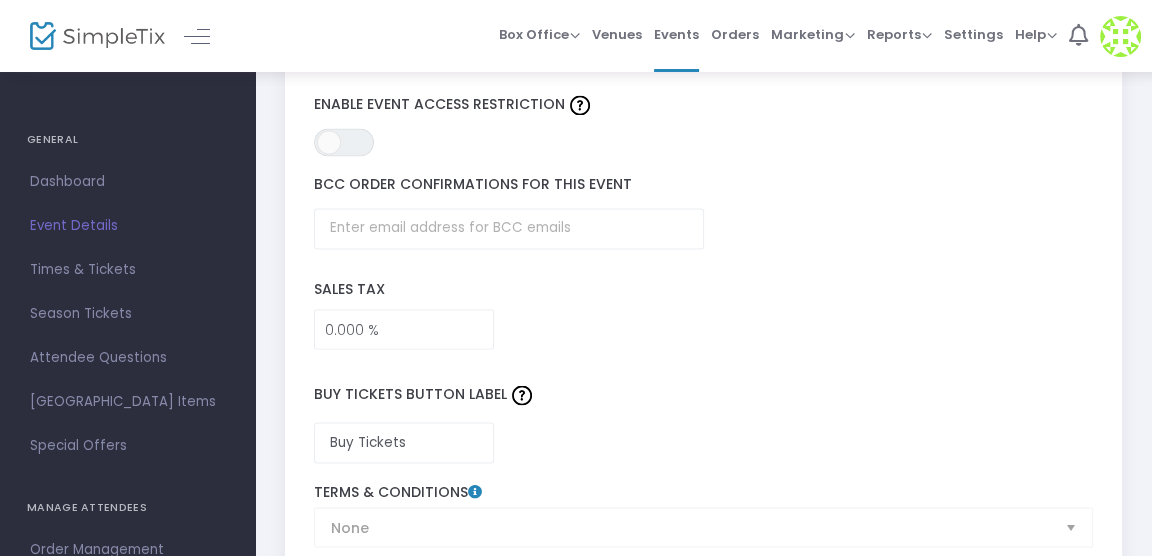 scroll, scrollTop: 2919, scrollLeft: 0, axis: vertical 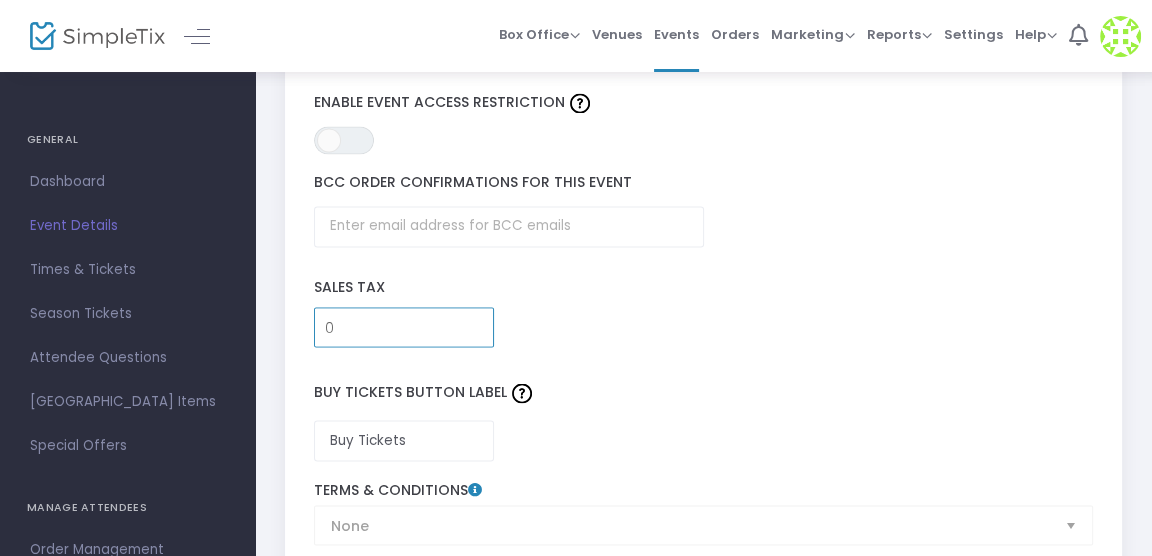 click on "0" at bounding box center [404, 327] 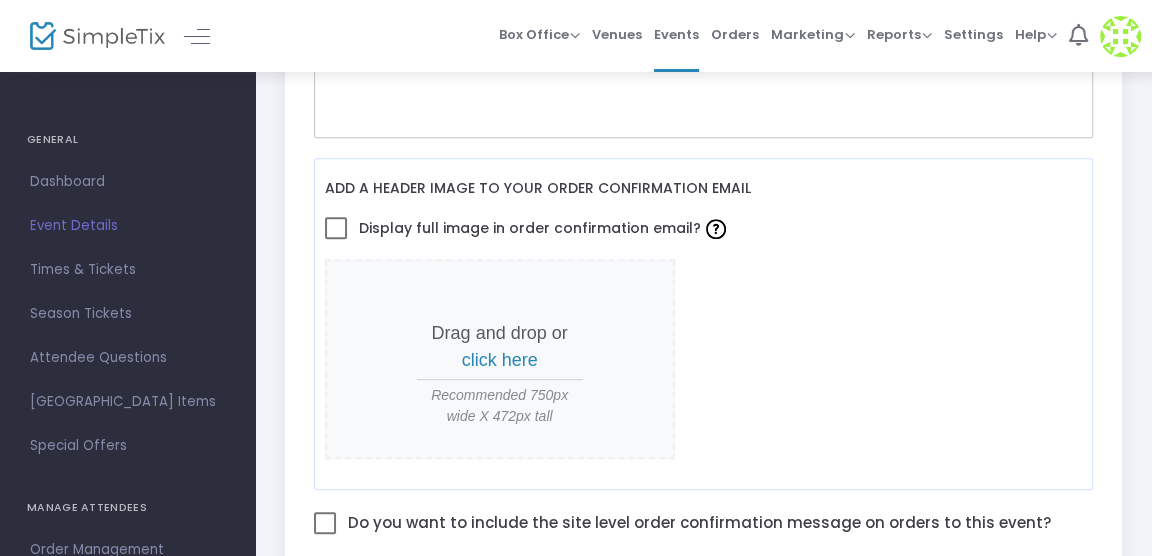 scroll, scrollTop: 0, scrollLeft: 0, axis: both 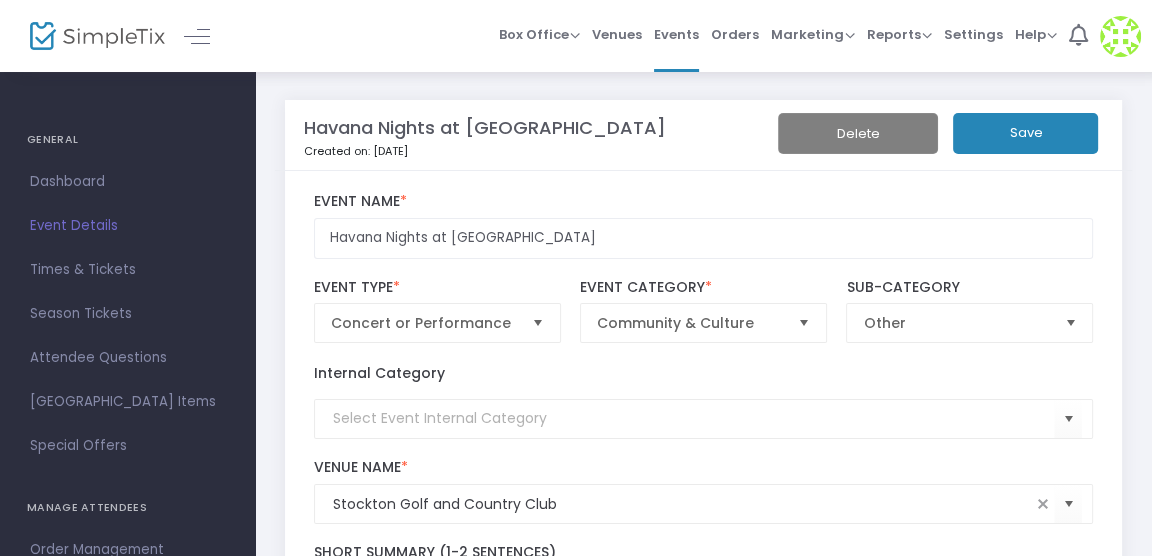 click on "Save" 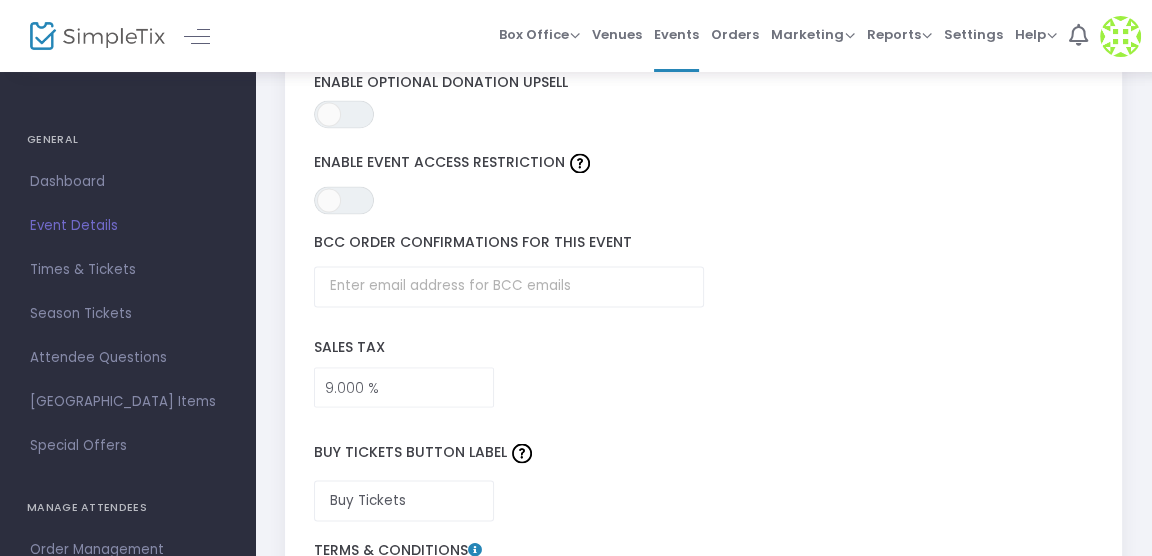 scroll, scrollTop: 2867, scrollLeft: 0, axis: vertical 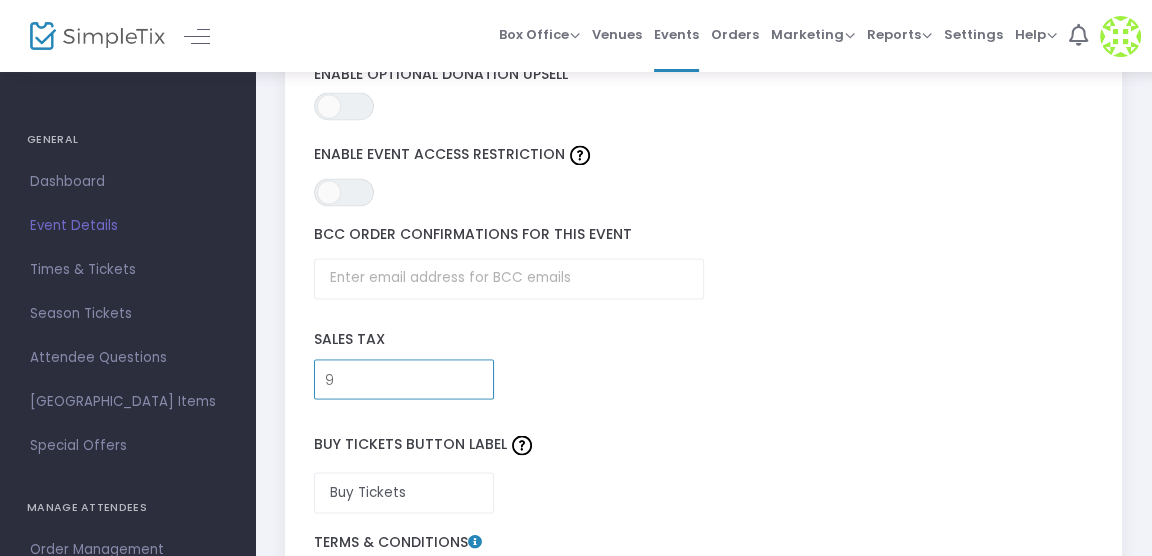 click on "9" at bounding box center [404, 379] 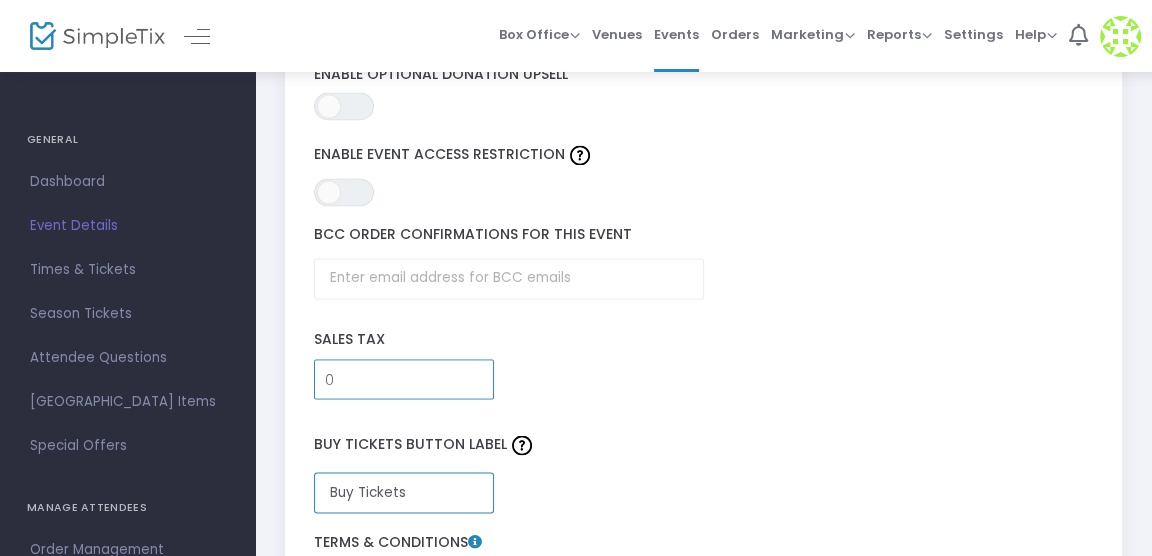 type on "0.000 %" 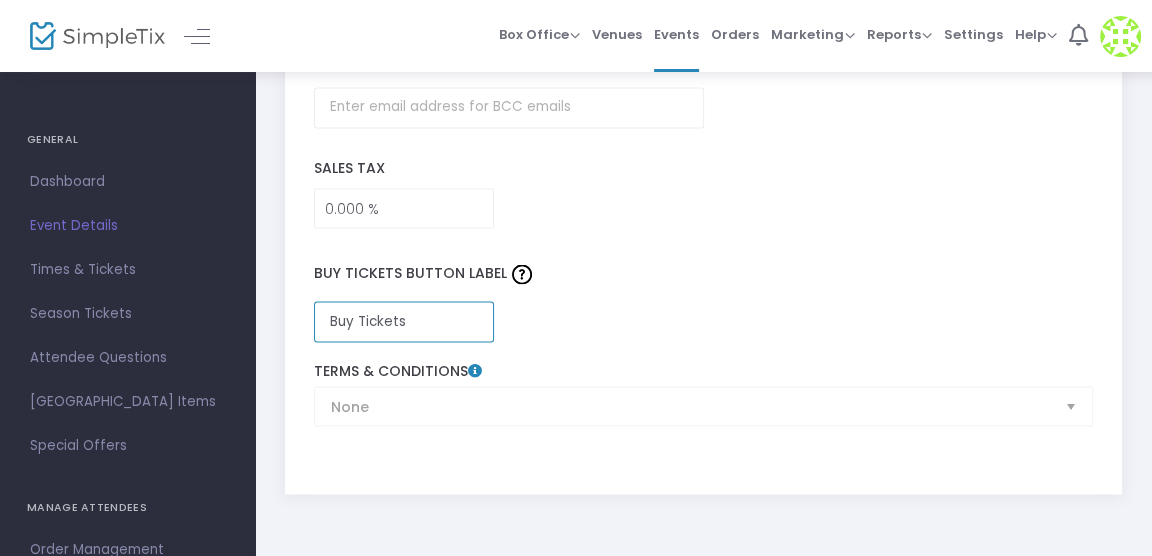 scroll, scrollTop: 3130, scrollLeft: 0, axis: vertical 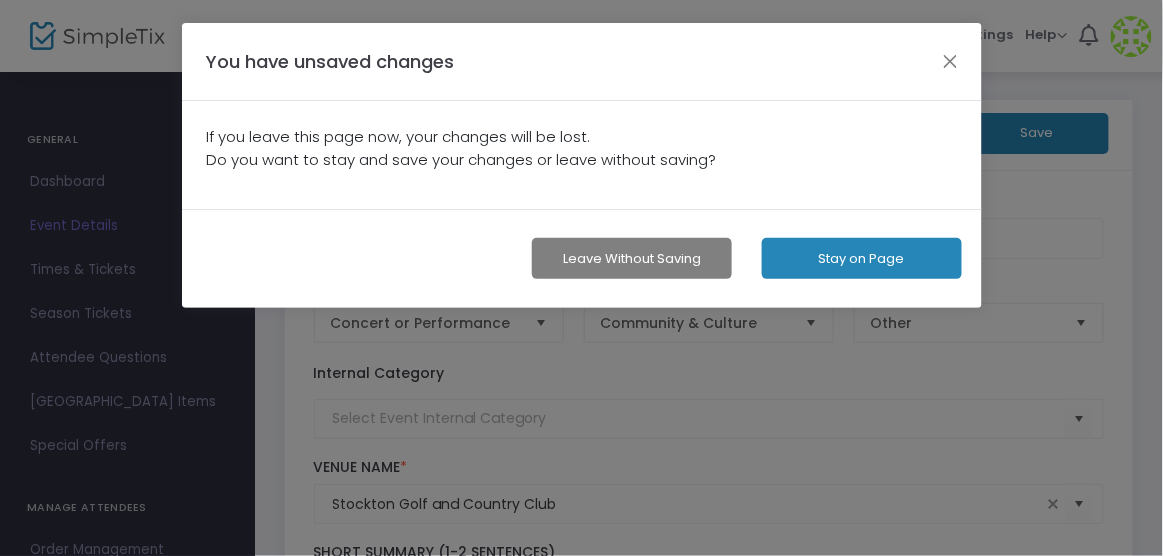 click on "Stay on Page" 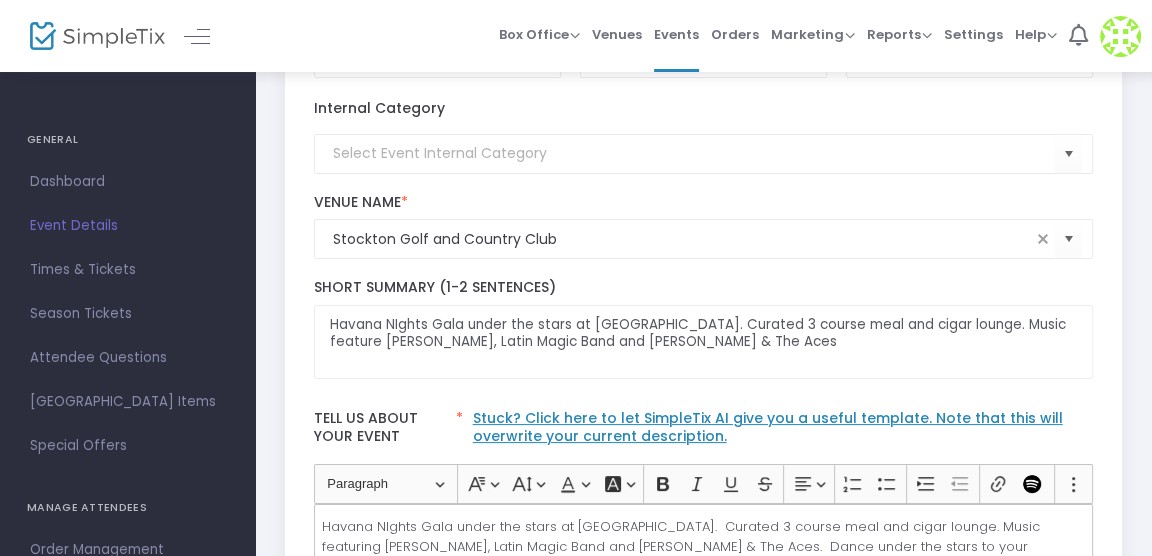 scroll, scrollTop: 0, scrollLeft: 0, axis: both 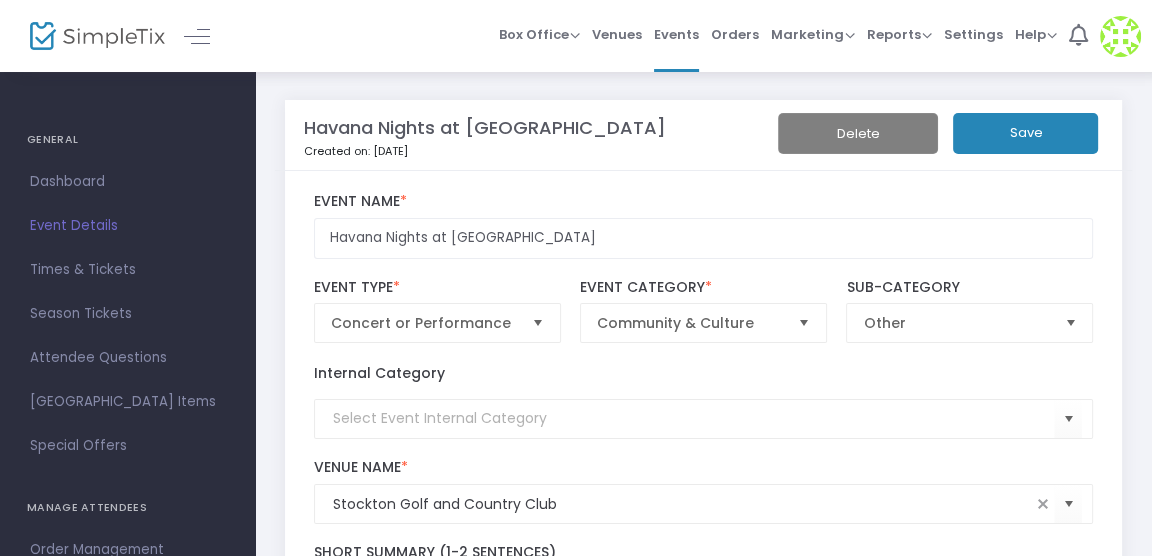 click on "Save" 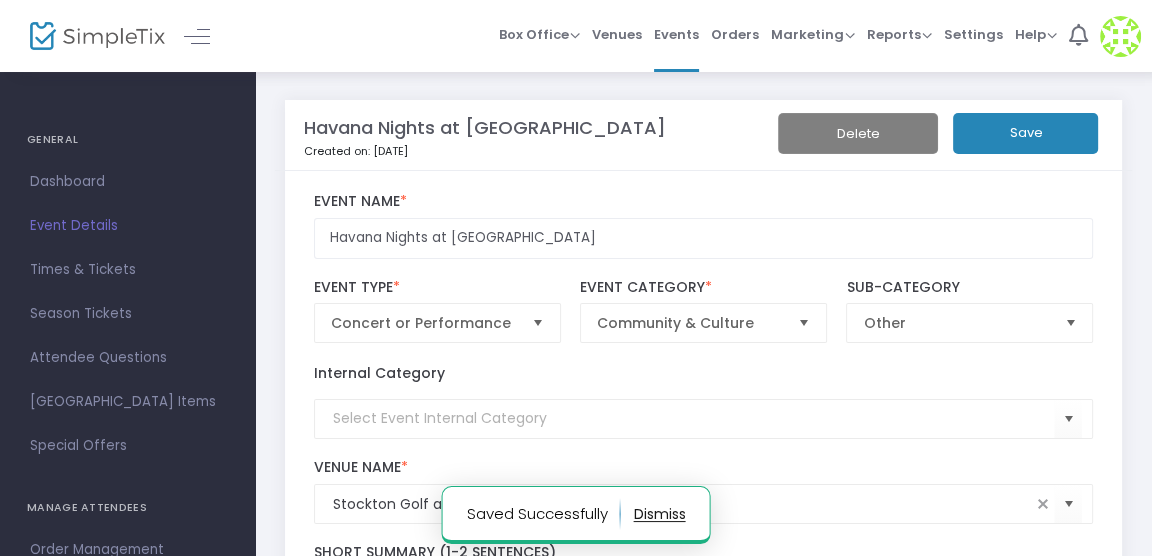 scroll, scrollTop: 0, scrollLeft: 0, axis: both 